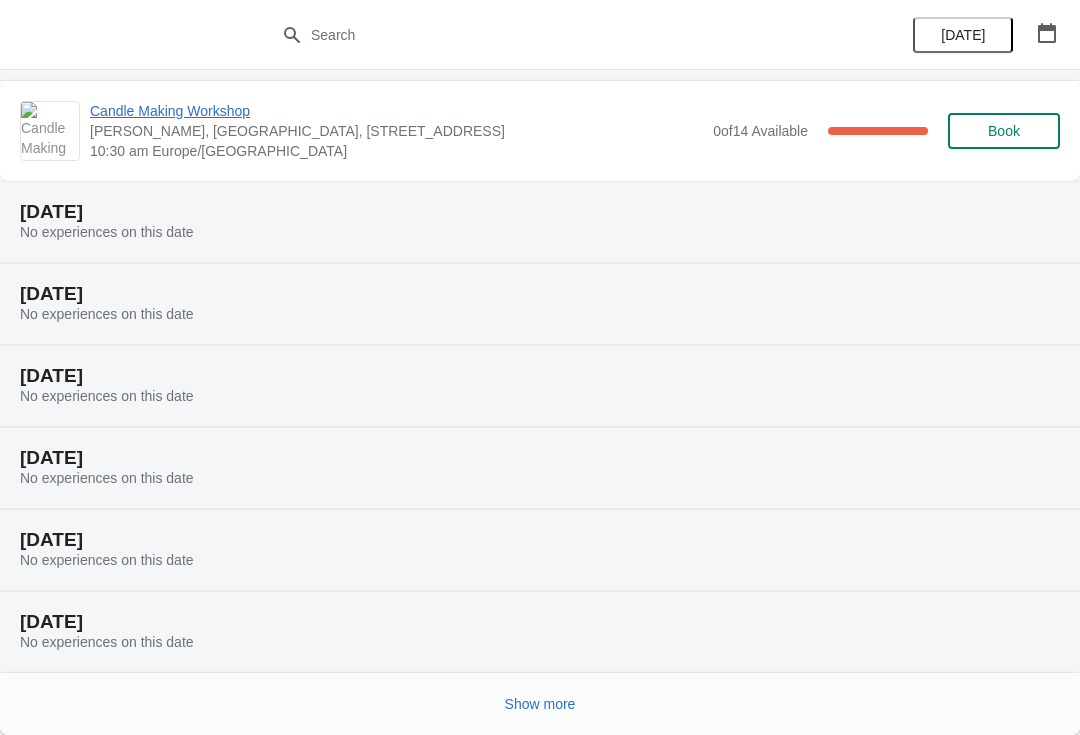 scroll, scrollTop: 186, scrollLeft: 0, axis: vertical 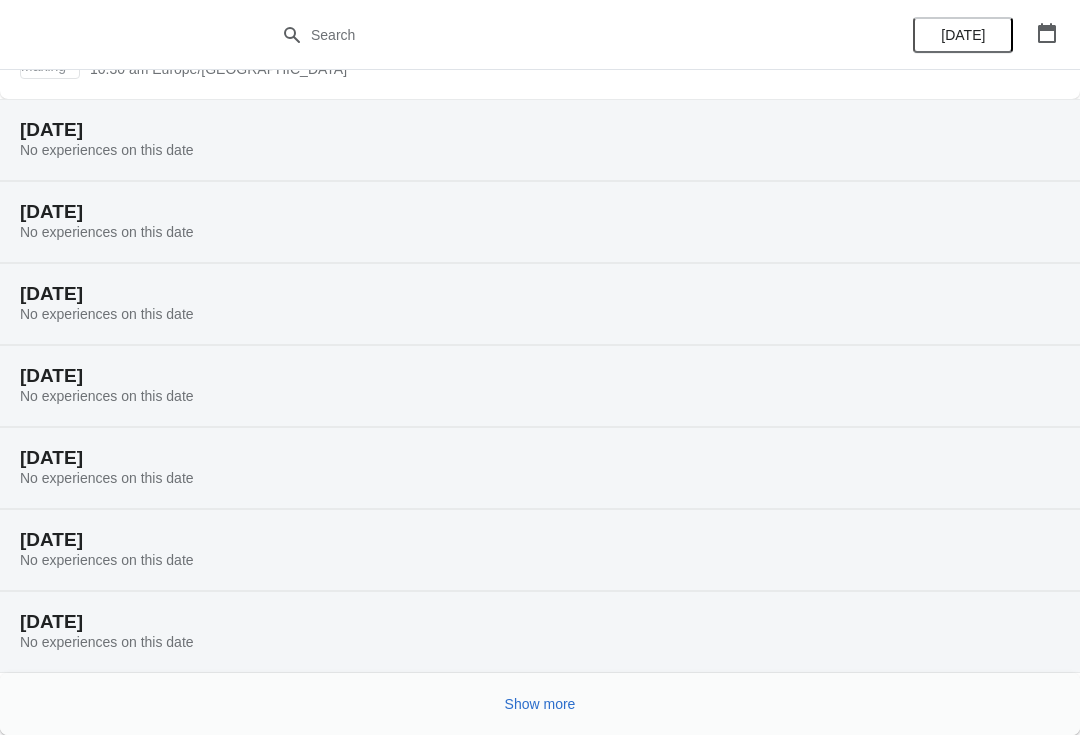 click on "Show more" at bounding box center [540, 704] 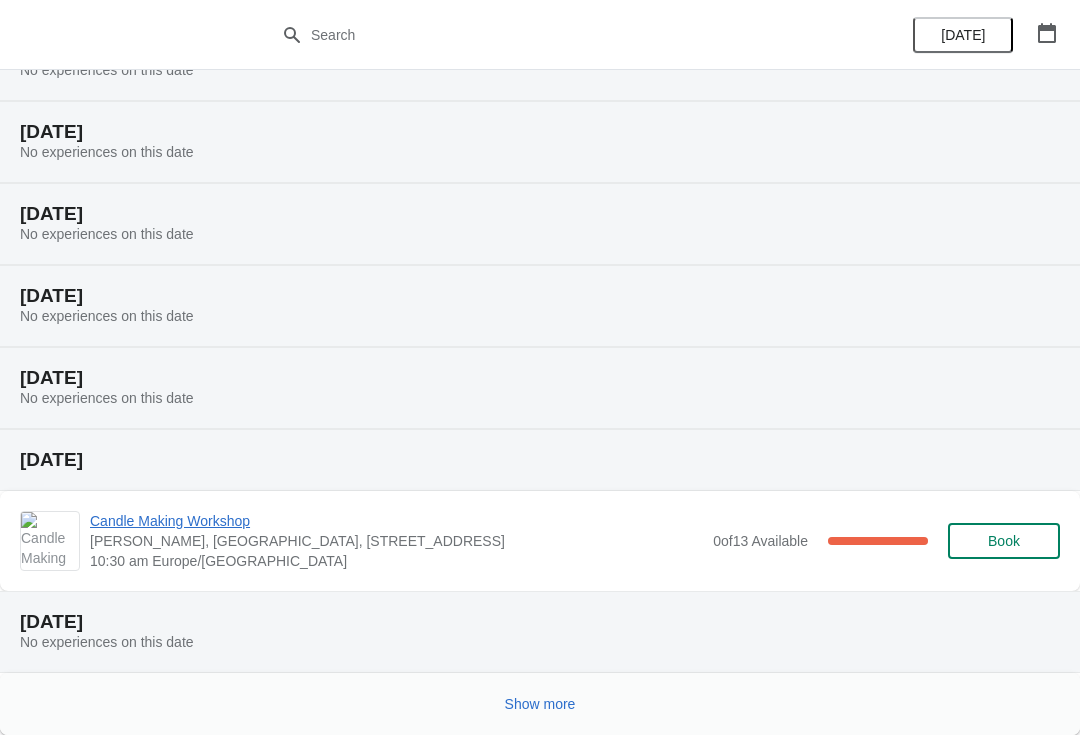 scroll, scrollTop: 1658, scrollLeft: 0, axis: vertical 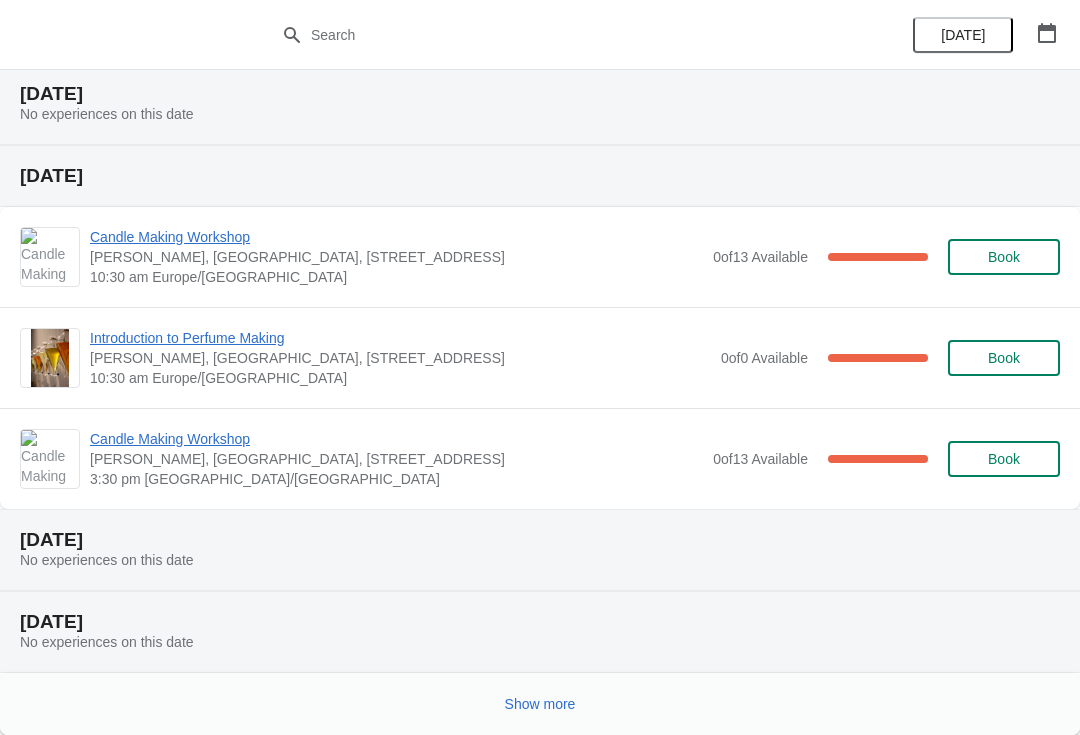 click on "Show more" at bounding box center (540, 704) 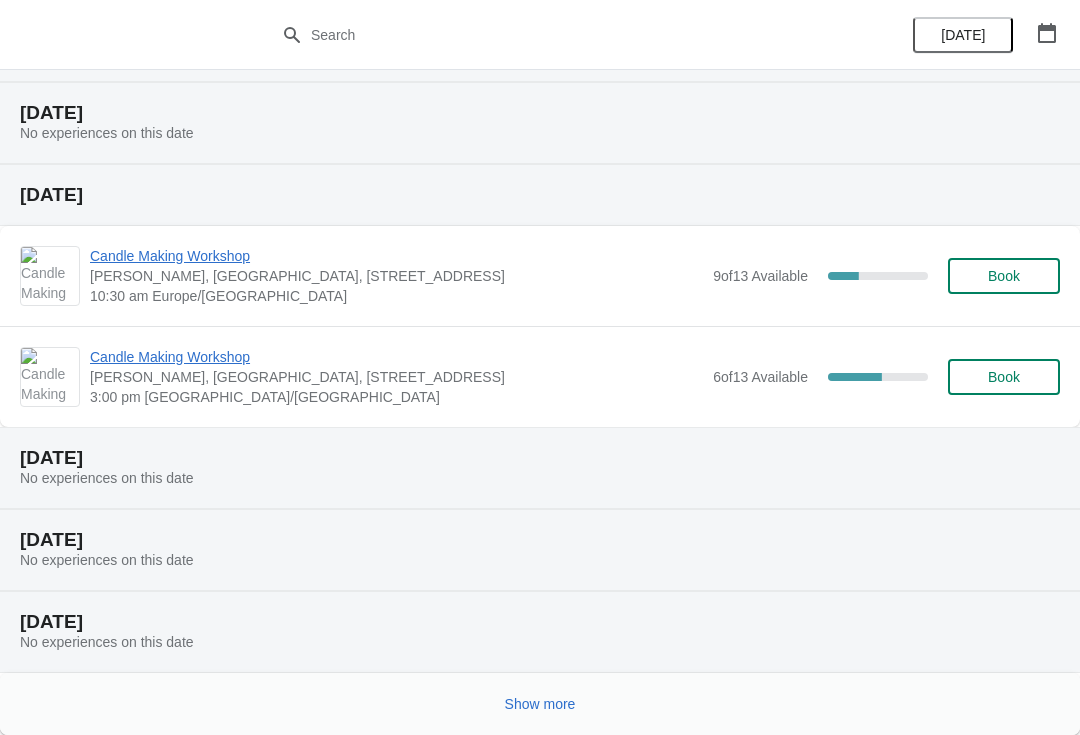scroll, scrollTop: 3513, scrollLeft: 0, axis: vertical 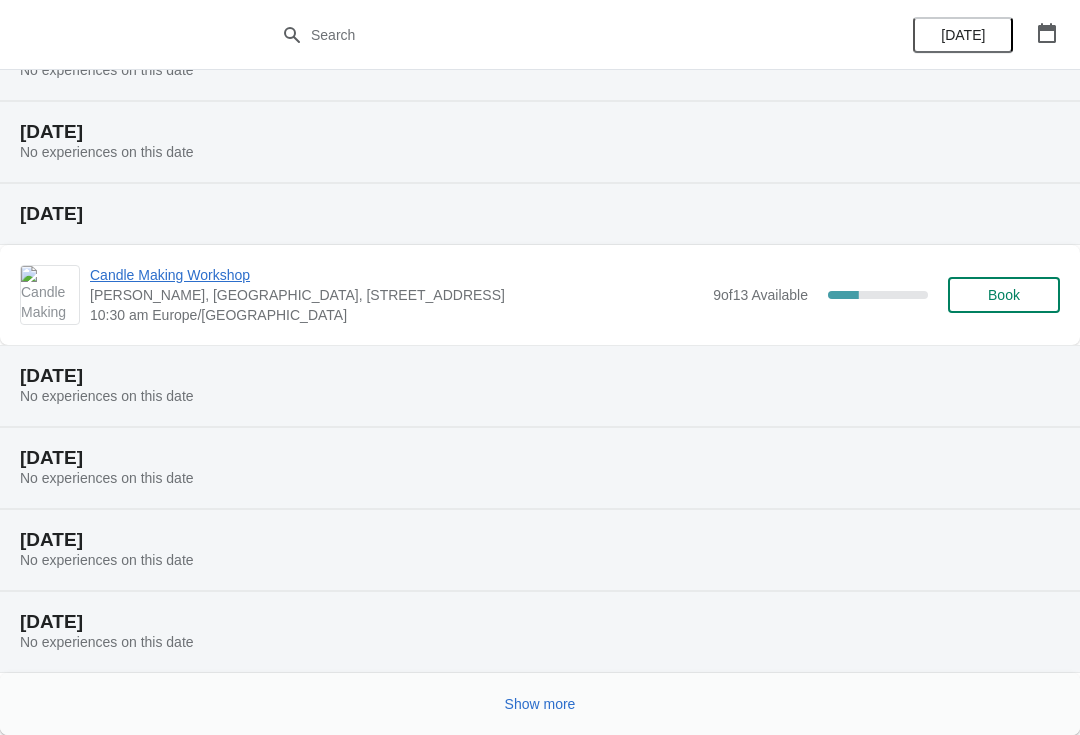 click on "Show more" at bounding box center (540, 704) 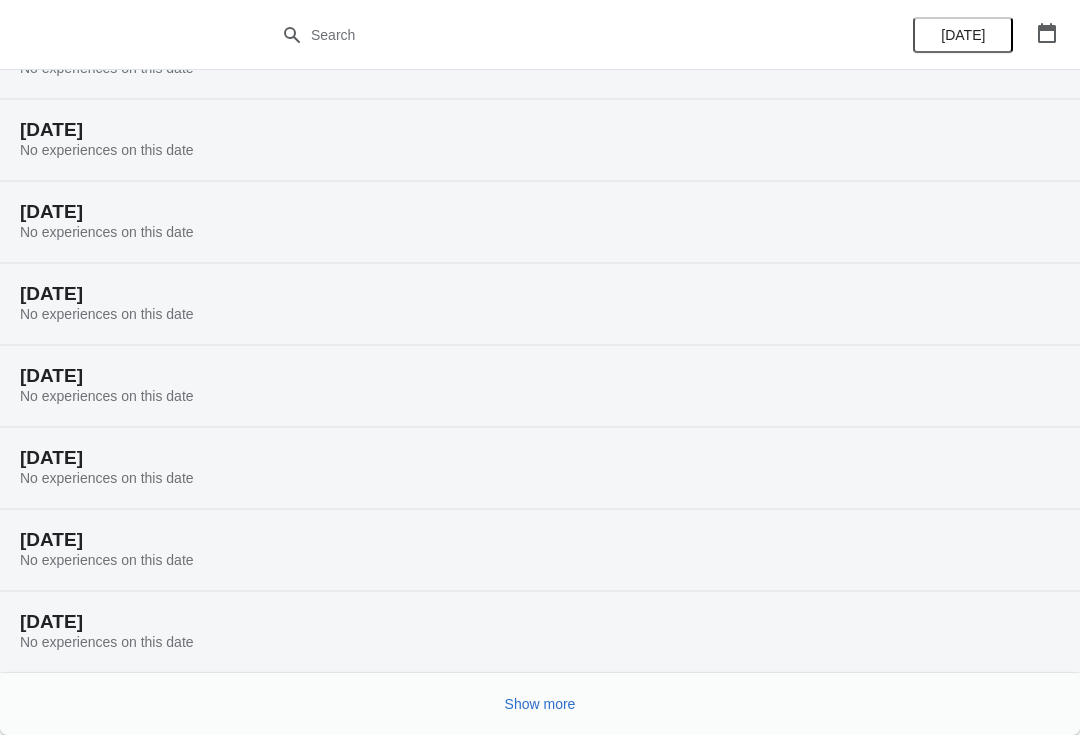 scroll, scrollTop: 4905, scrollLeft: 0, axis: vertical 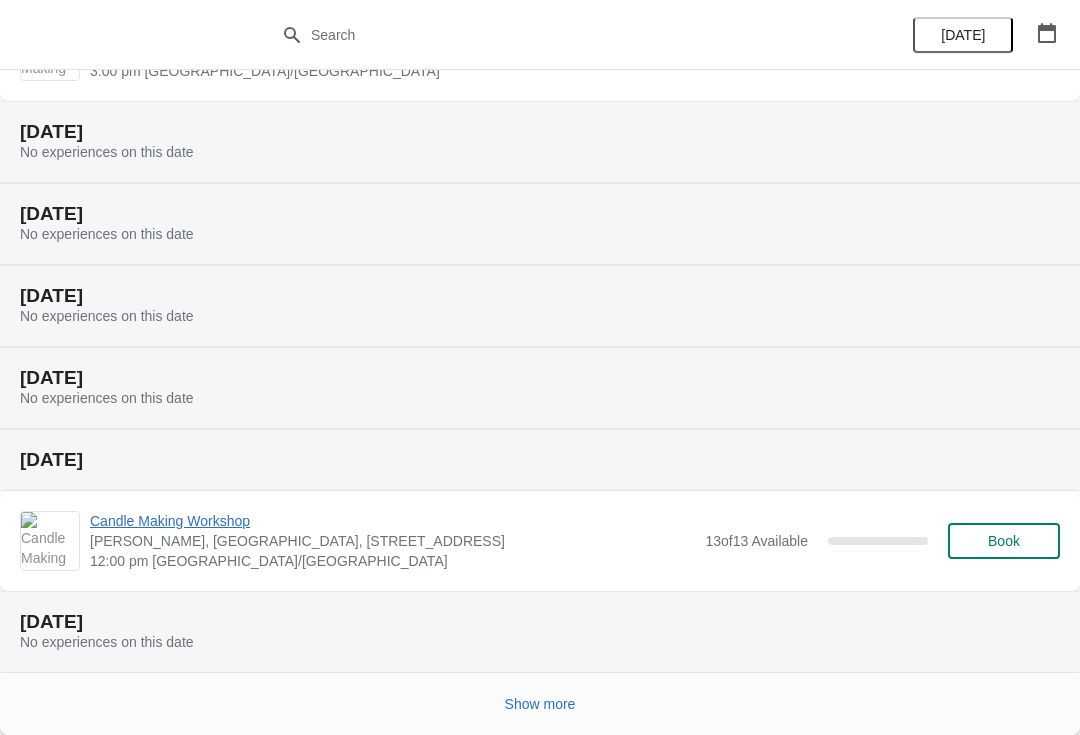 click on "Show more" at bounding box center [540, 704] 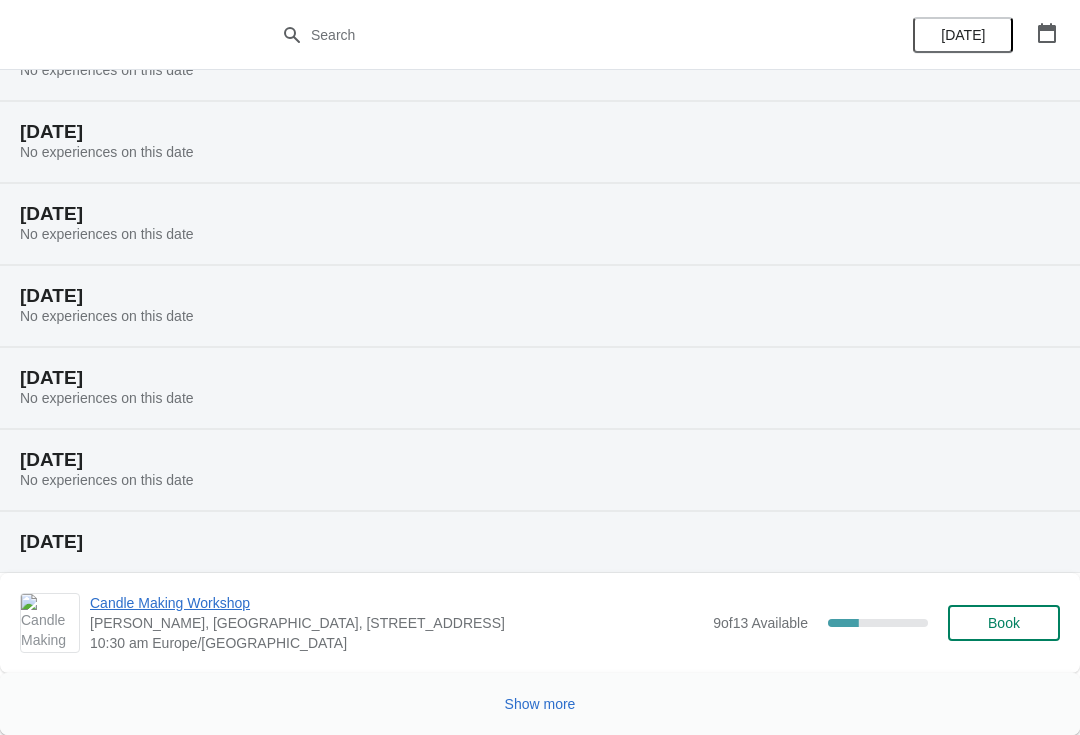 scroll, scrollTop: 6739, scrollLeft: 0, axis: vertical 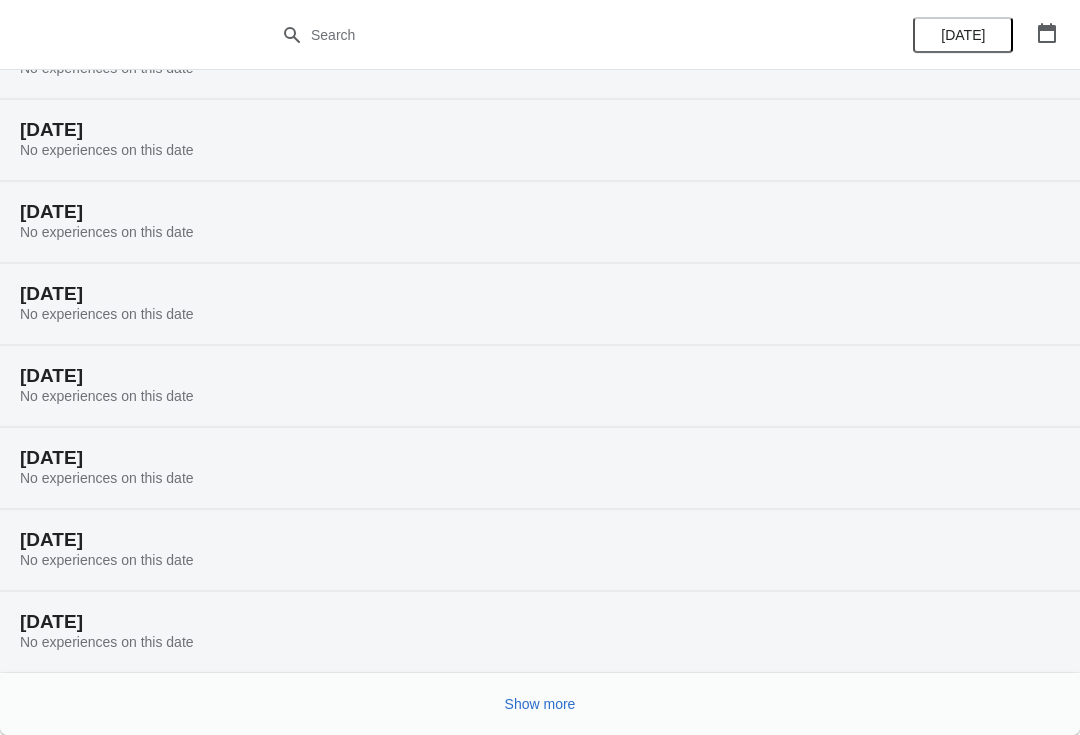 click on "Show more" at bounding box center (540, 704) 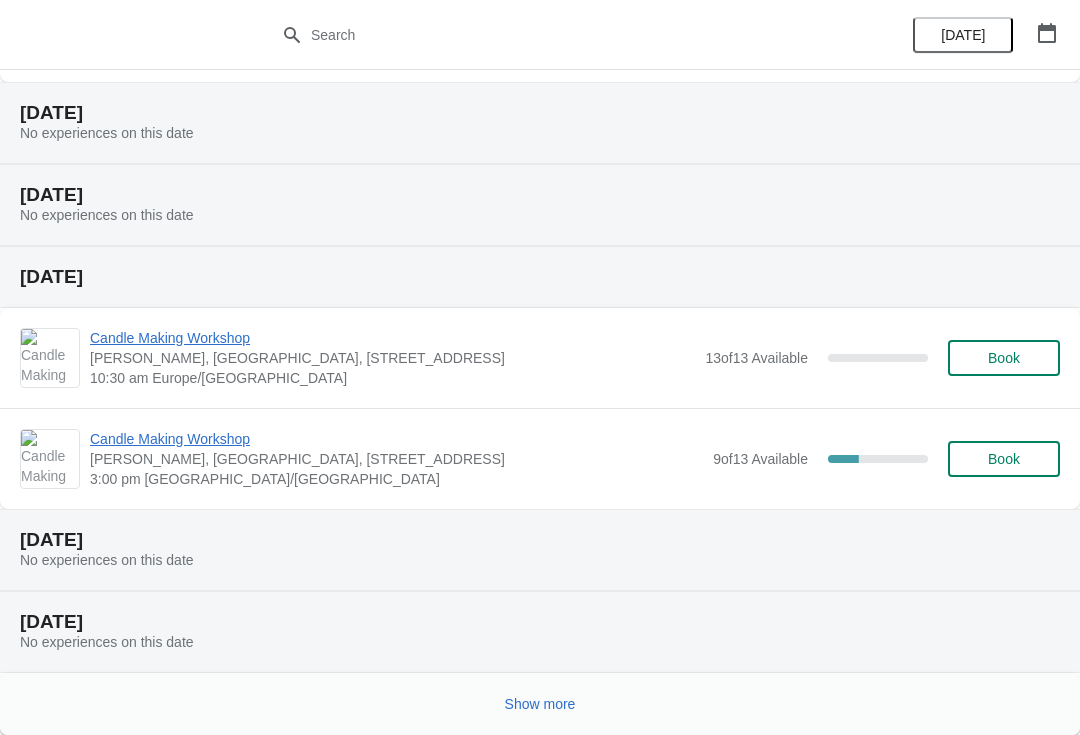 scroll, scrollTop: 8312, scrollLeft: 0, axis: vertical 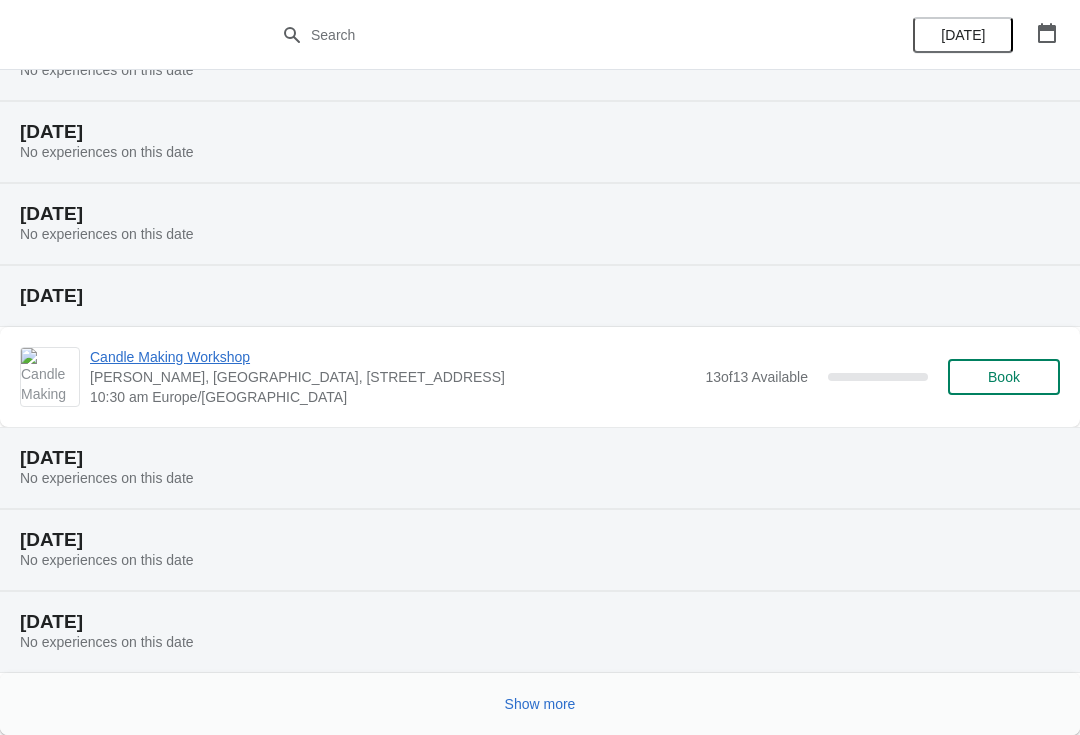 click on "Show more" at bounding box center [540, 704] 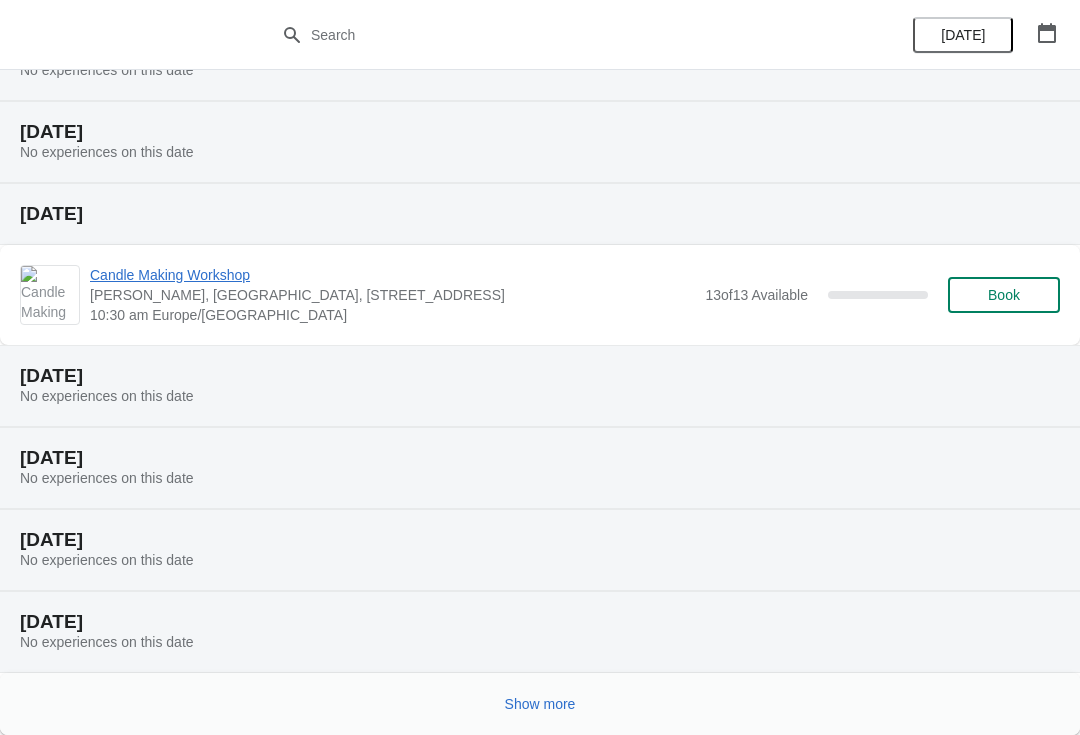 scroll, scrollTop: 9784, scrollLeft: 0, axis: vertical 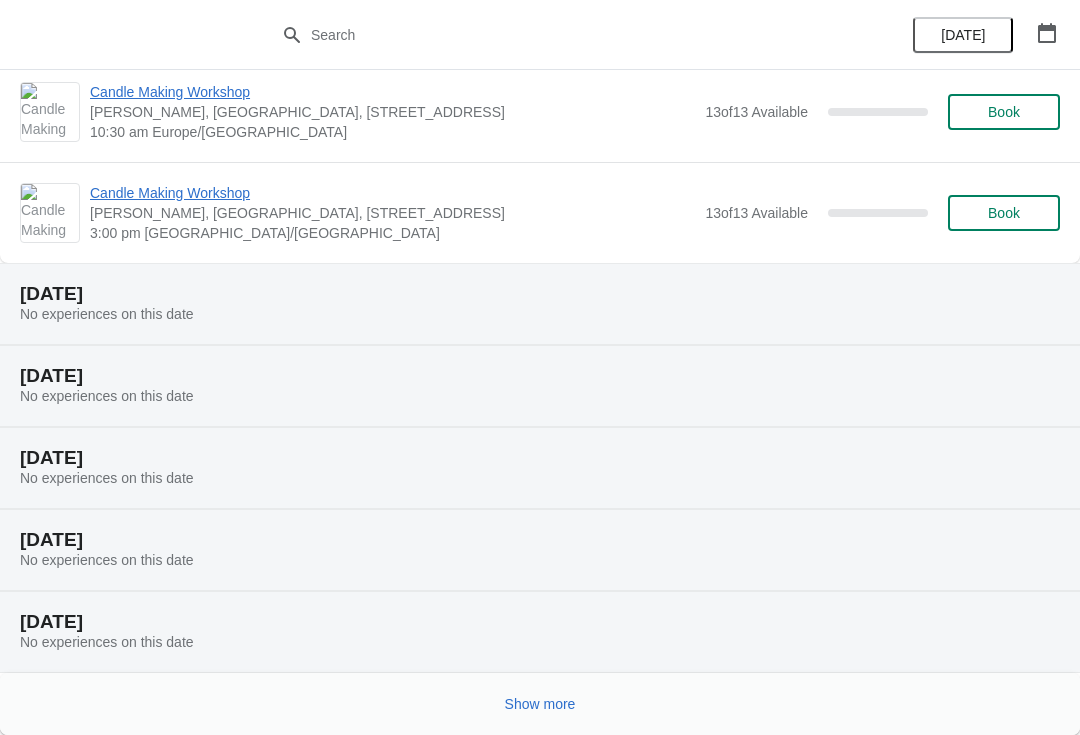 click on "Show more" at bounding box center (540, 704) 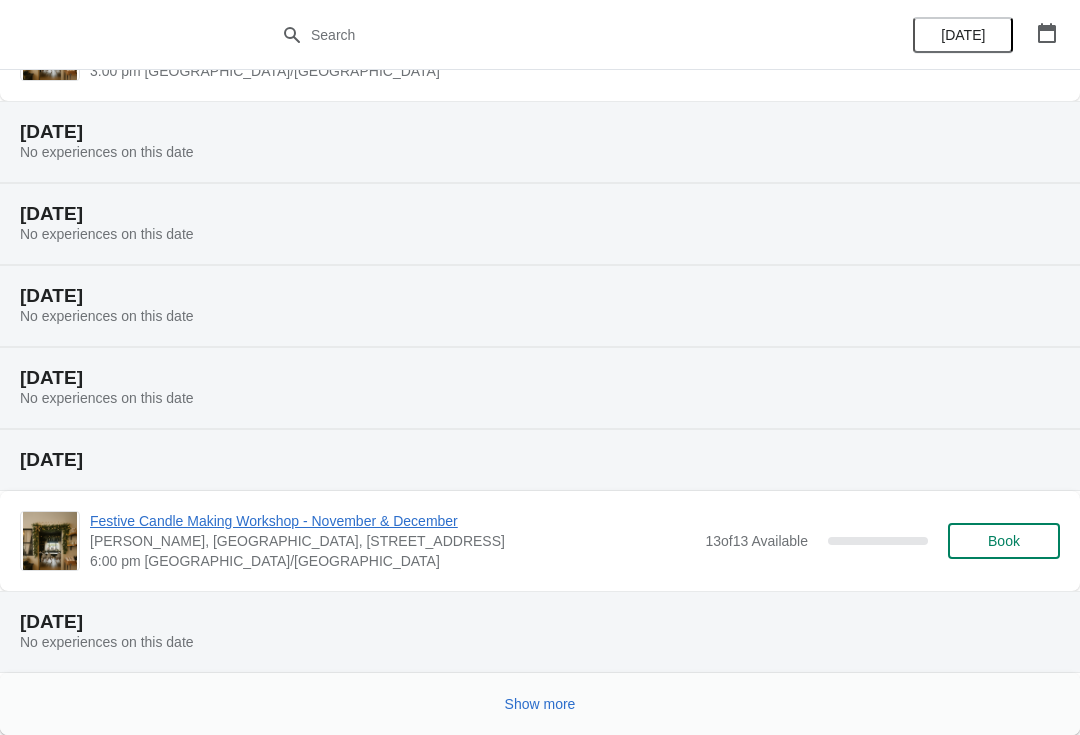 scroll, scrollTop: 11538, scrollLeft: 0, axis: vertical 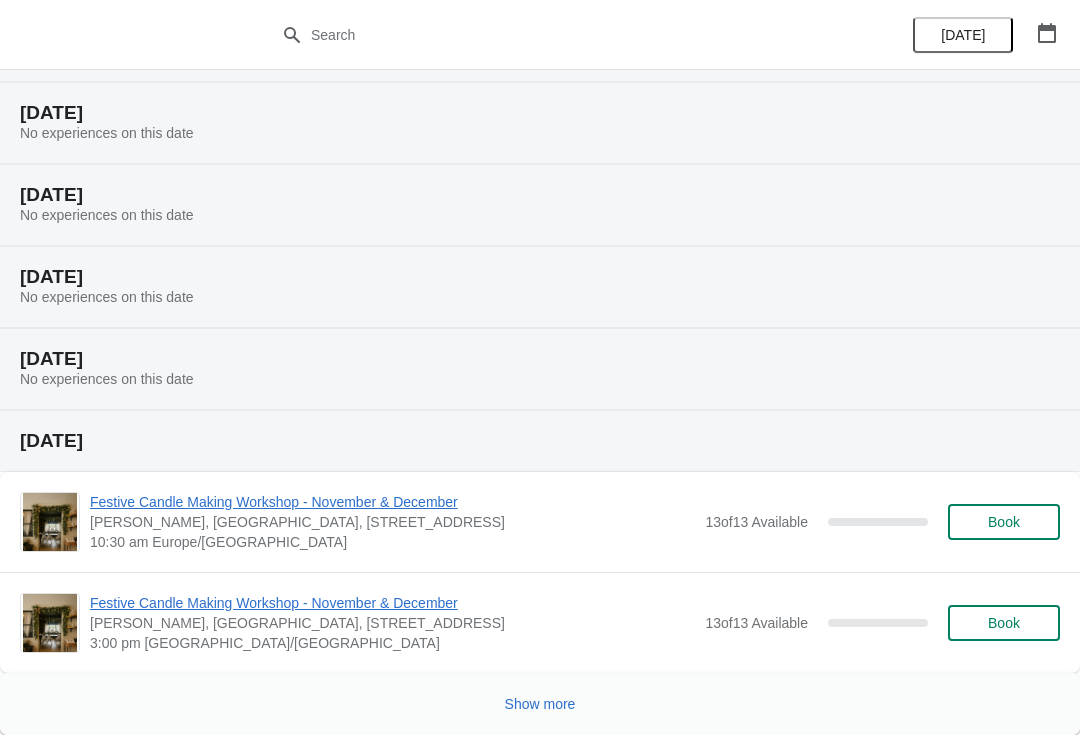 click on "Show more" at bounding box center [540, 704] 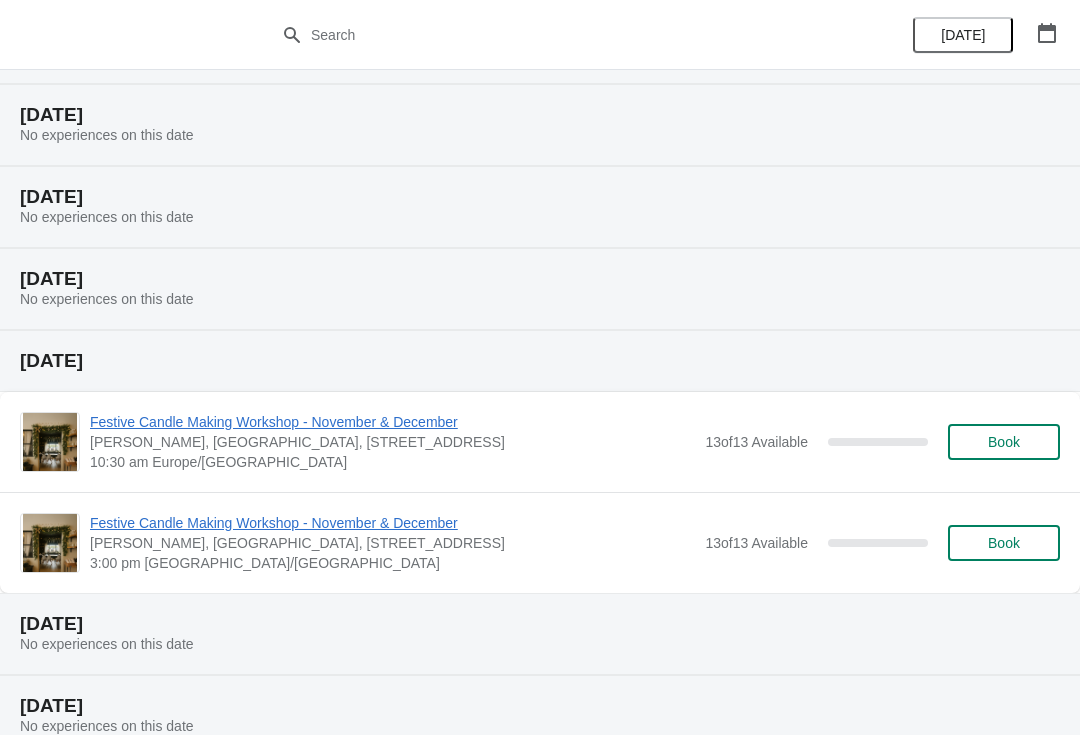 scroll, scrollTop: 12664, scrollLeft: 0, axis: vertical 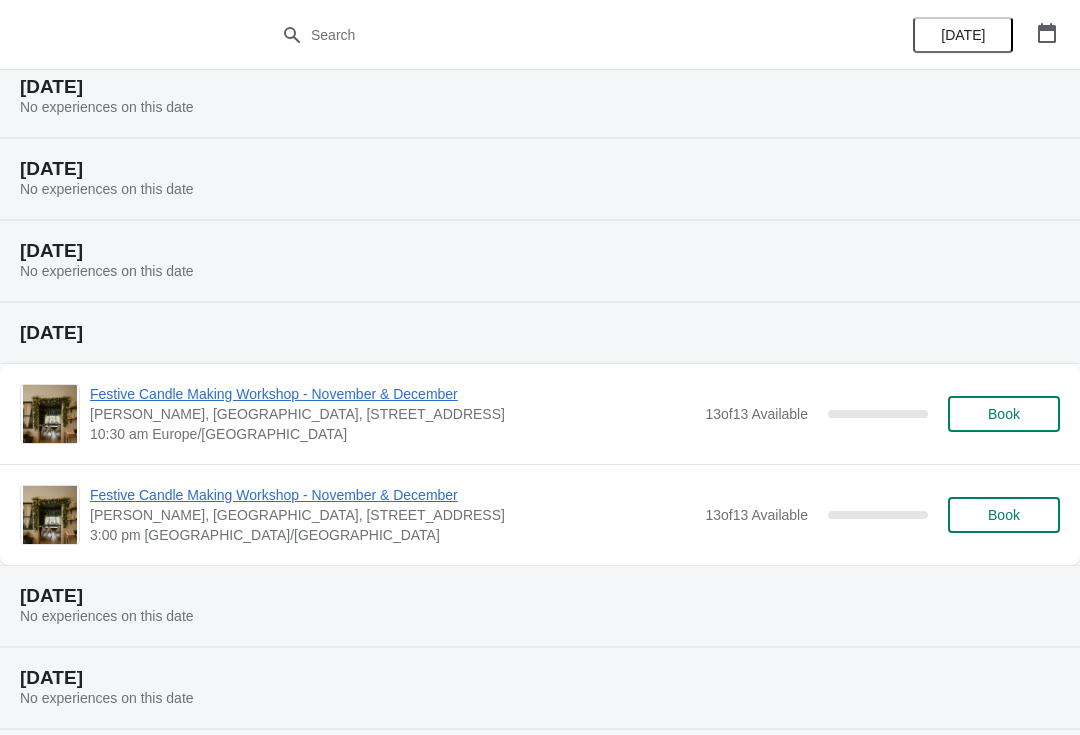 click at bounding box center [50, 515] 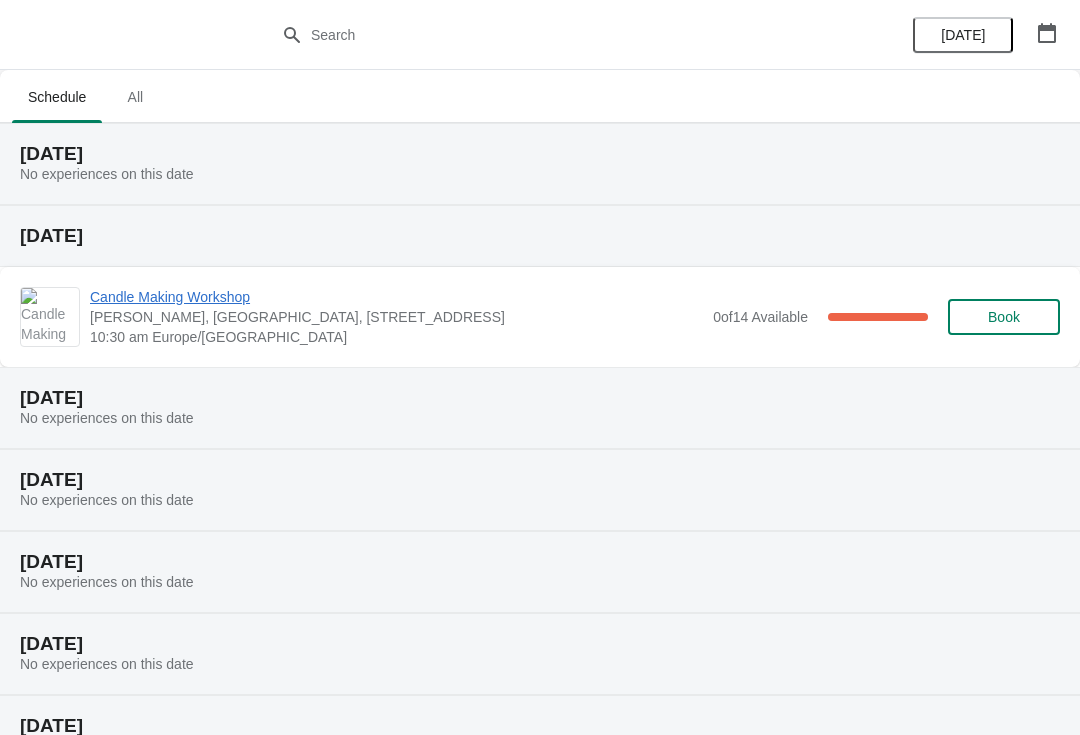 scroll, scrollTop: 12664, scrollLeft: 0, axis: vertical 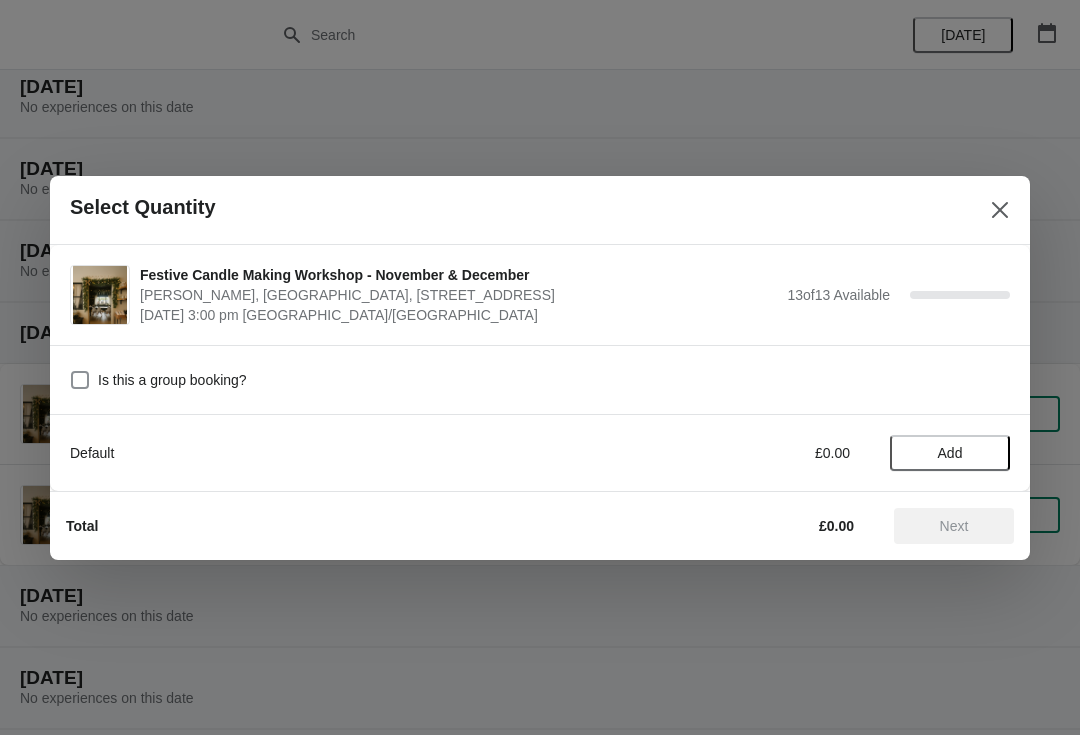 click at bounding box center (80, 380) 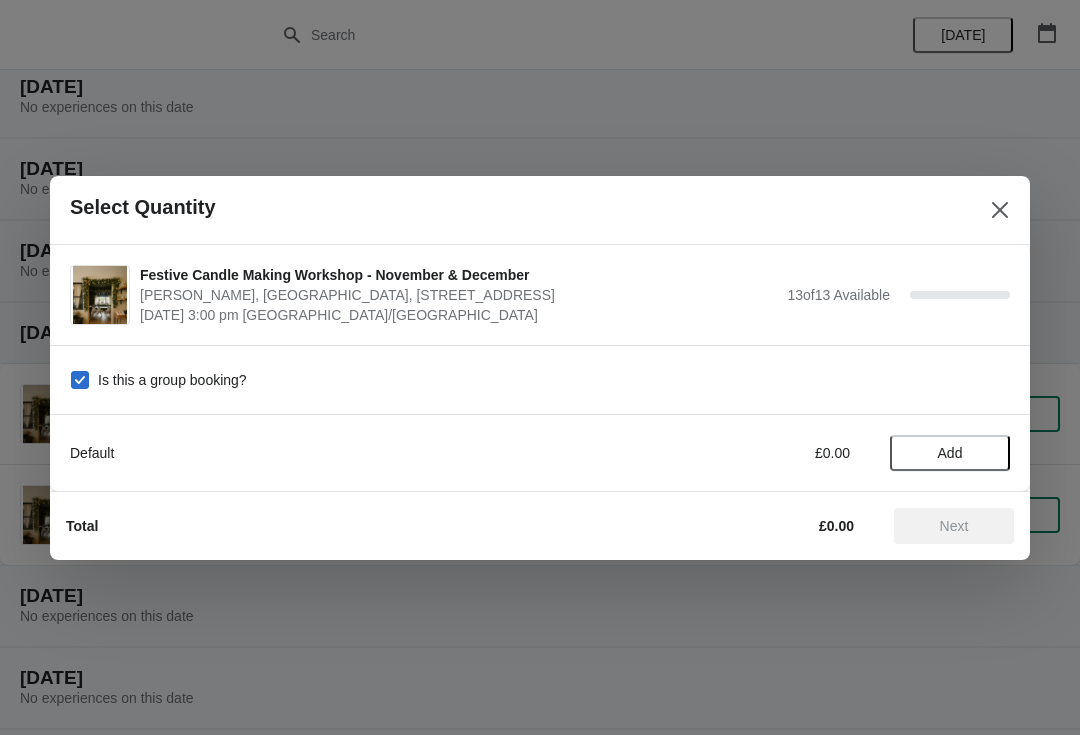 checkbox on "true" 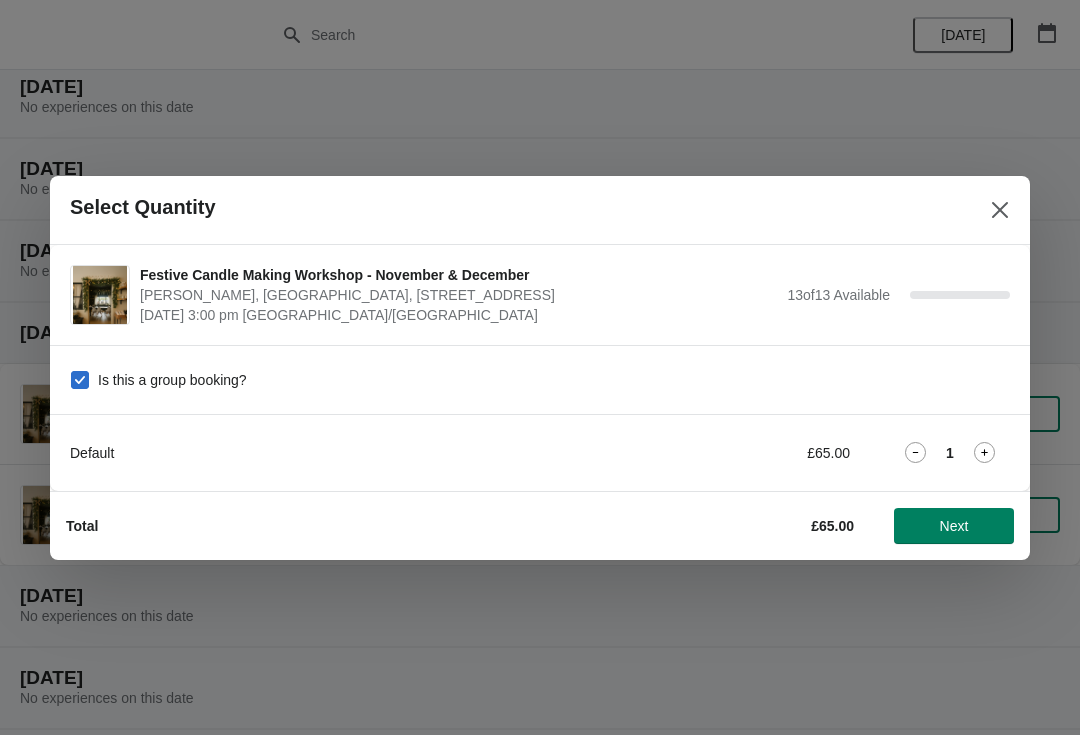 click 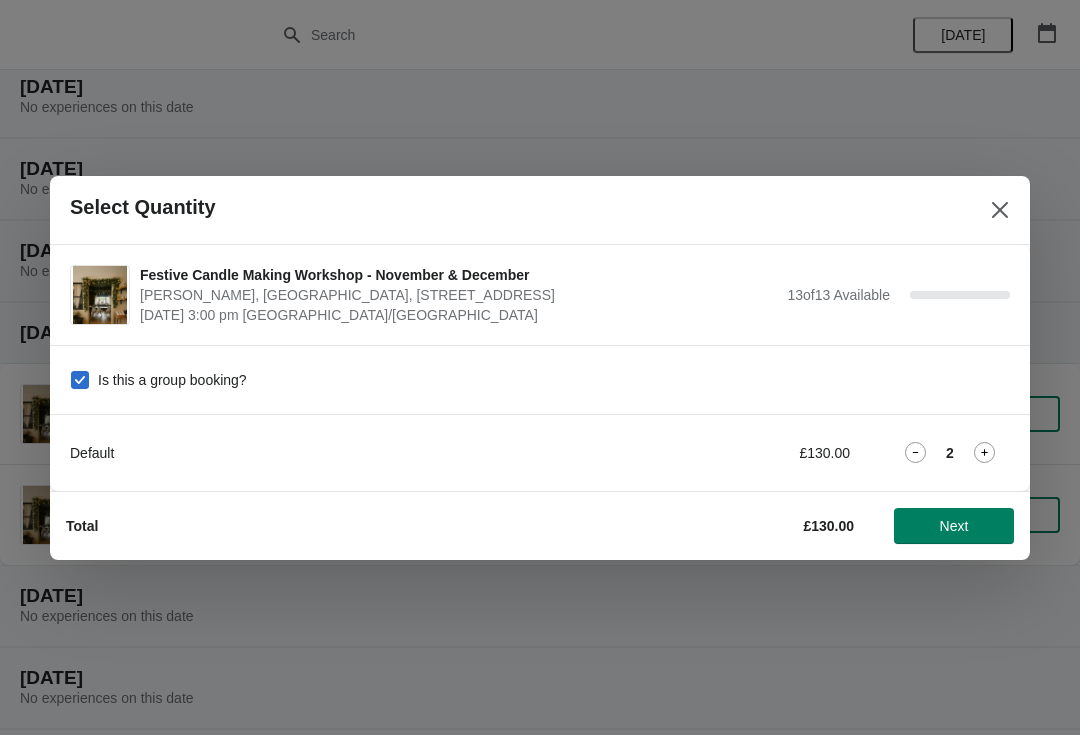 click on "Next" at bounding box center [954, 526] 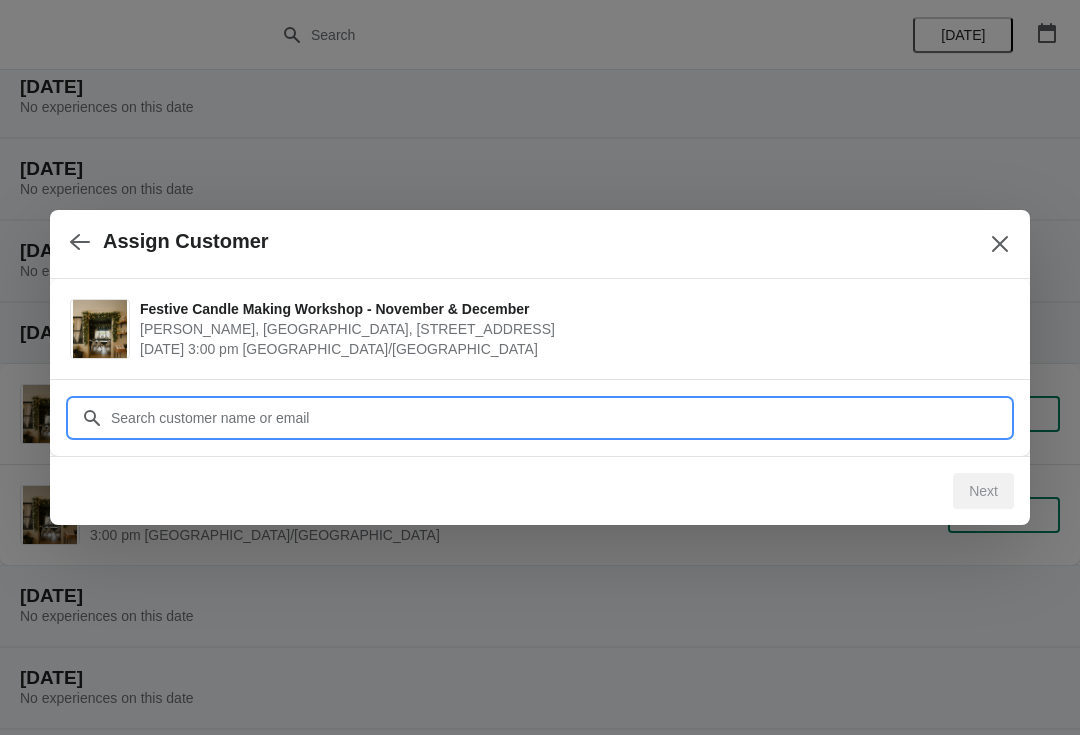 click on "Customer" at bounding box center (560, 418) 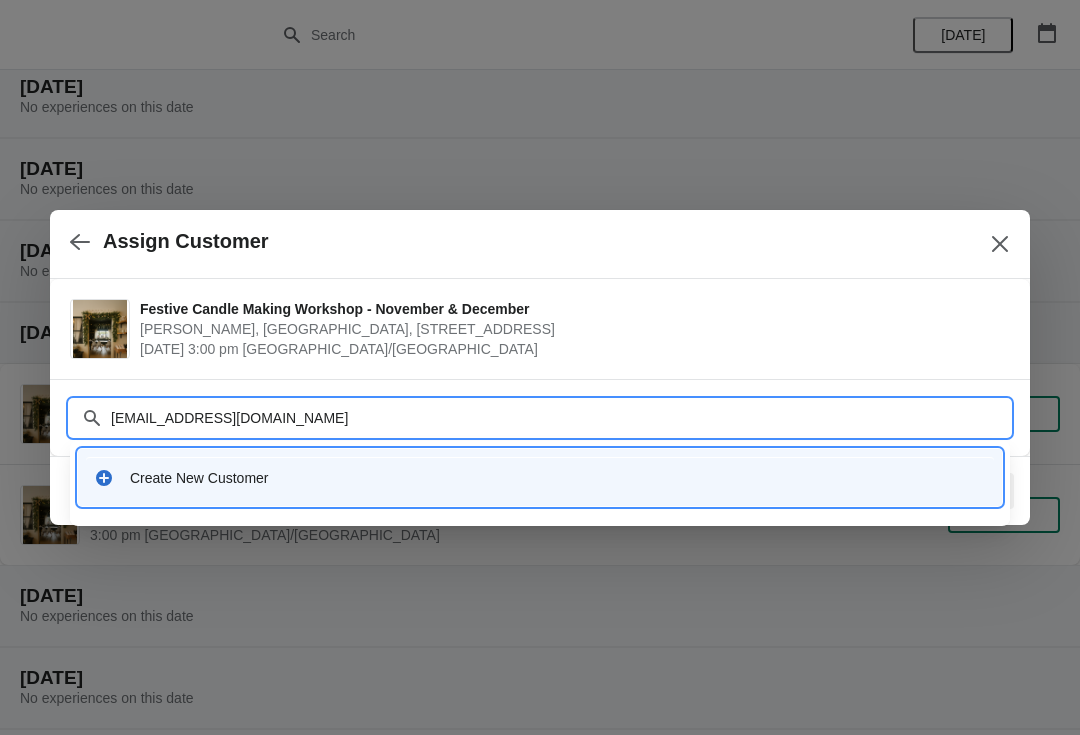 type on "Lisahurry@icloud.com" 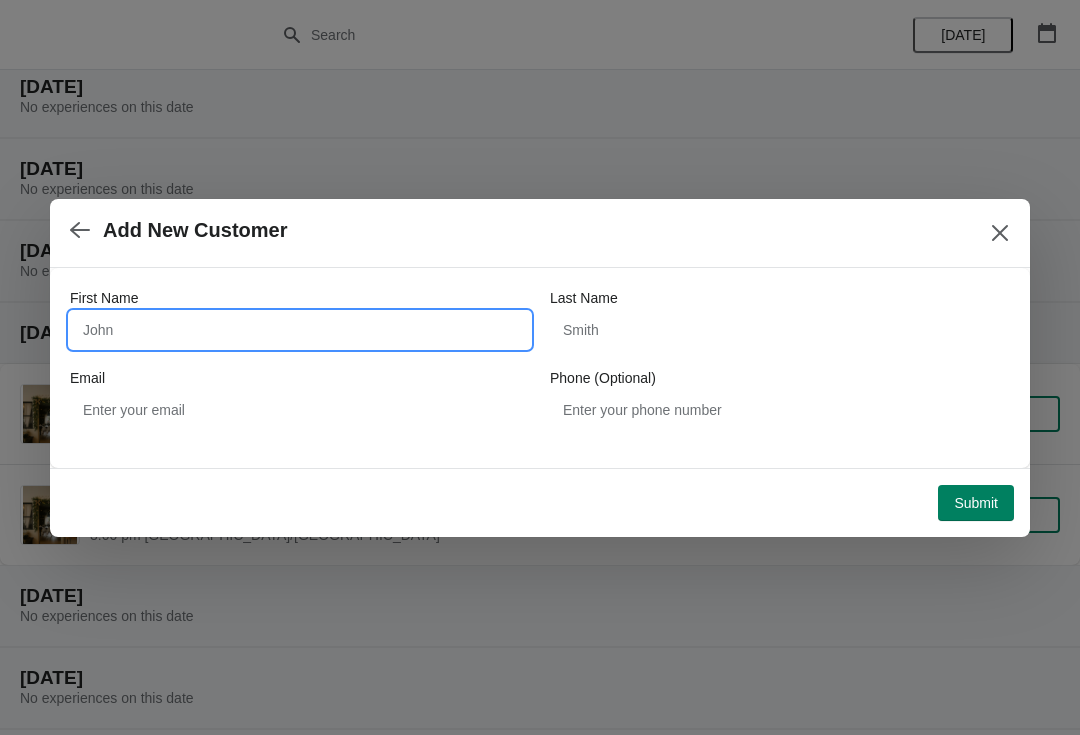 click on "First Name" at bounding box center (300, 330) 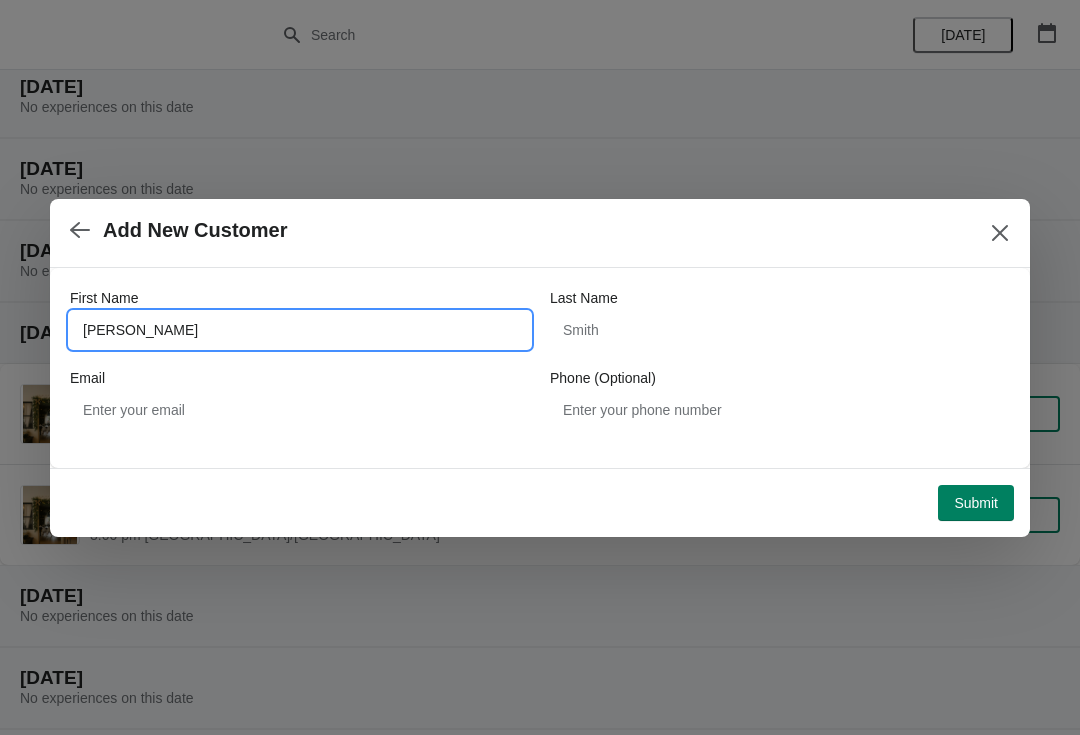 type on "Lisa" 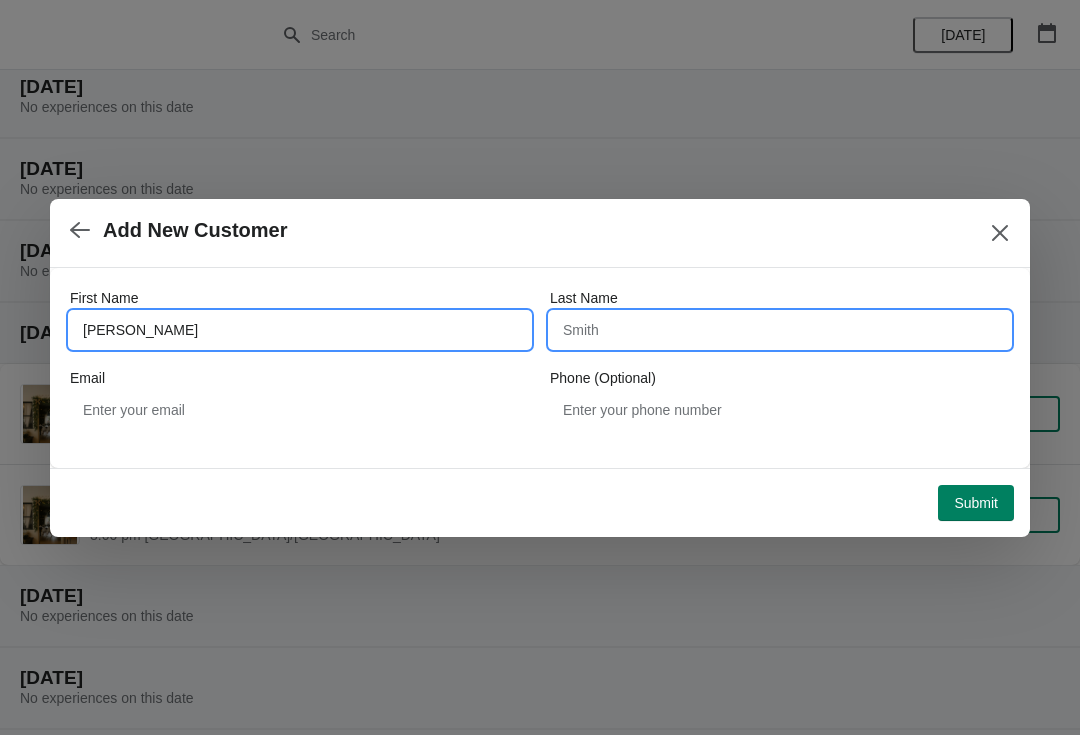 click on "Last Name" at bounding box center [780, 330] 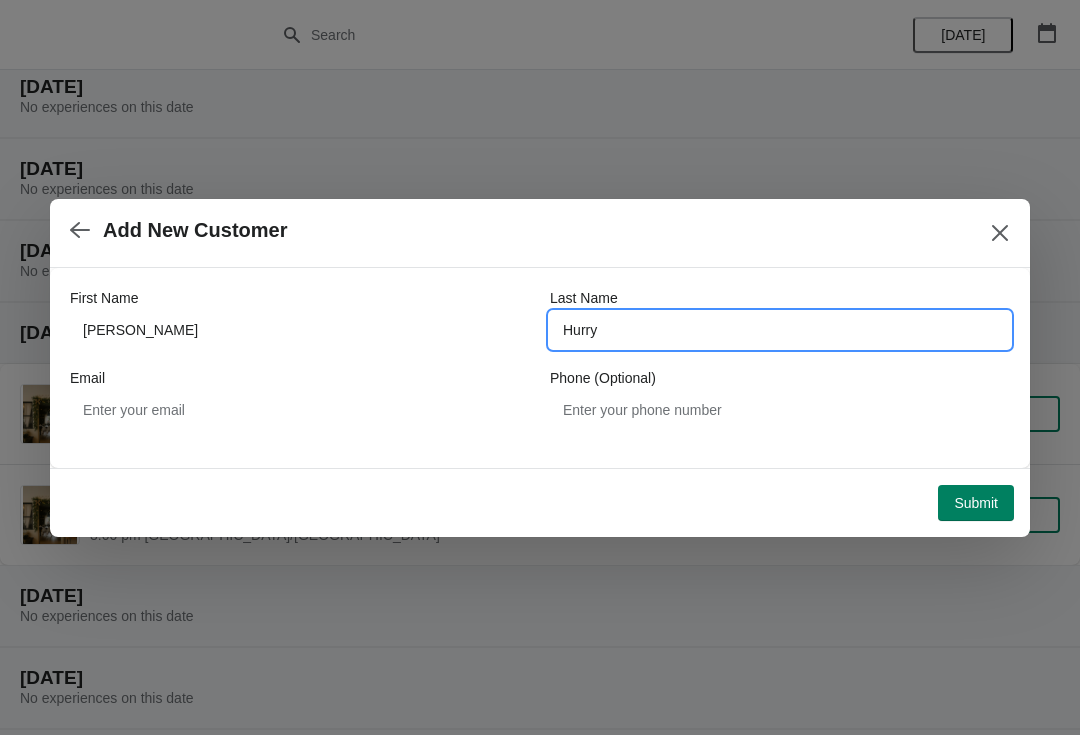 type on "Hurry" 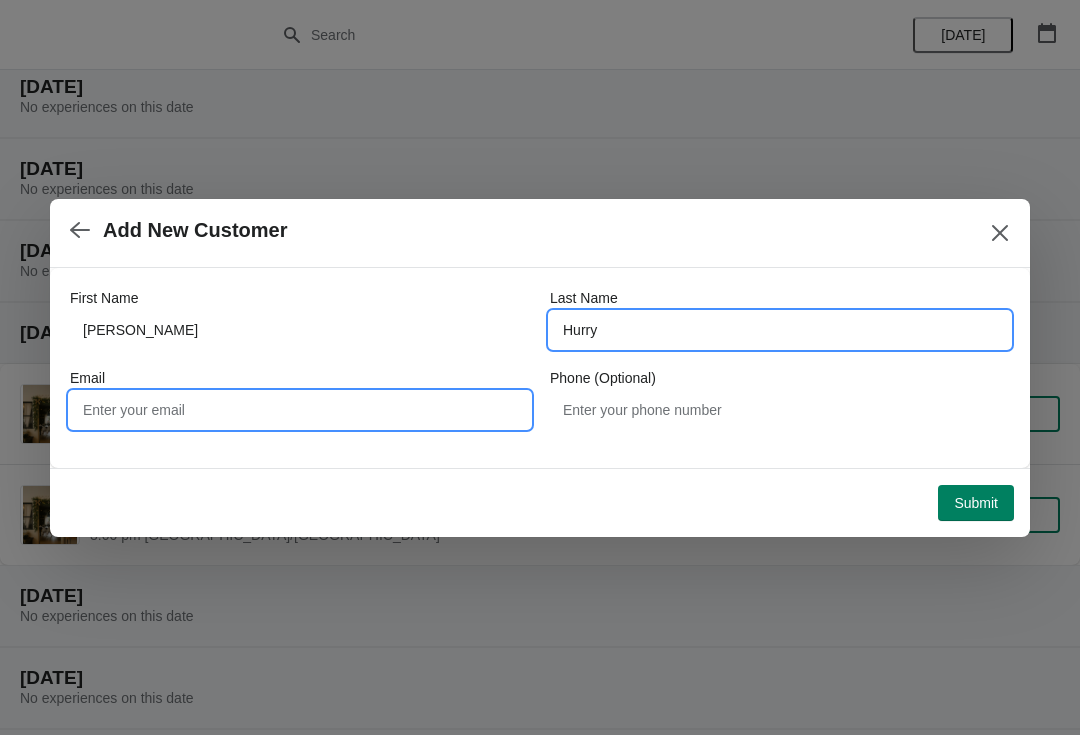 click on "Email" at bounding box center (300, 410) 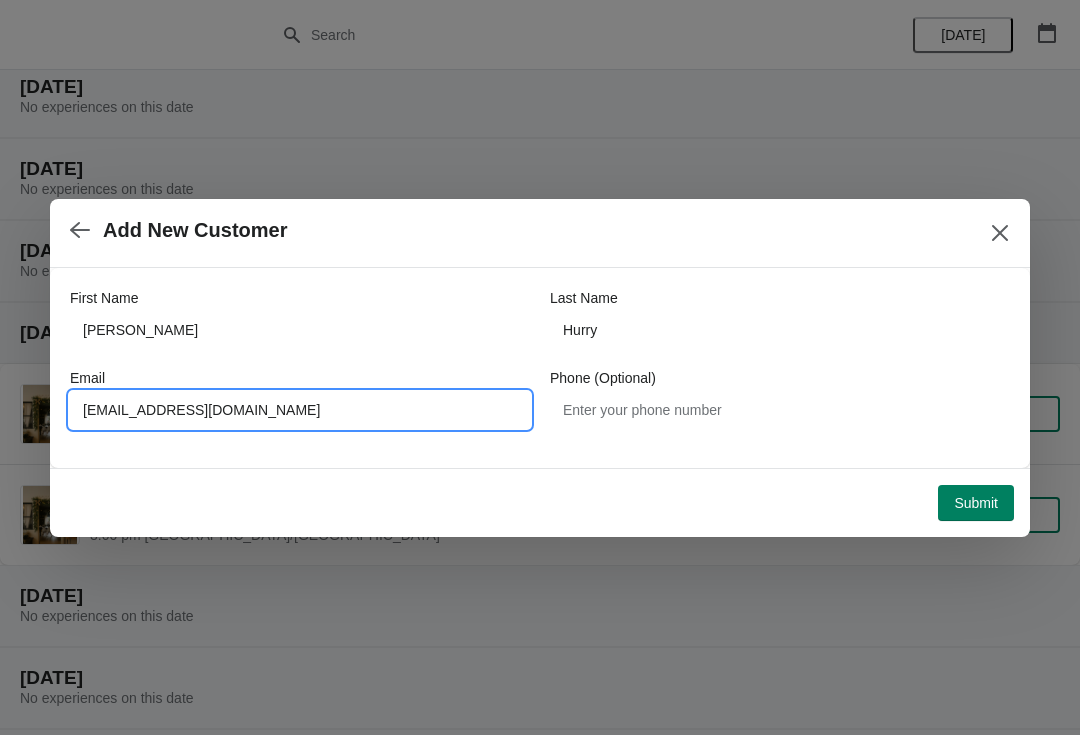 type on "Lisahurry@icloud.com" 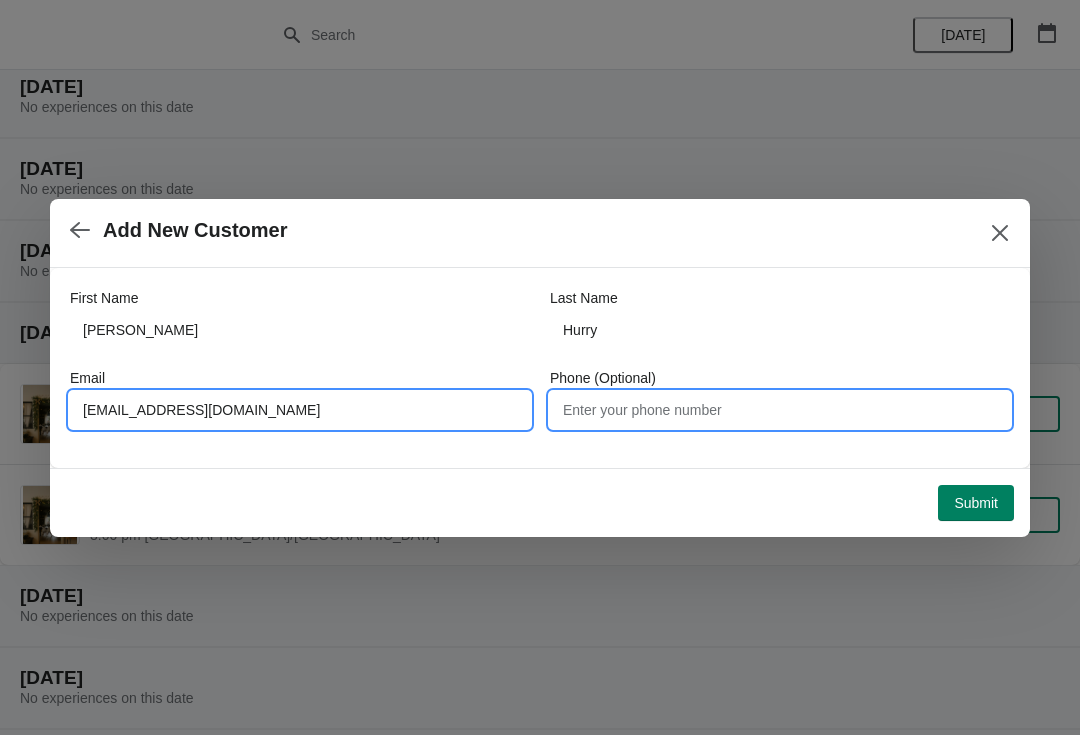 click on "Phone (Optional)" at bounding box center (780, 410) 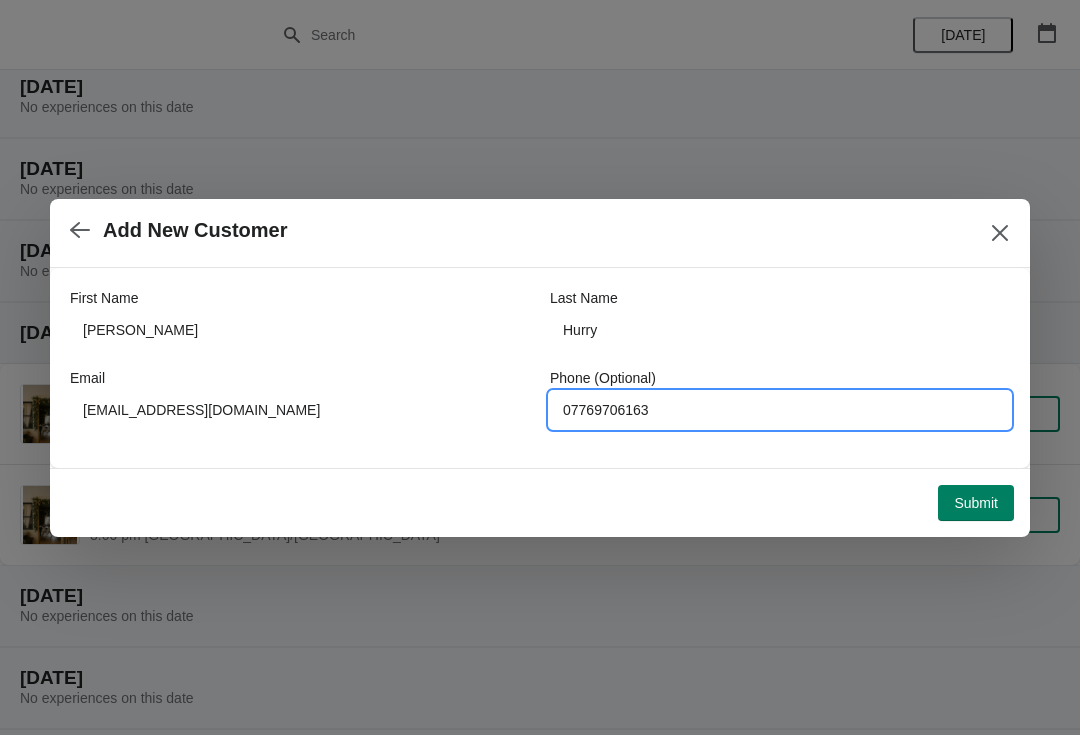 type on "07769706163" 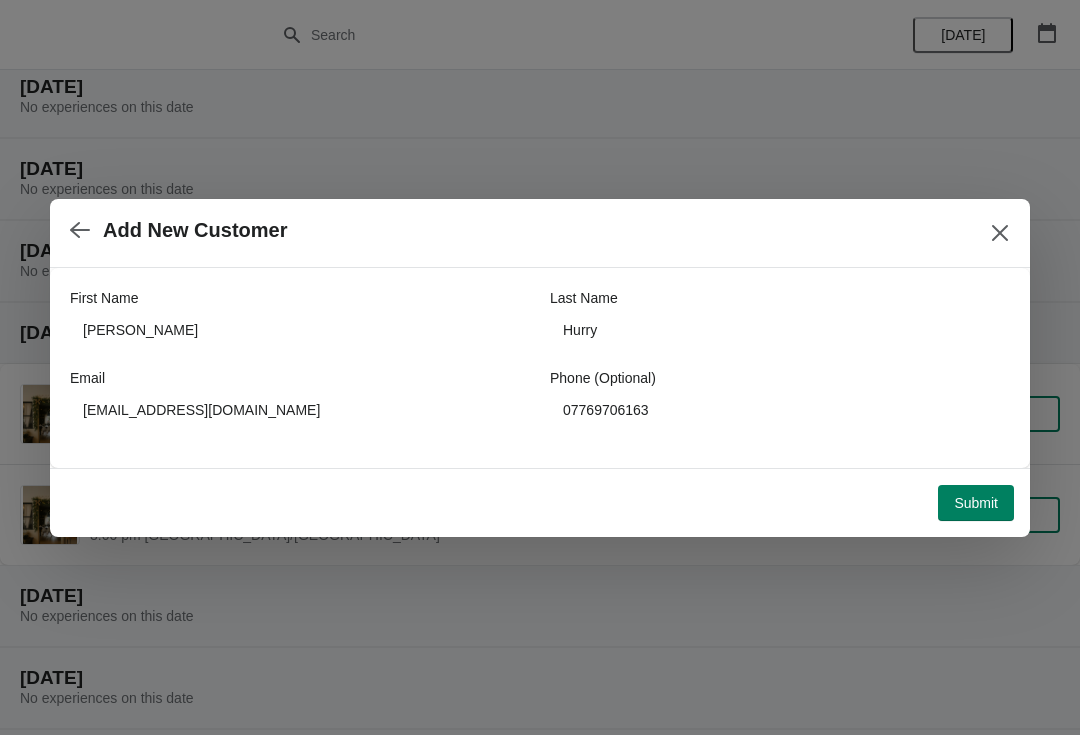 click on "Submit" at bounding box center (976, 503) 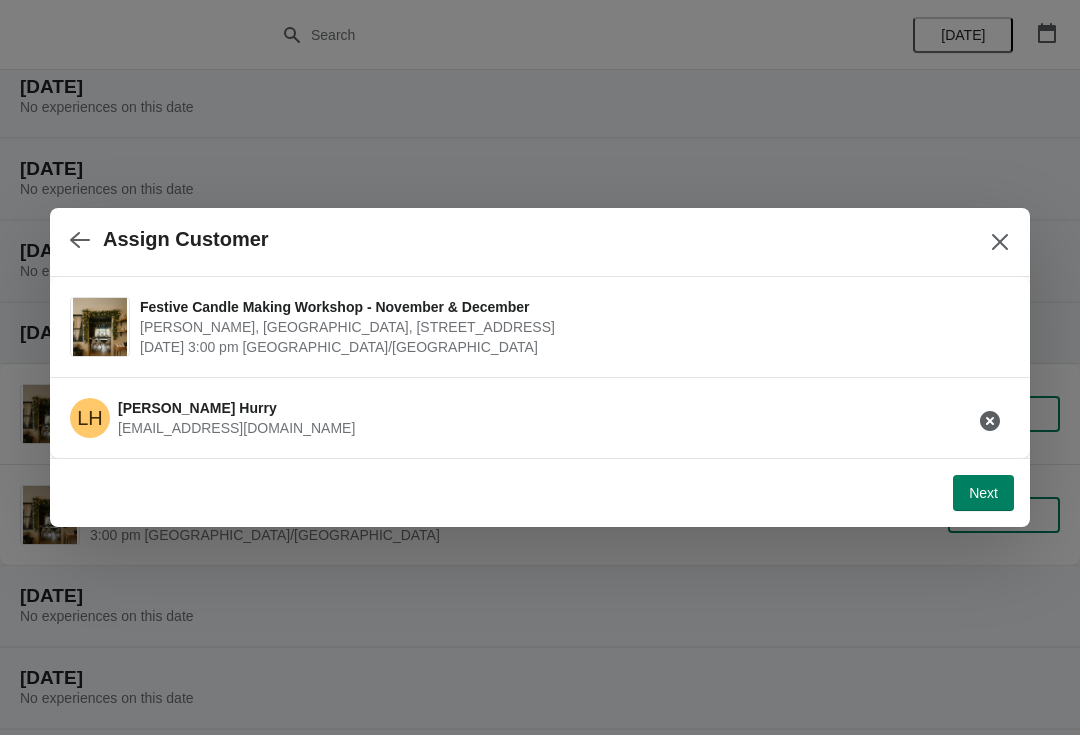 click on "Next" at bounding box center [983, 493] 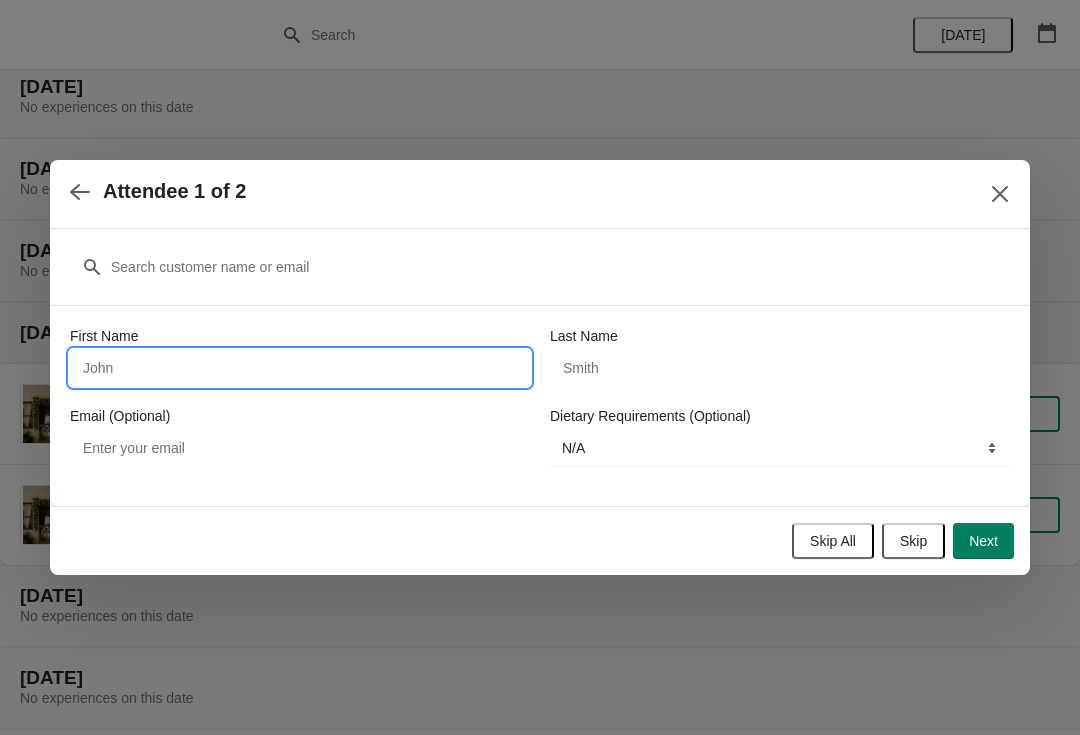 click on "First Name" at bounding box center [300, 368] 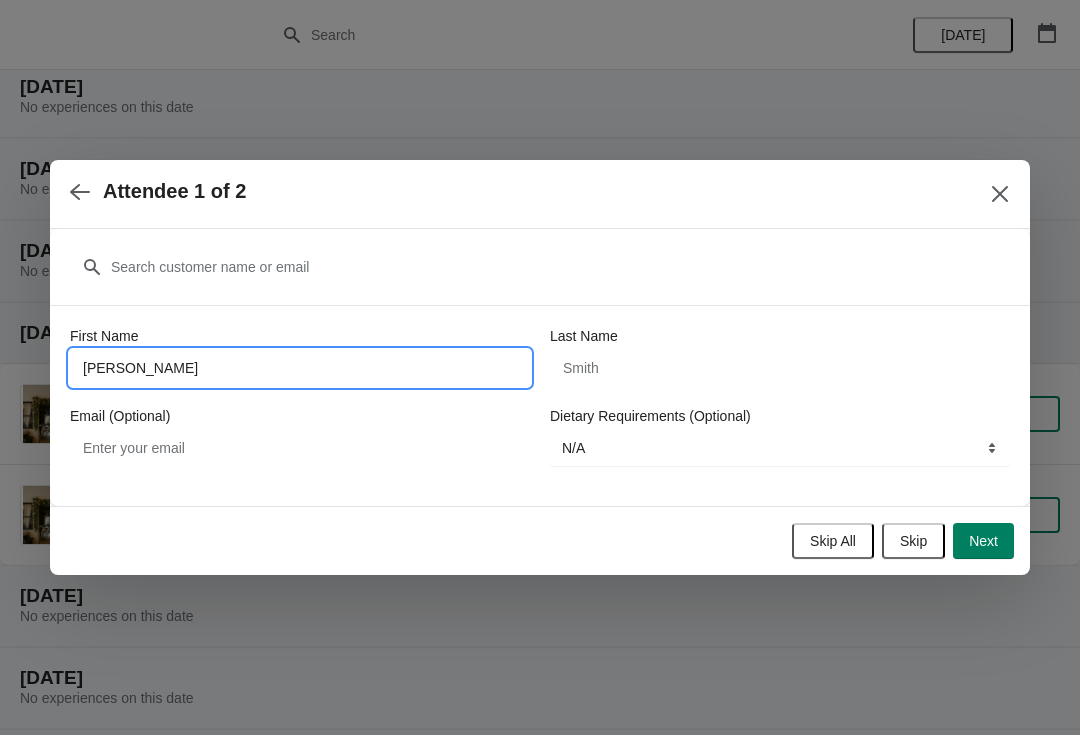 type on "Denise" 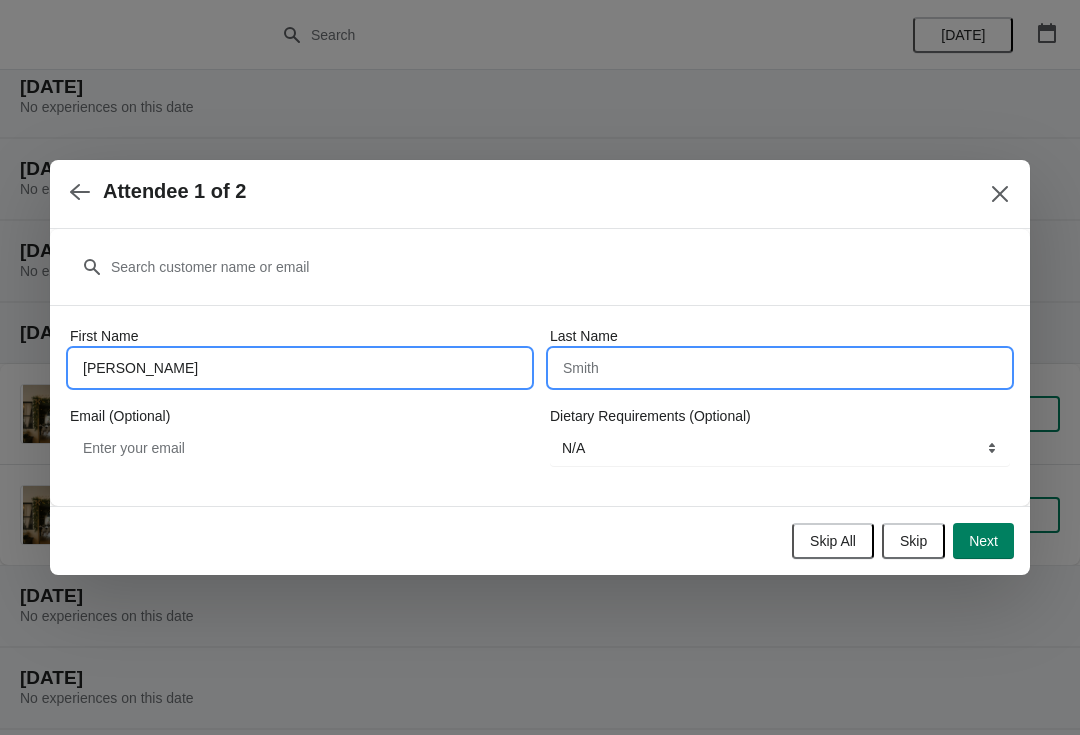 click on "Last Name" at bounding box center [780, 368] 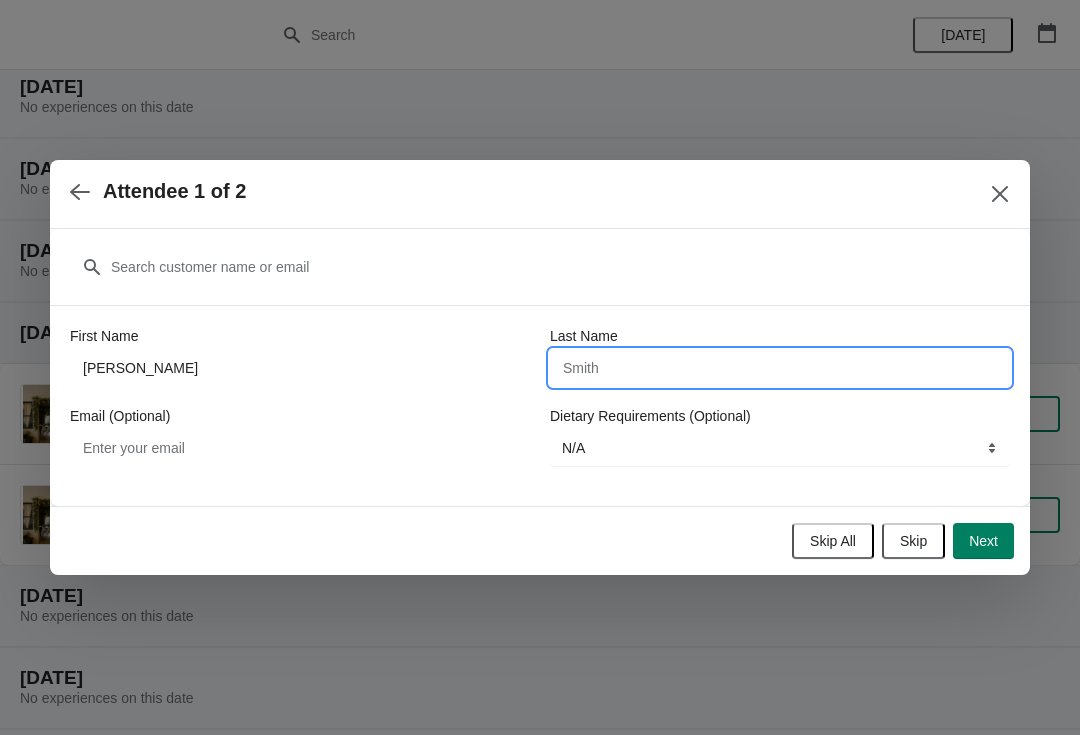 type on "e" 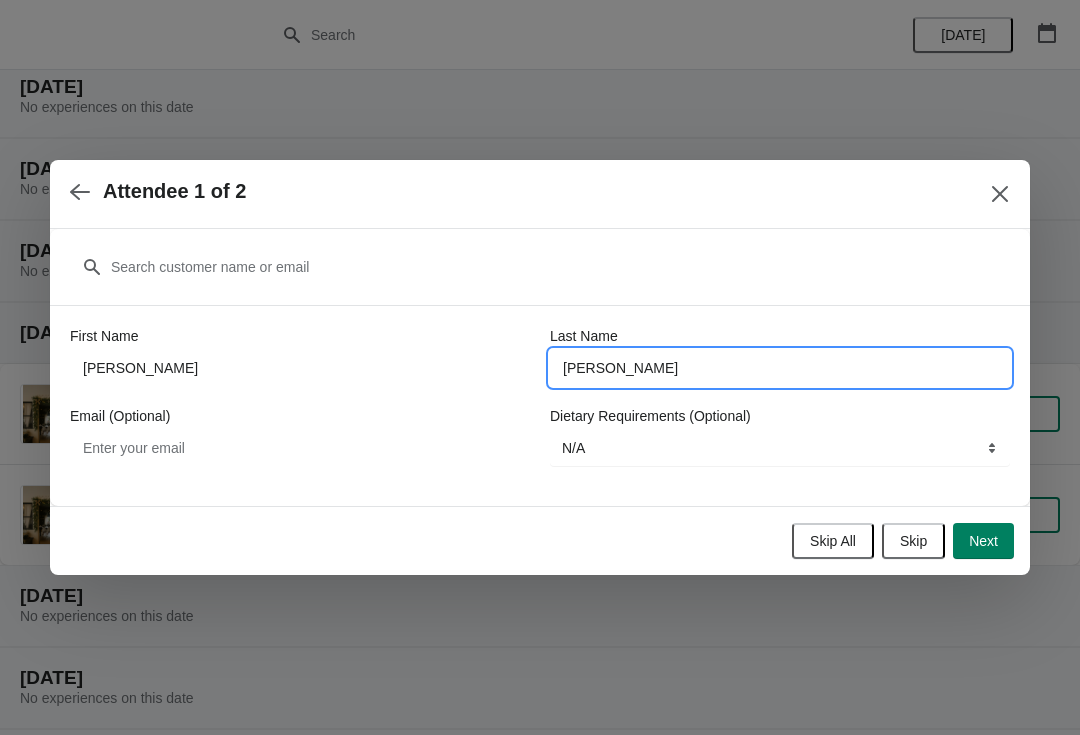 type on "Elliott" 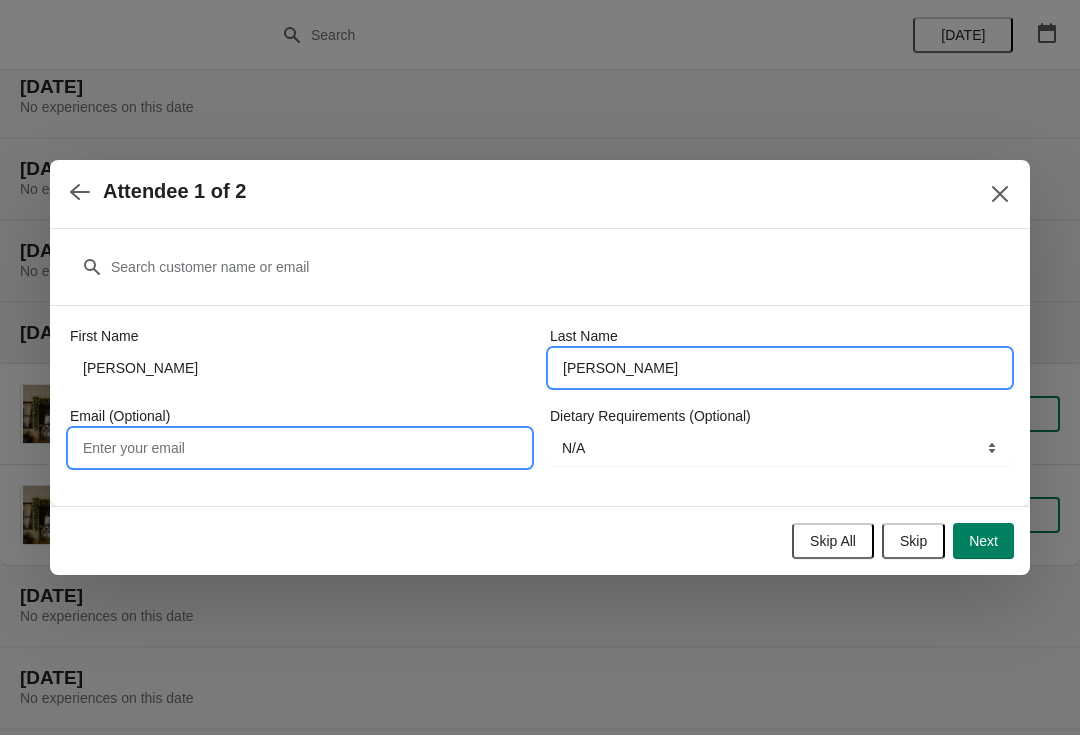 click on "Email (Optional)" at bounding box center [300, 448] 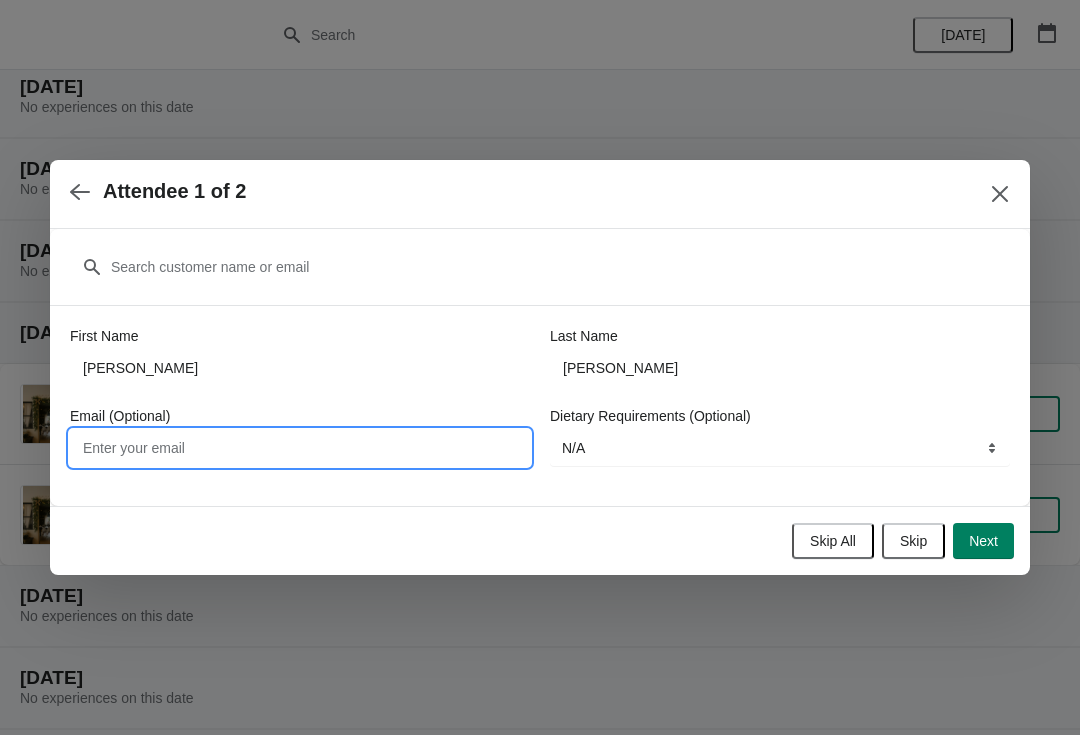 click on "Next" at bounding box center [983, 541] 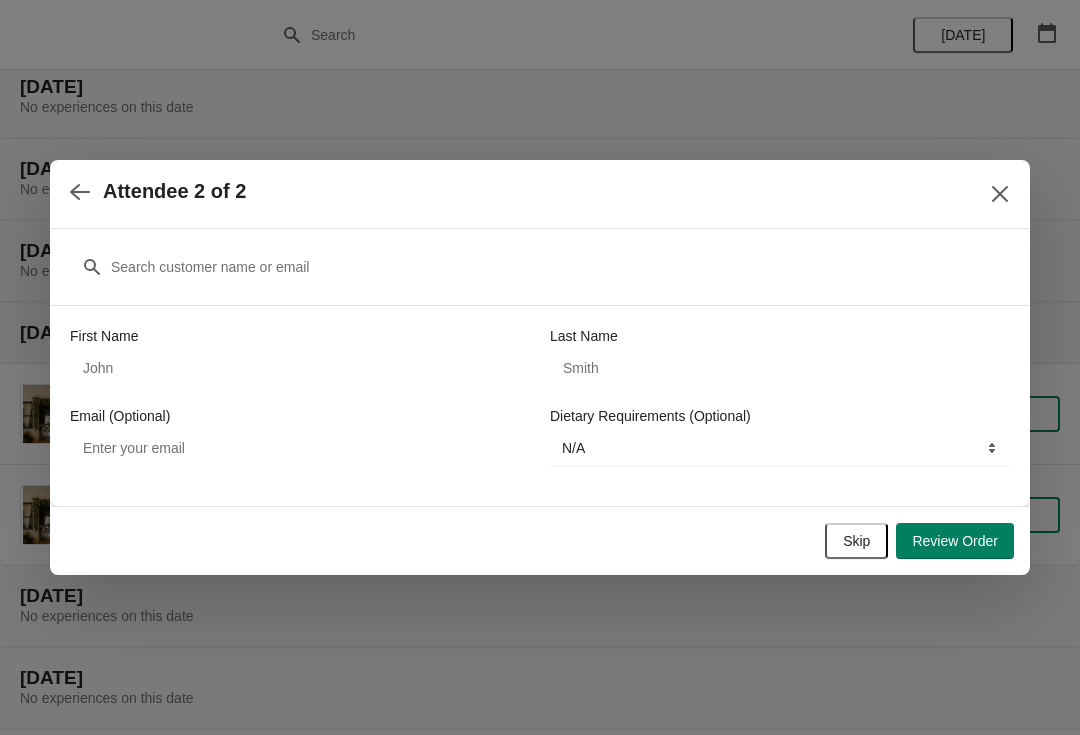 click on "Review Order" at bounding box center [955, 541] 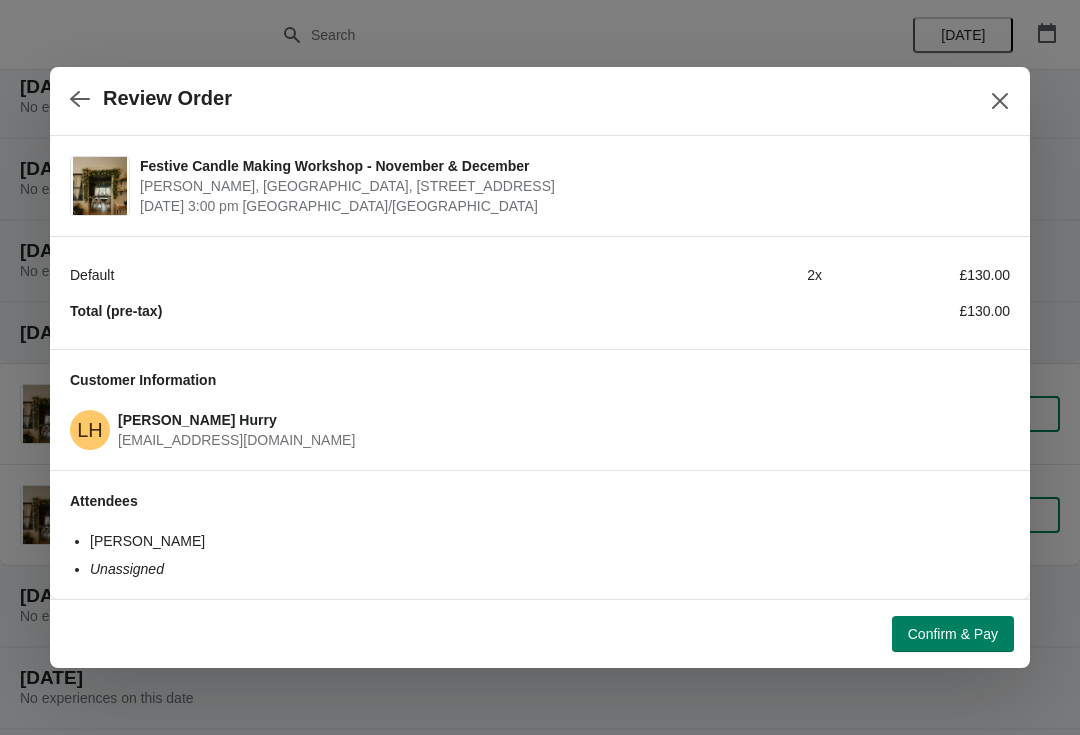 click at bounding box center [80, 98] 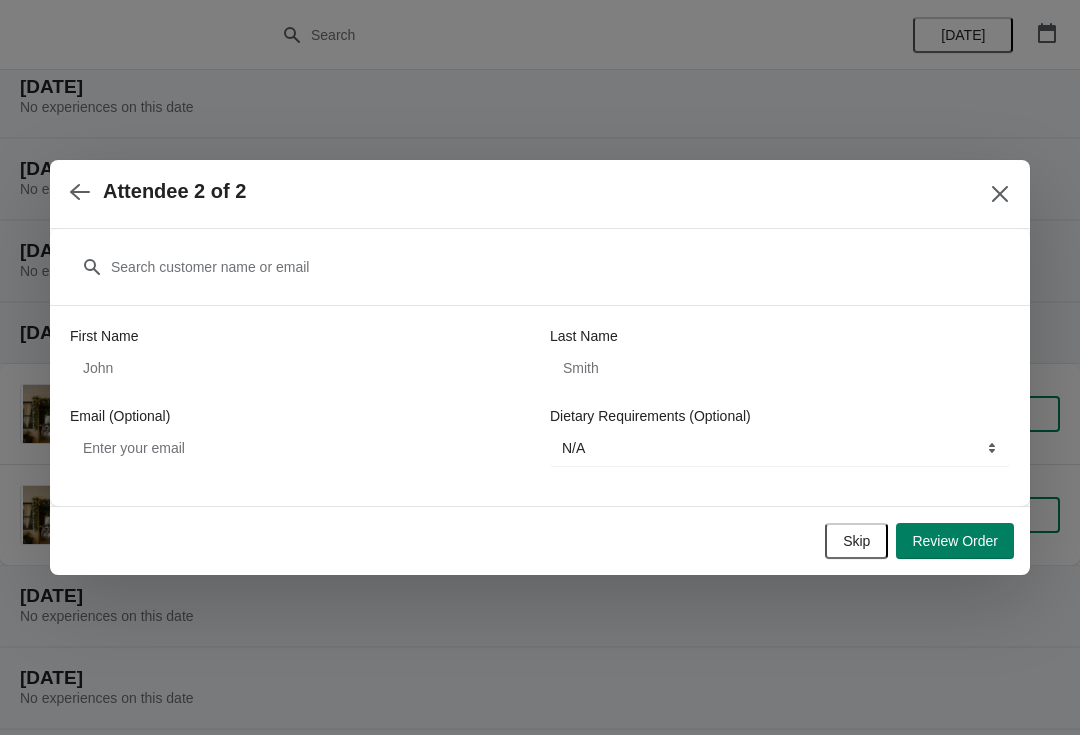 click 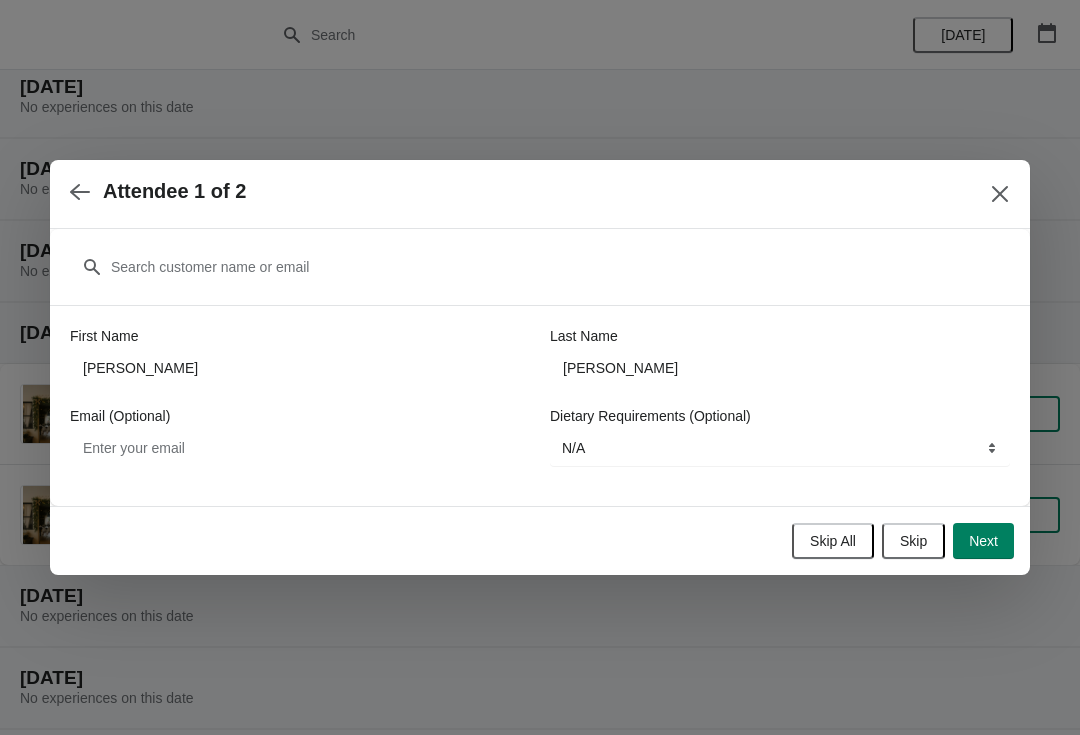 click on "Next" at bounding box center (983, 541) 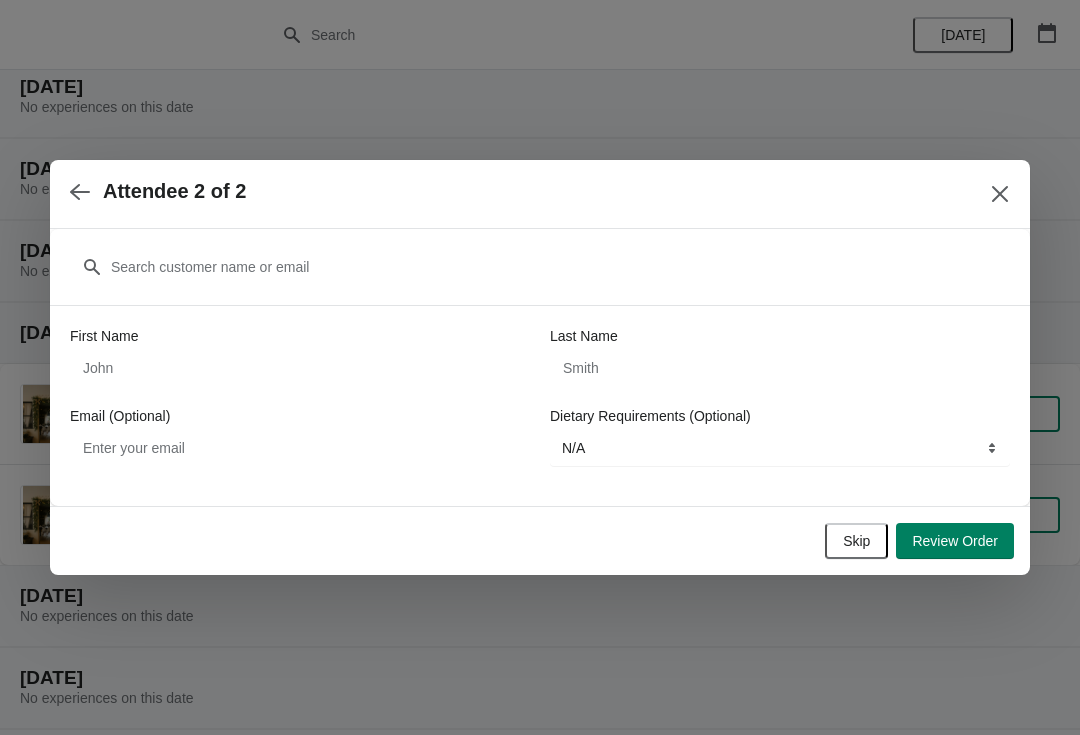 click at bounding box center [1000, 194] 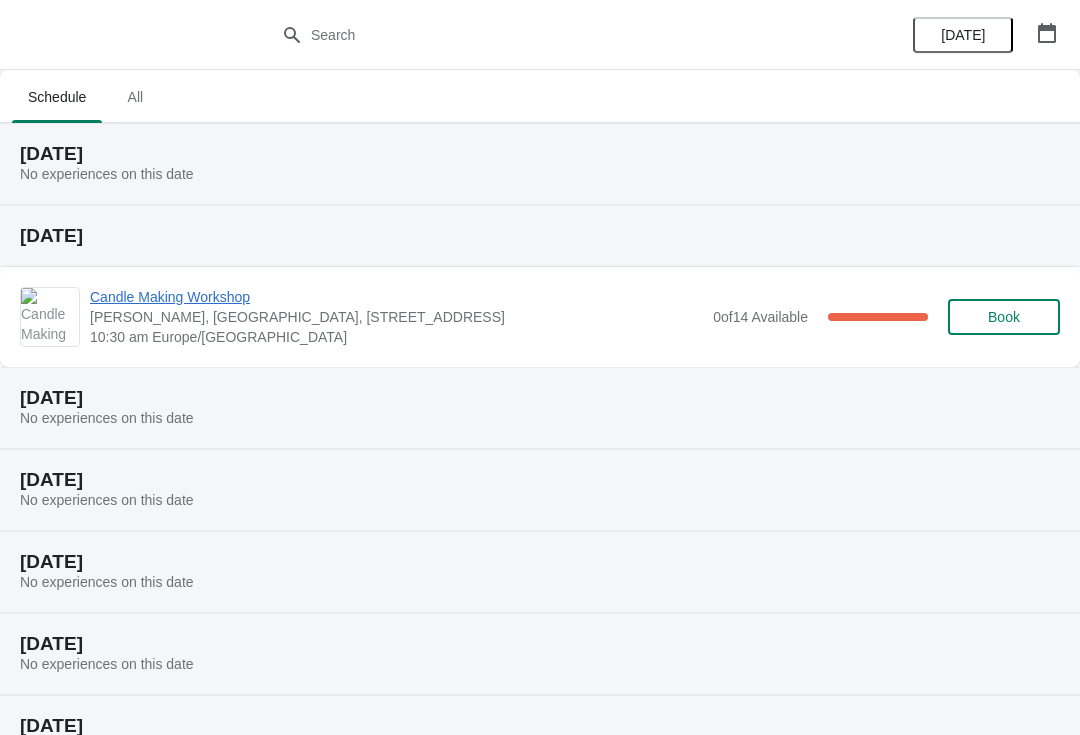 scroll, scrollTop: 12664, scrollLeft: 0, axis: vertical 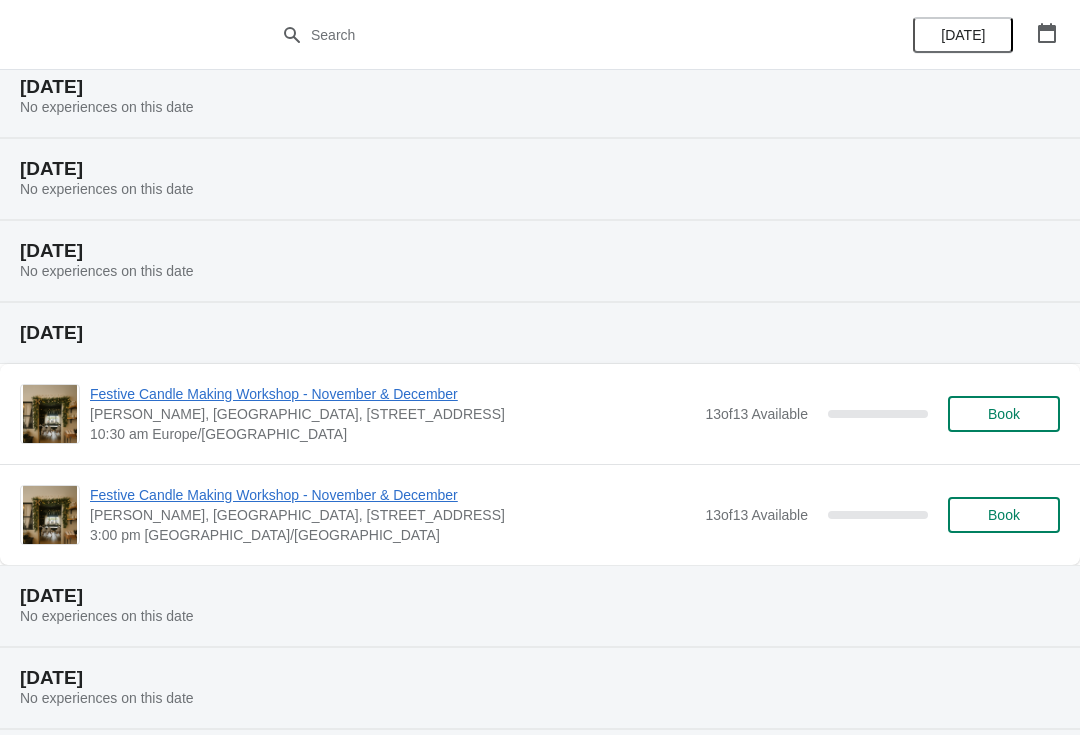 click on "Book" at bounding box center [1004, 515] 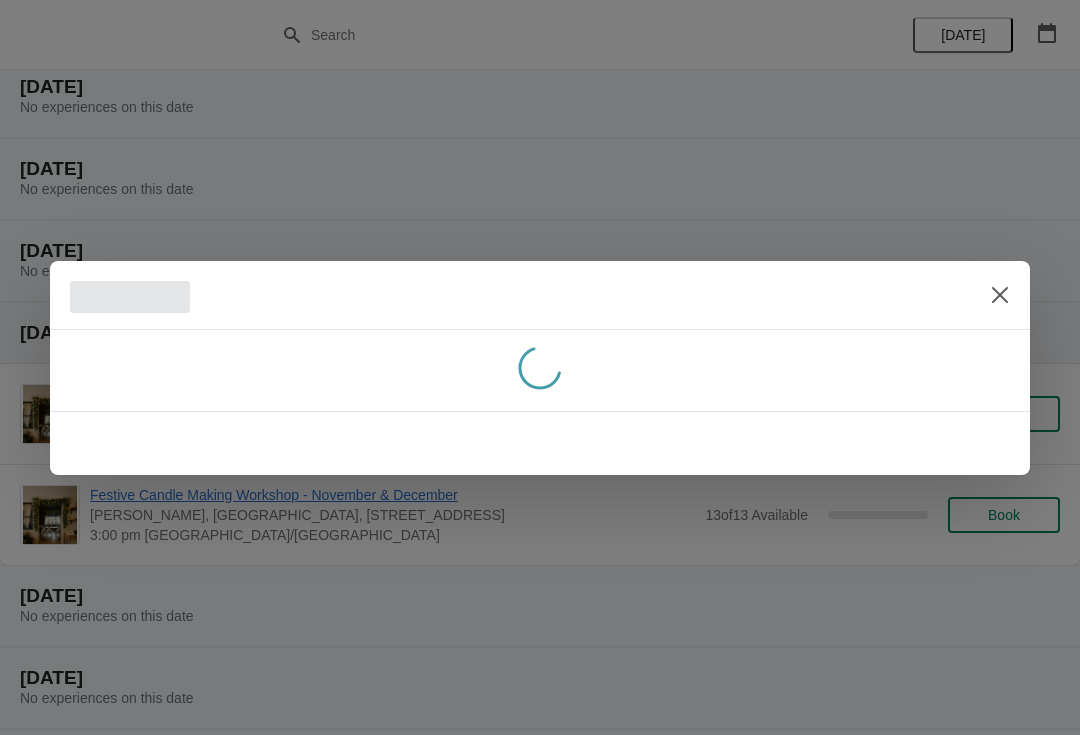 scroll, scrollTop: 0, scrollLeft: 0, axis: both 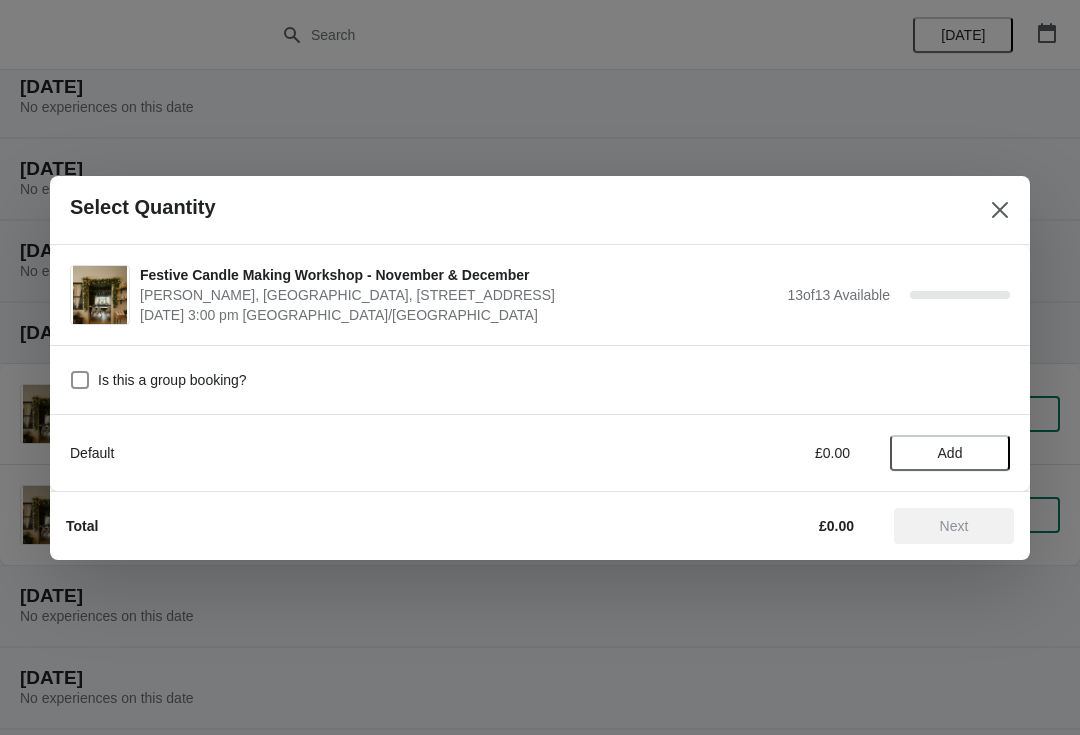 click at bounding box center (80, 380) 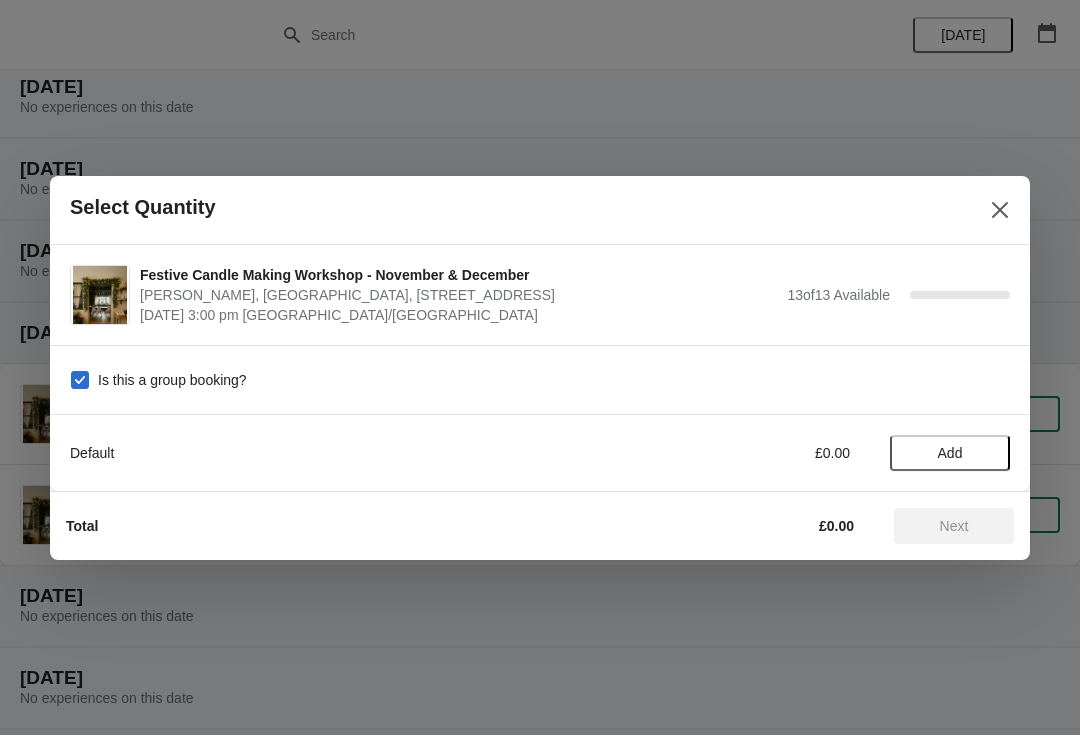 checkbox on "true" 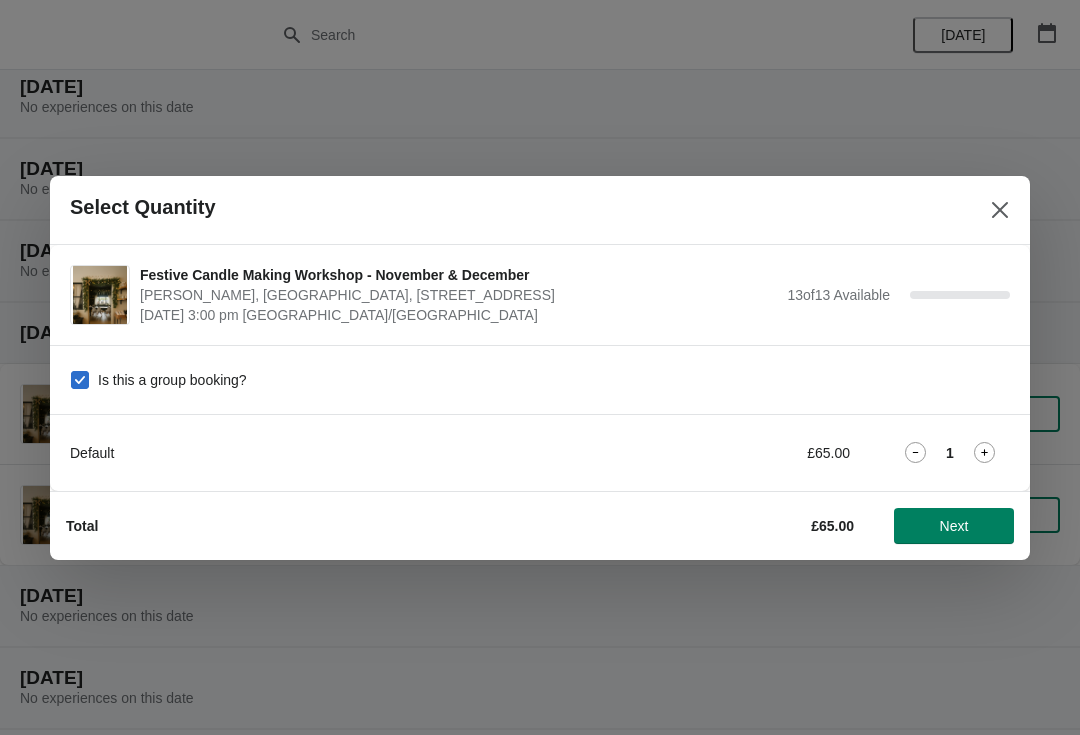 click 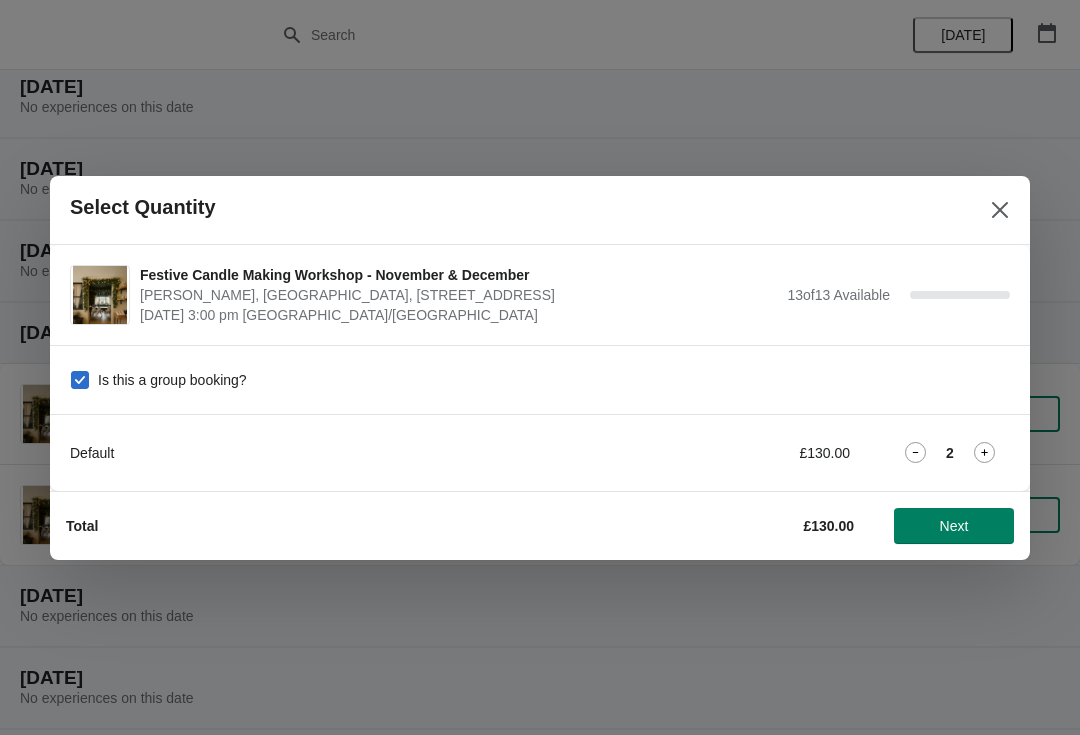 click on "Next" at bounding box center (954, 526) 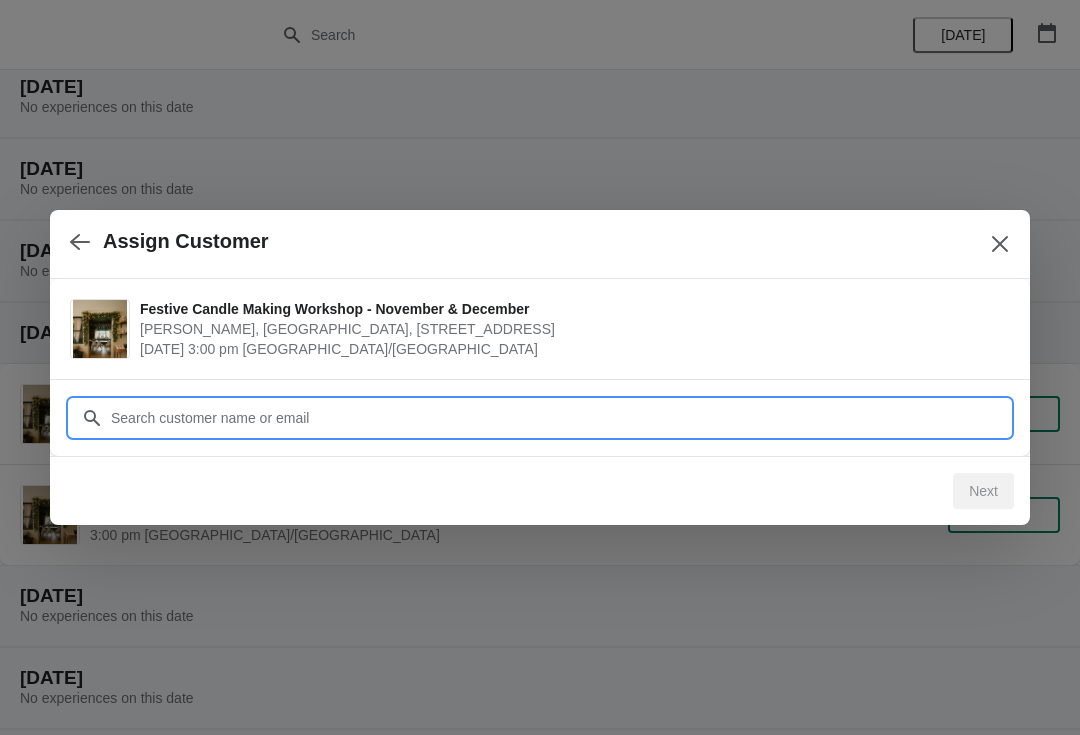 click on "Customer" at bounding box center (560, 418) 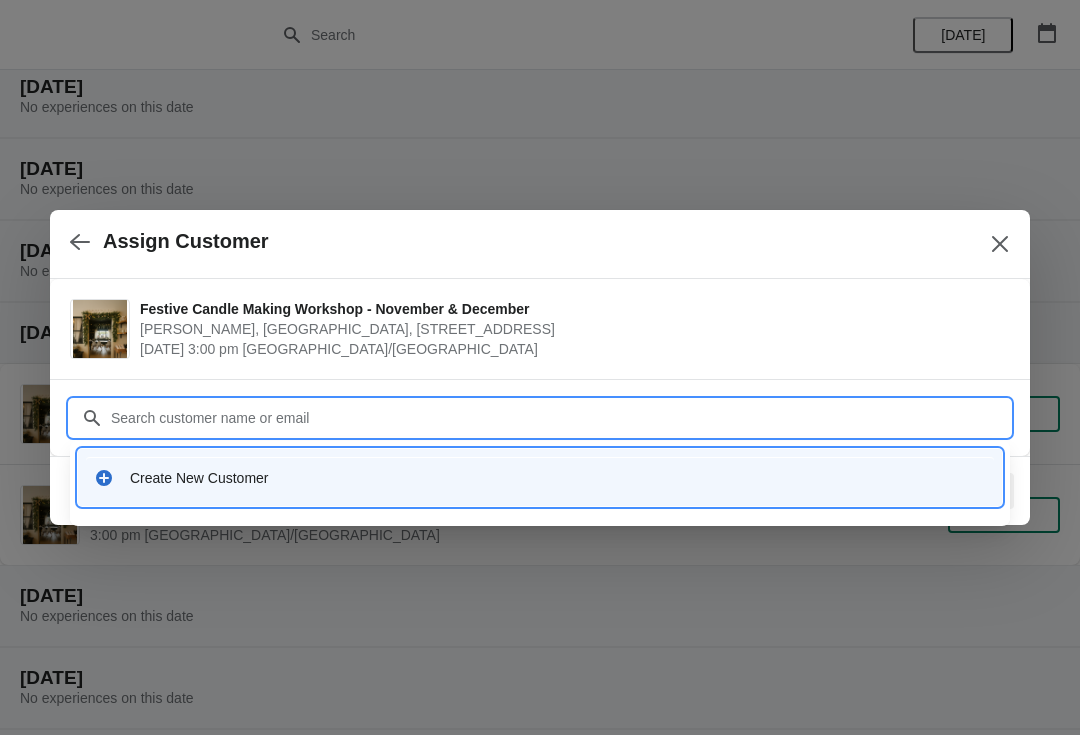 click on "Create New Customer" at bounding box center (558, 478) 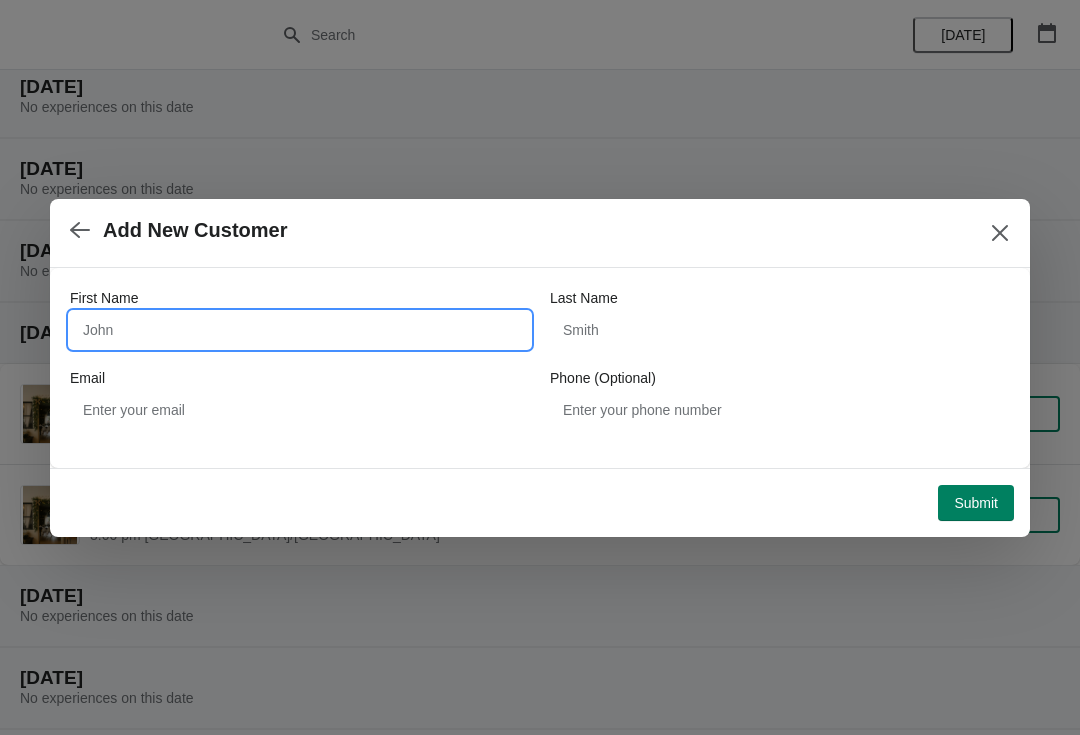 click on "First Name" at bounding box center [300, 330] 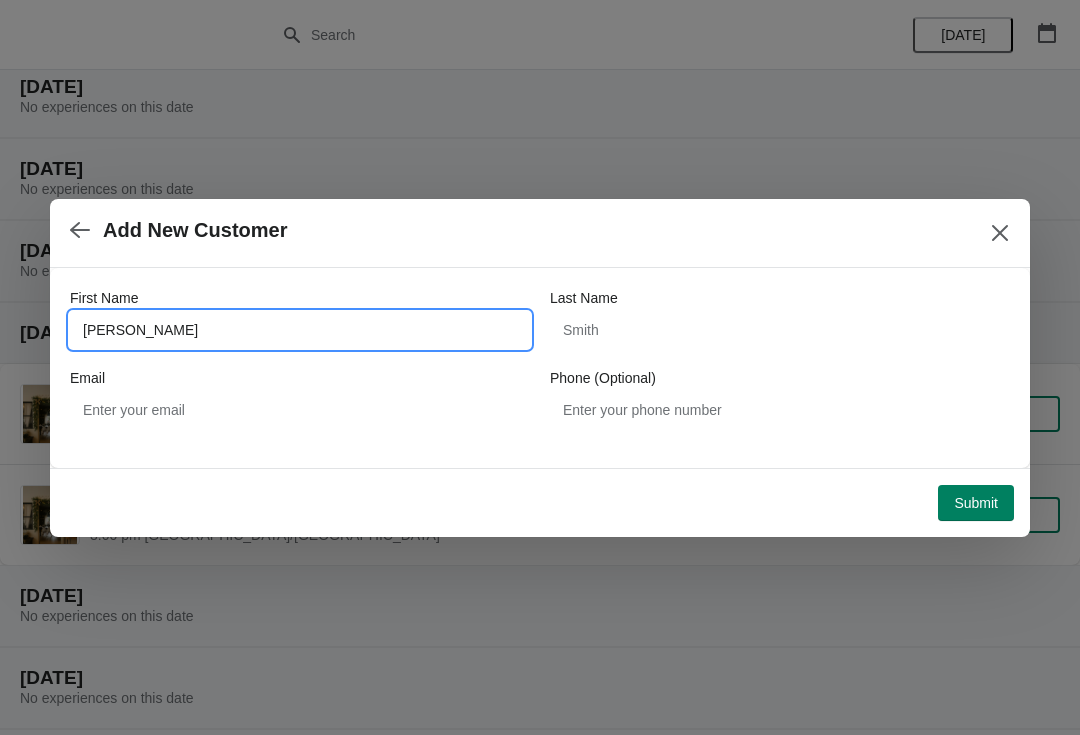 type on "Lisa" 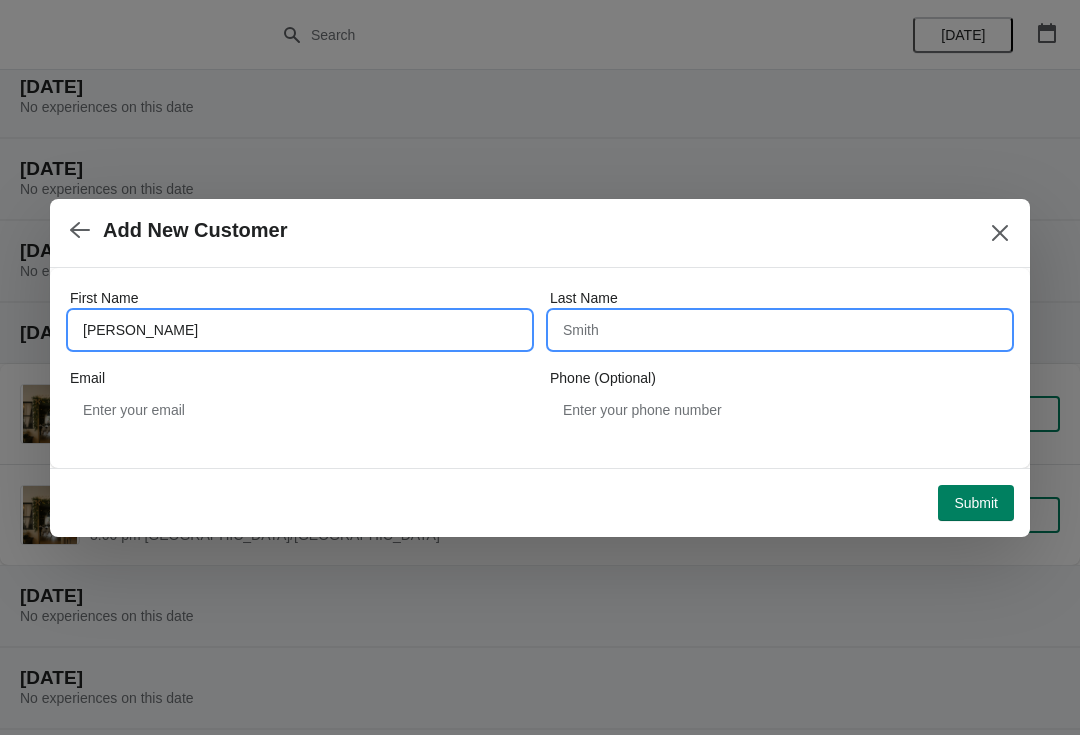 click on "Last Name" at bounding box center (780, 330) 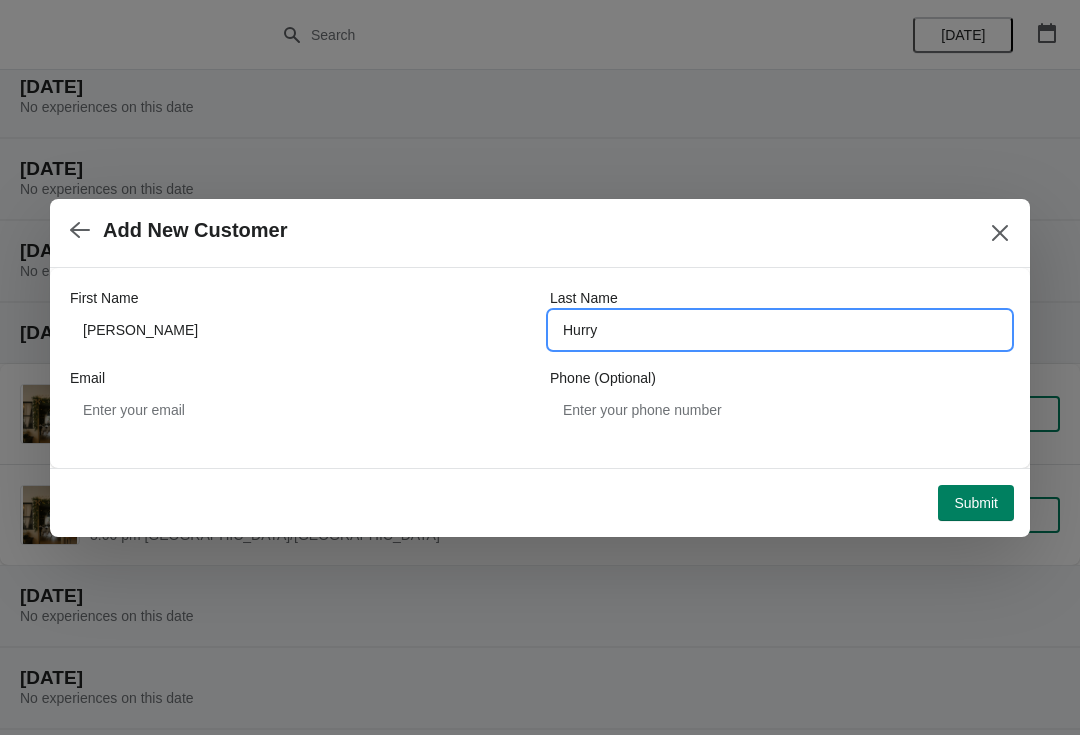 type on "Hurry" 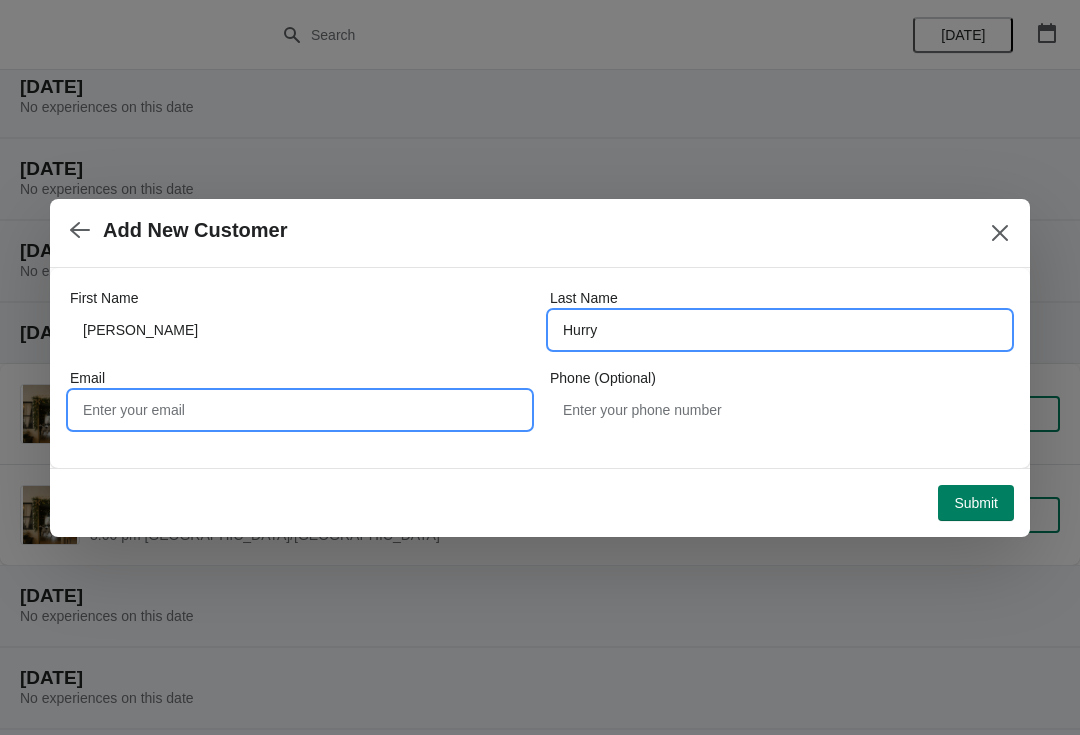 click on "Email" at bounding box center (300, 410) 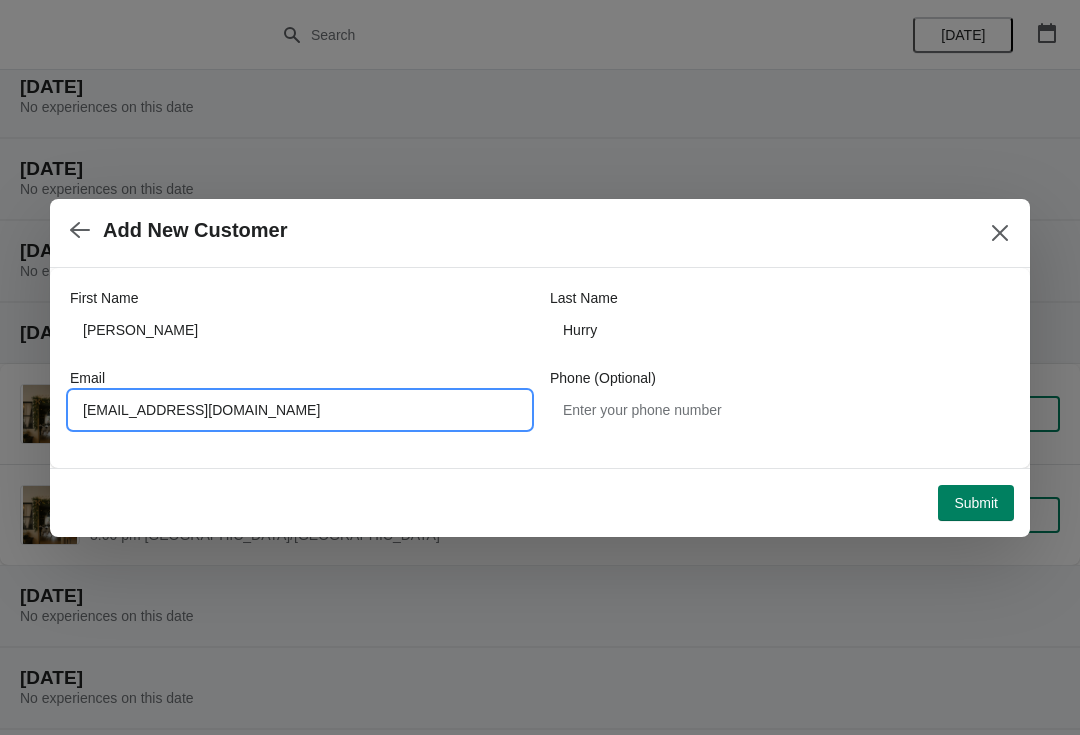 type on "Lisahurry@icloud.com" 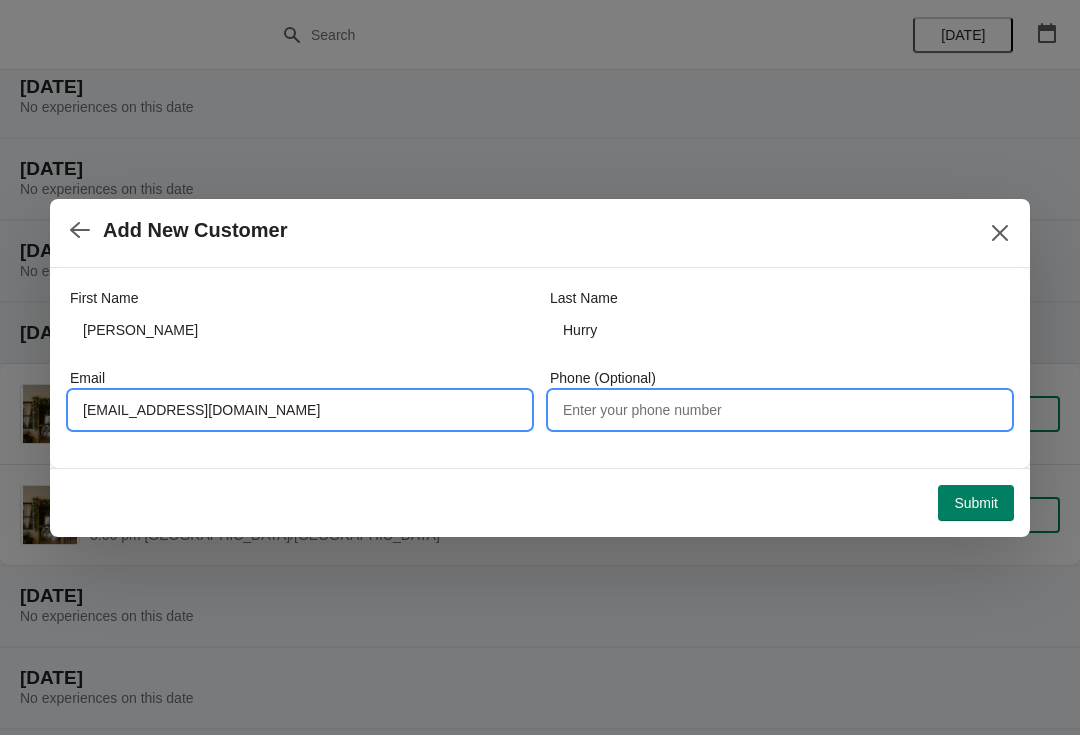 click on "Phone (Optional)" at bounding box center (780, 410) 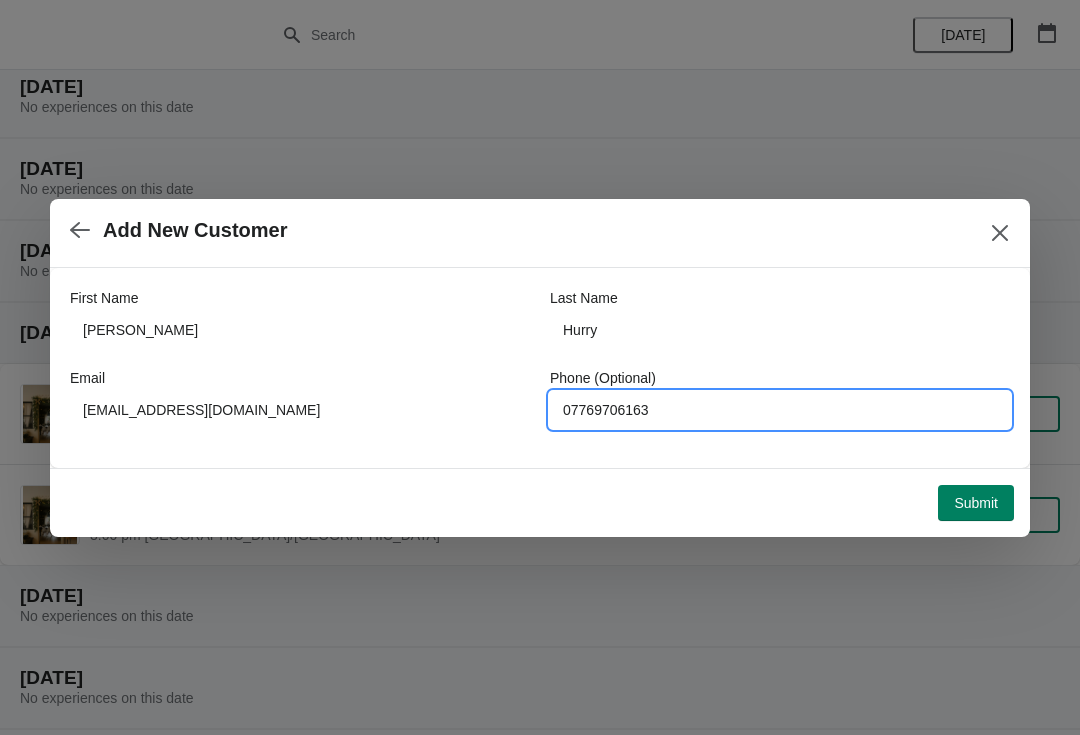 type on "07769706163" 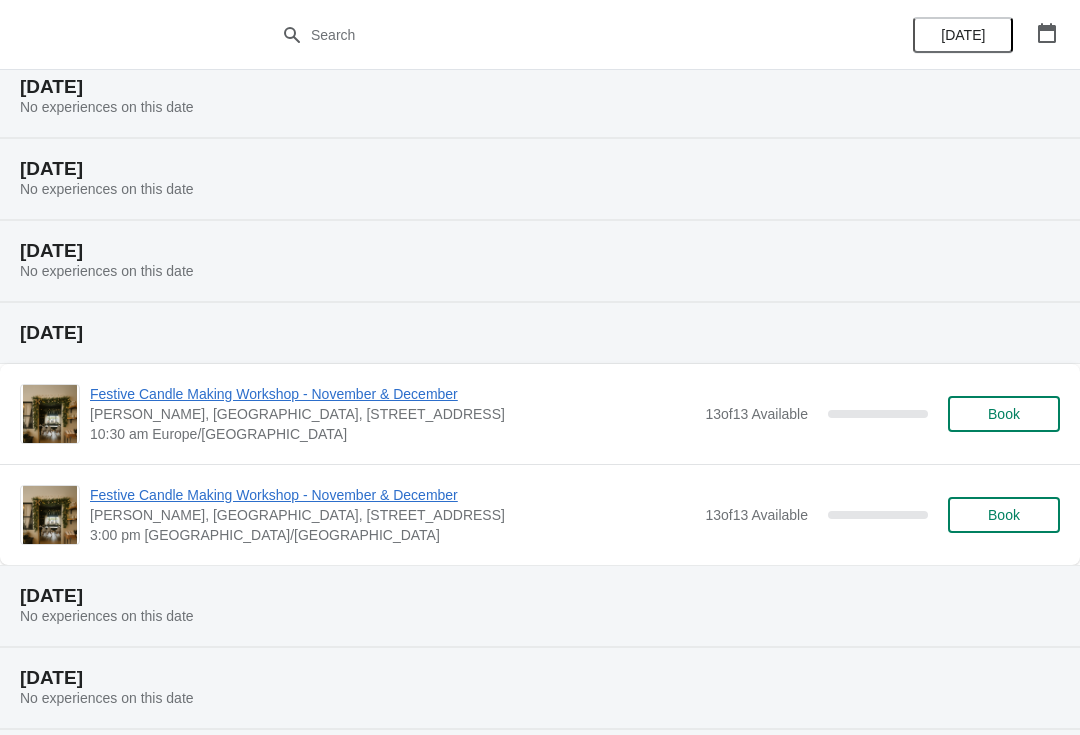 click on "Book" at bounding box center (1004, 414) 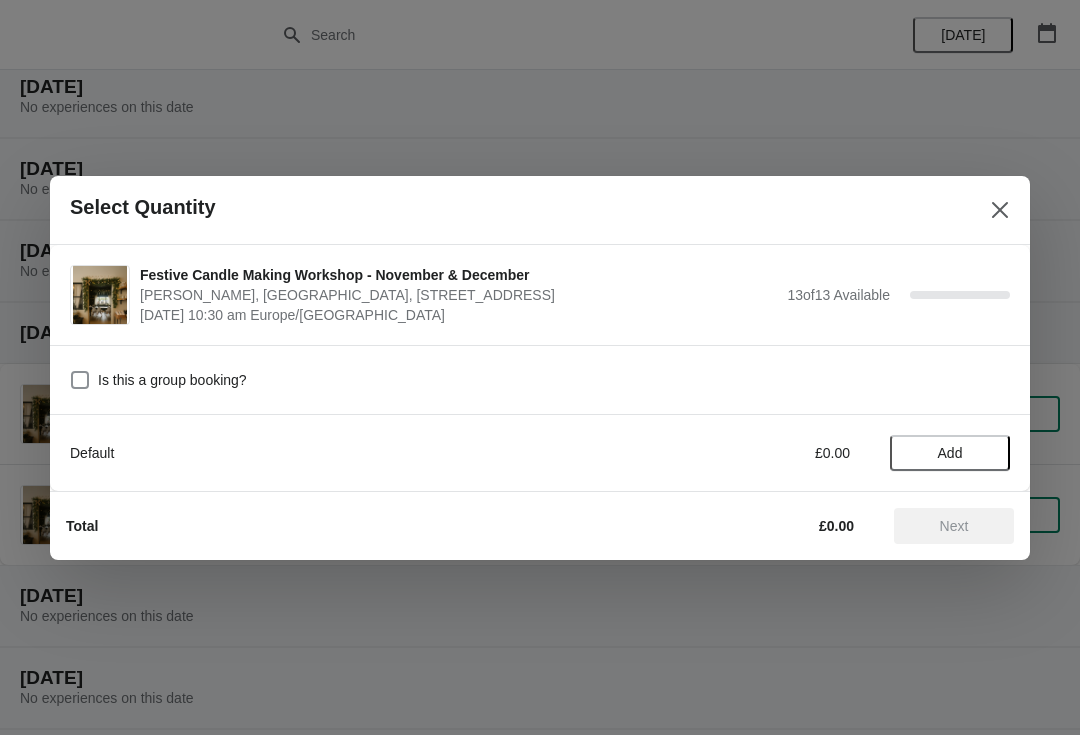 click on "Is this a group booking?" at bounding box center (540, 379) 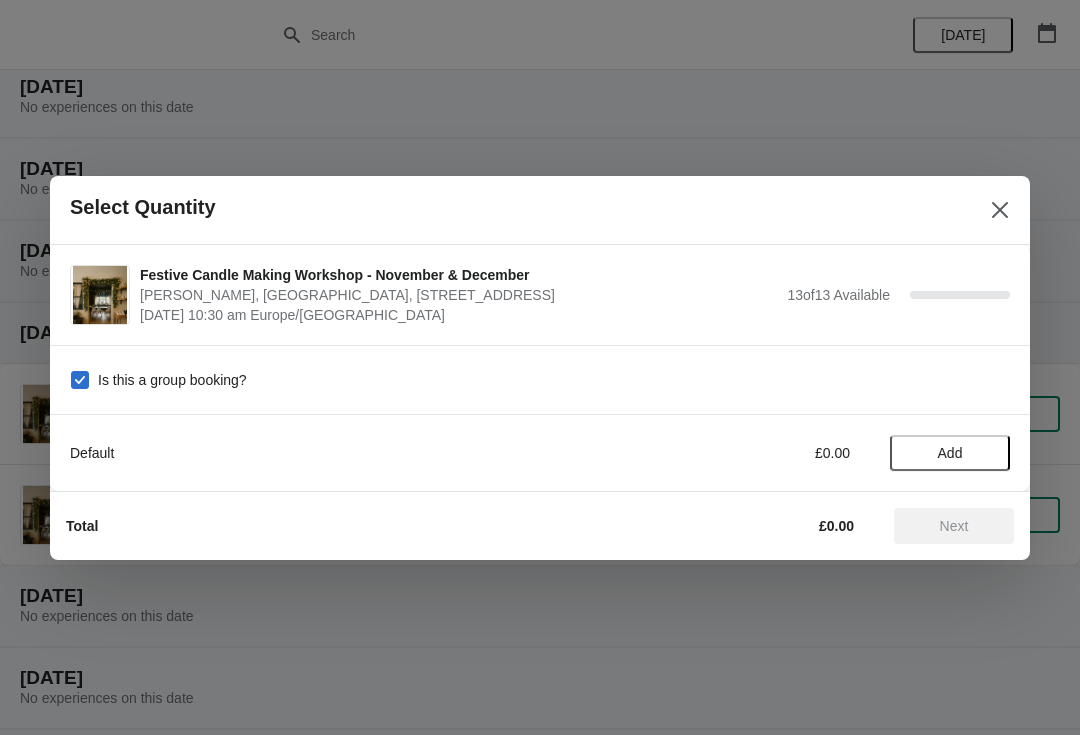 checkbox on "true" 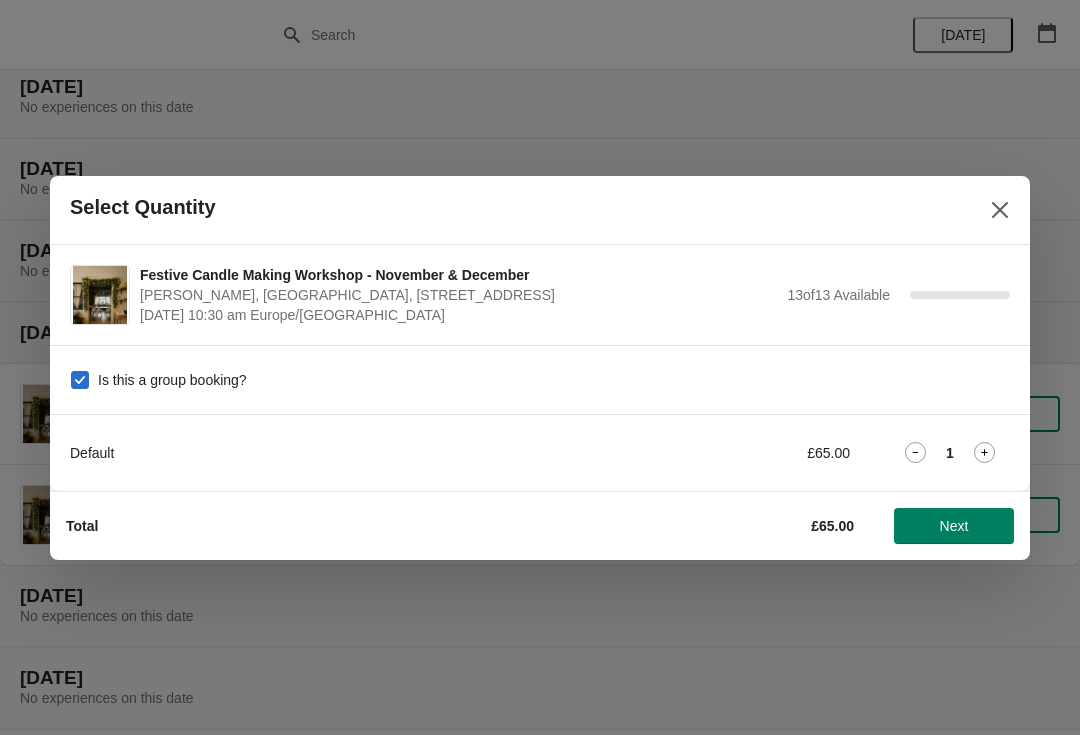 click 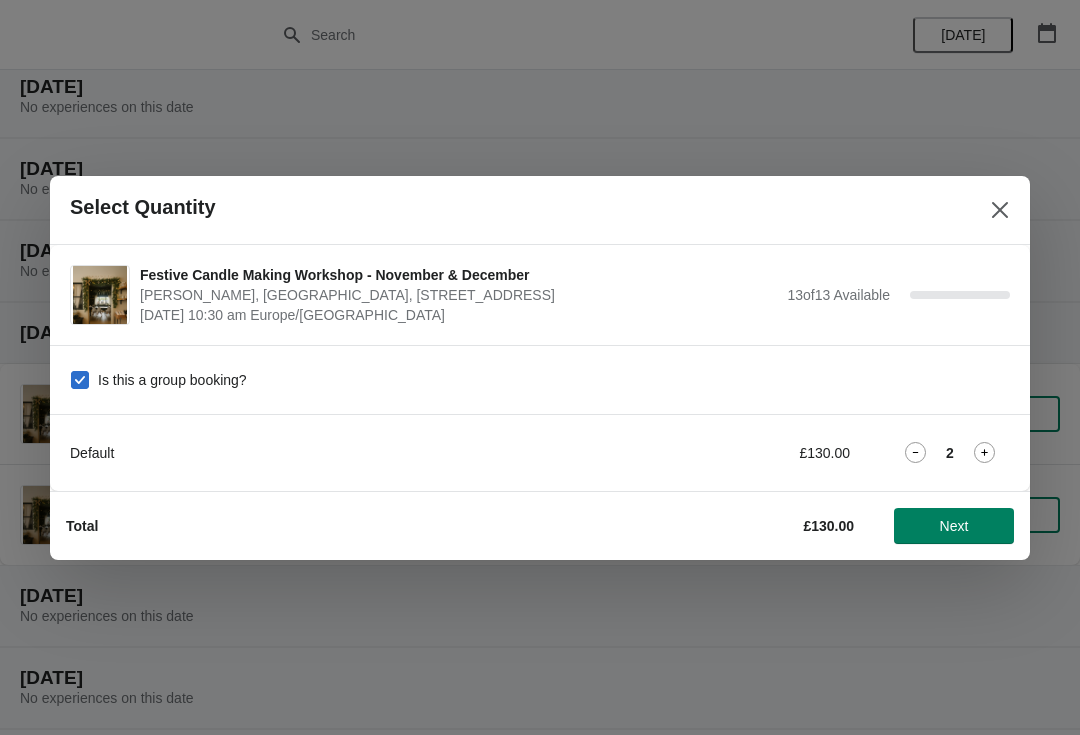 click on "Next" at bounding box center (954, 526) 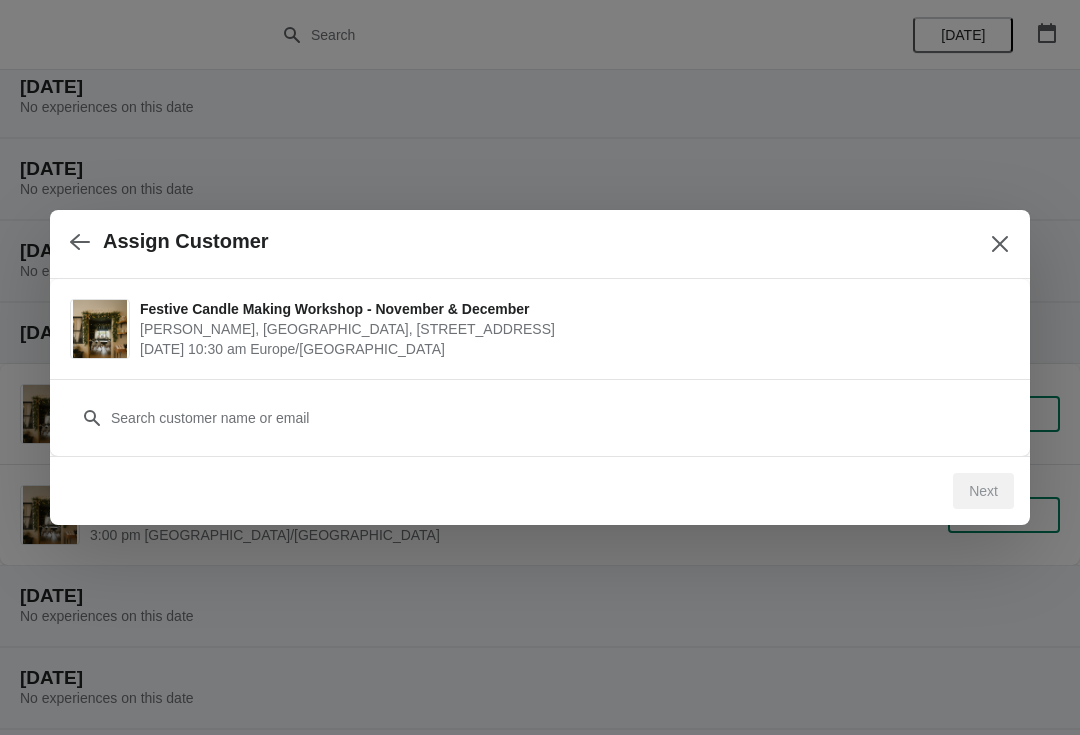 click 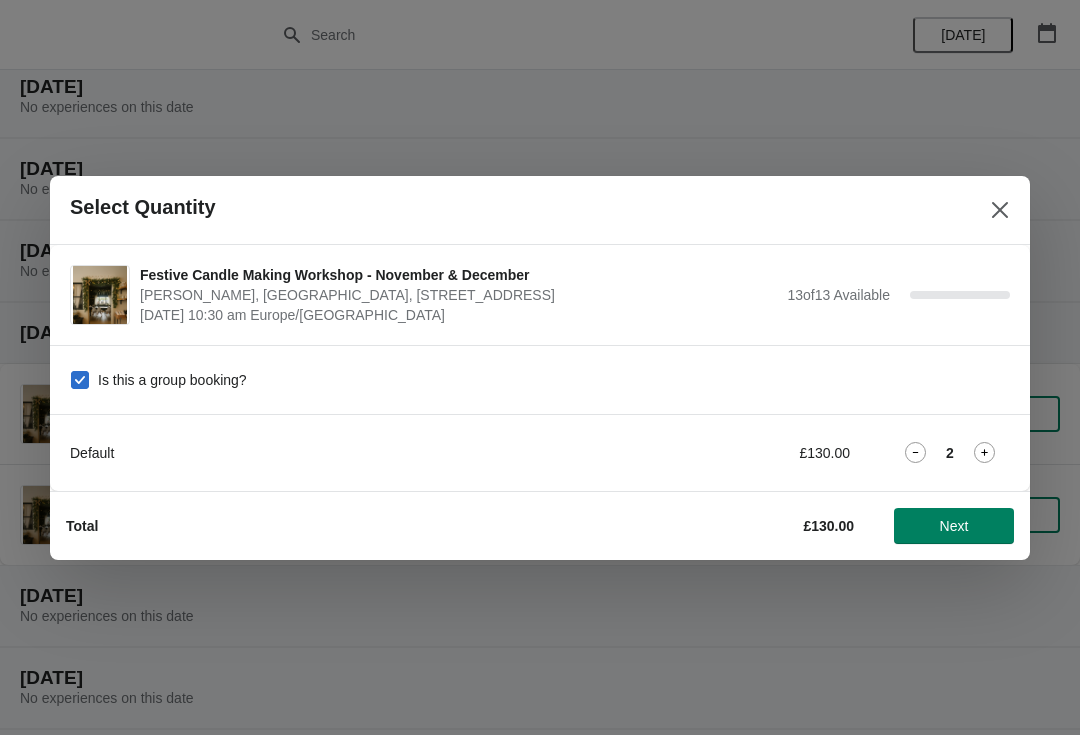 click on "Next" at bounding box center (954, 526) 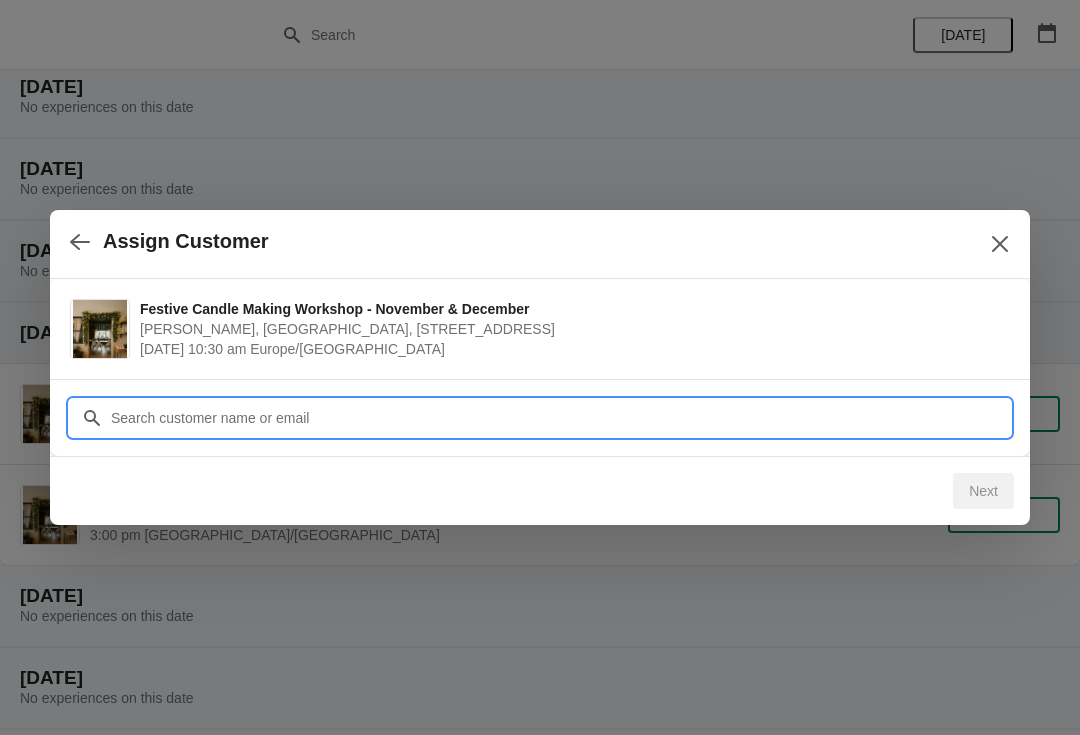 click on "Customer" at bounding box center [560, 418] 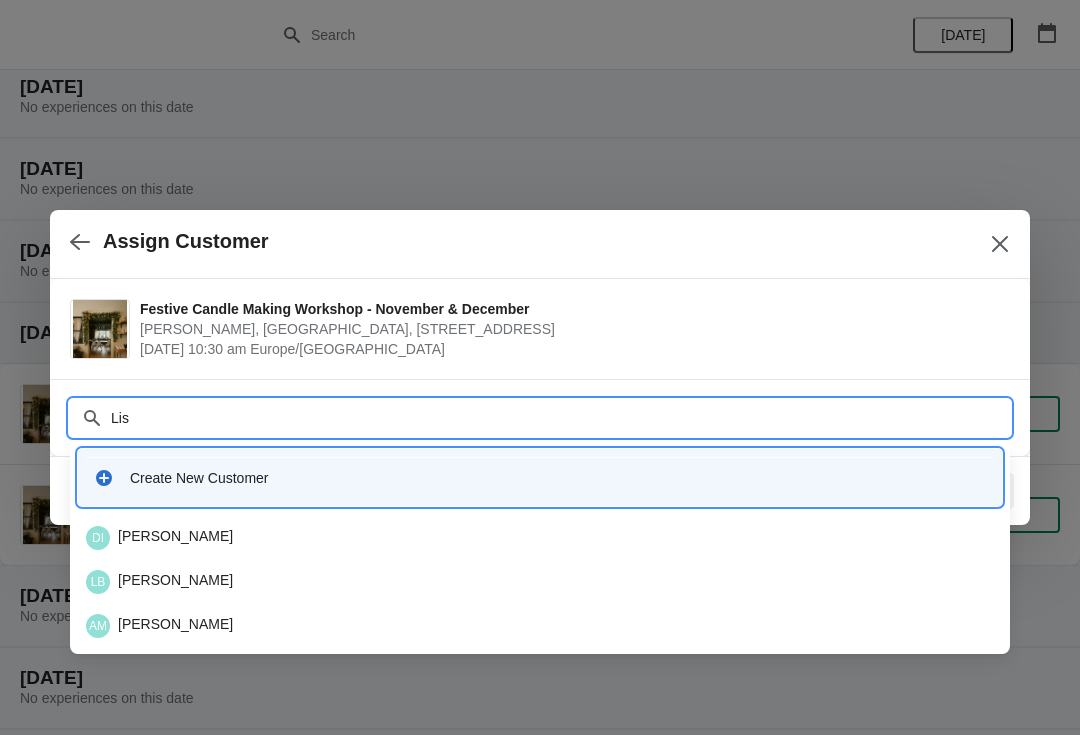 type on "Lis" 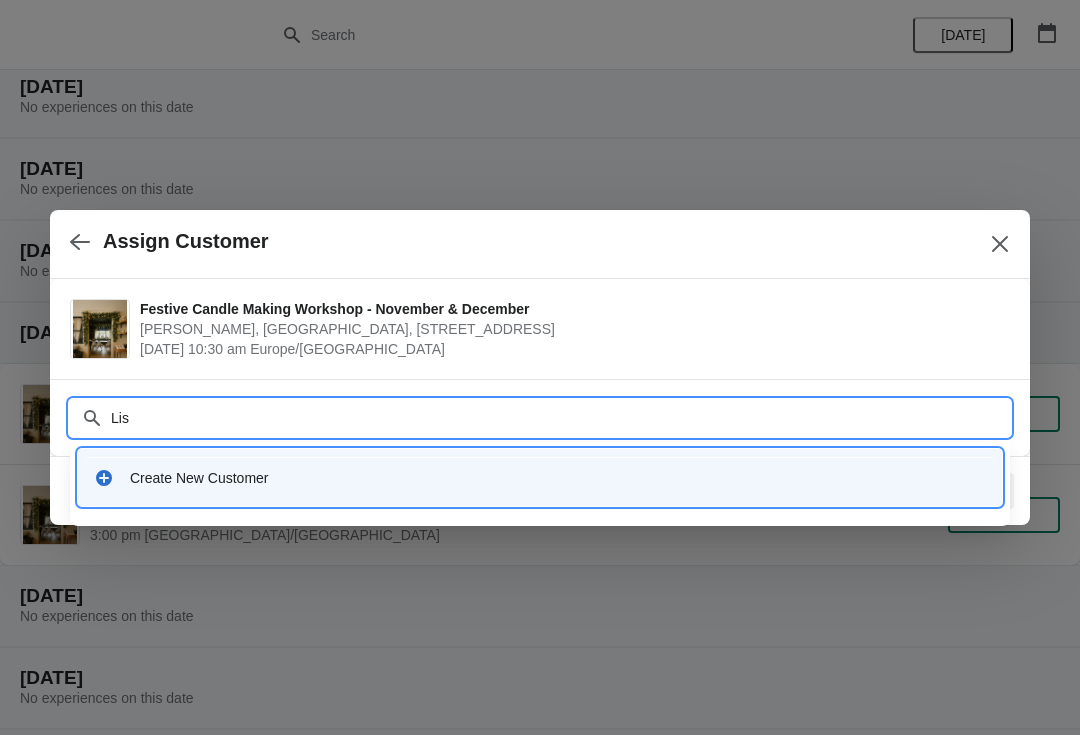 click on "Create New Customer" at bounding box center (558, 478) 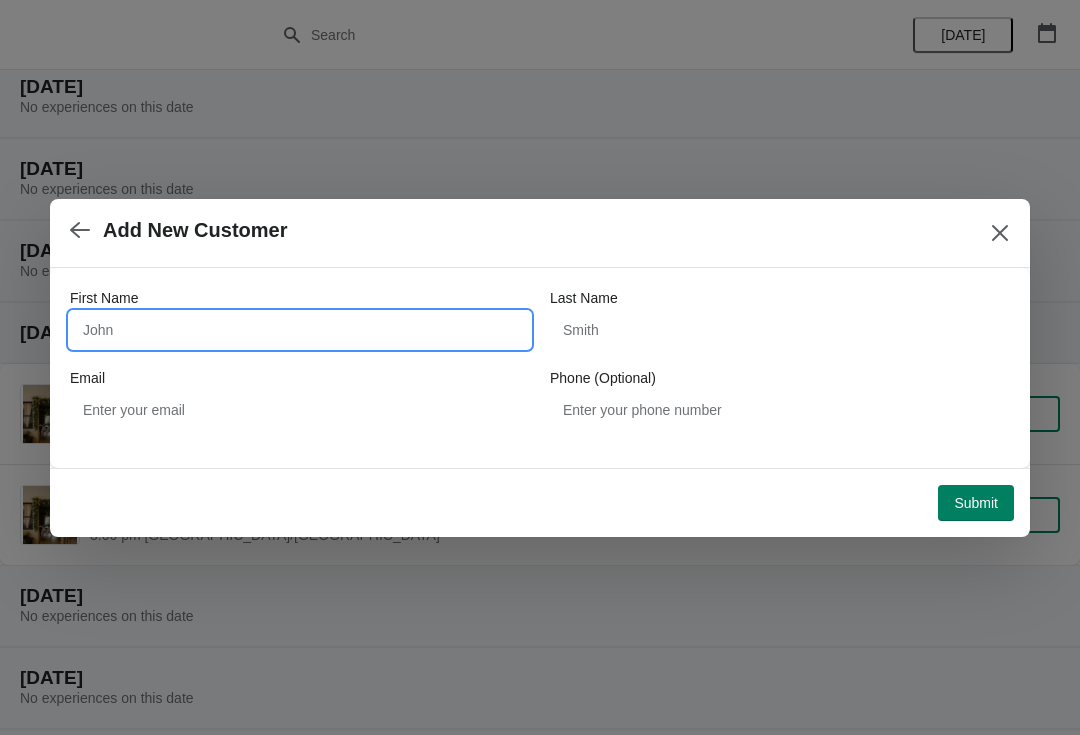 click on "First Name" at bounding box center [300, 330] 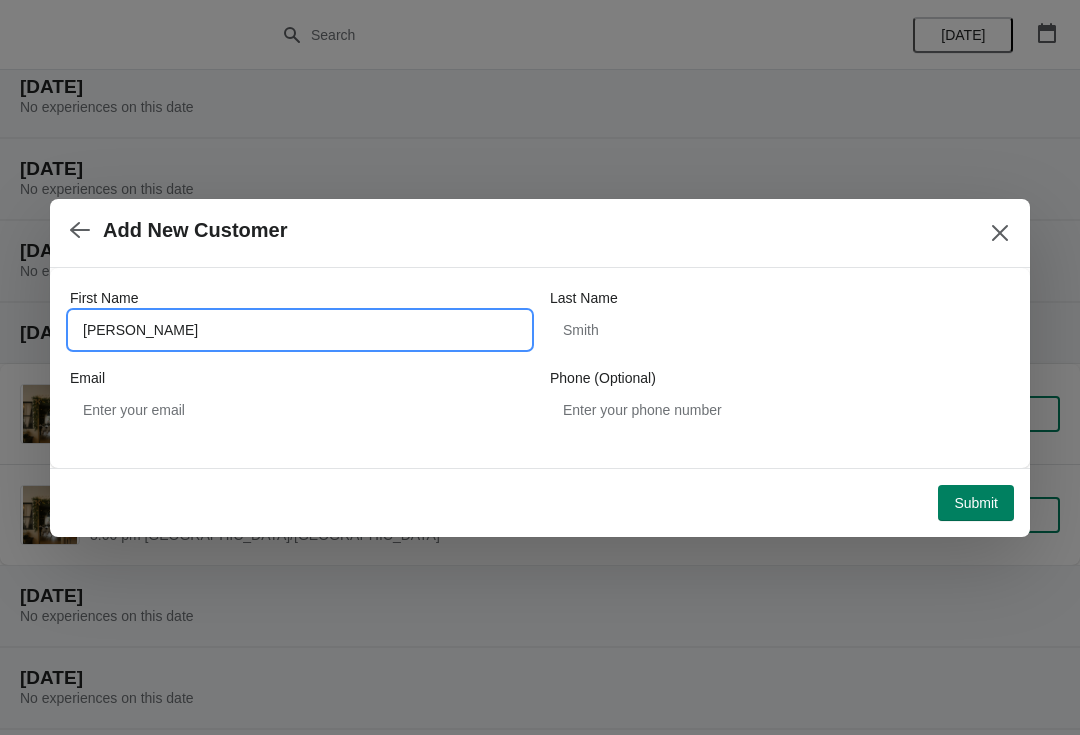 type on "Lisa" 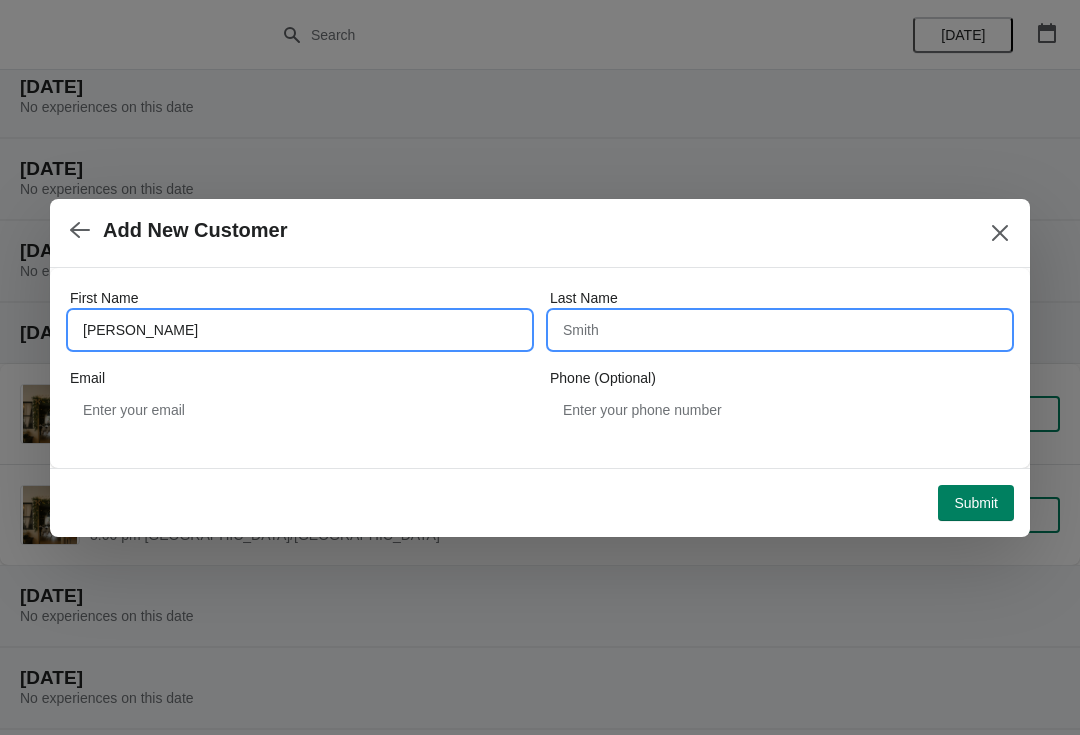 click on "Last Name" at bounding box center [780, 330] 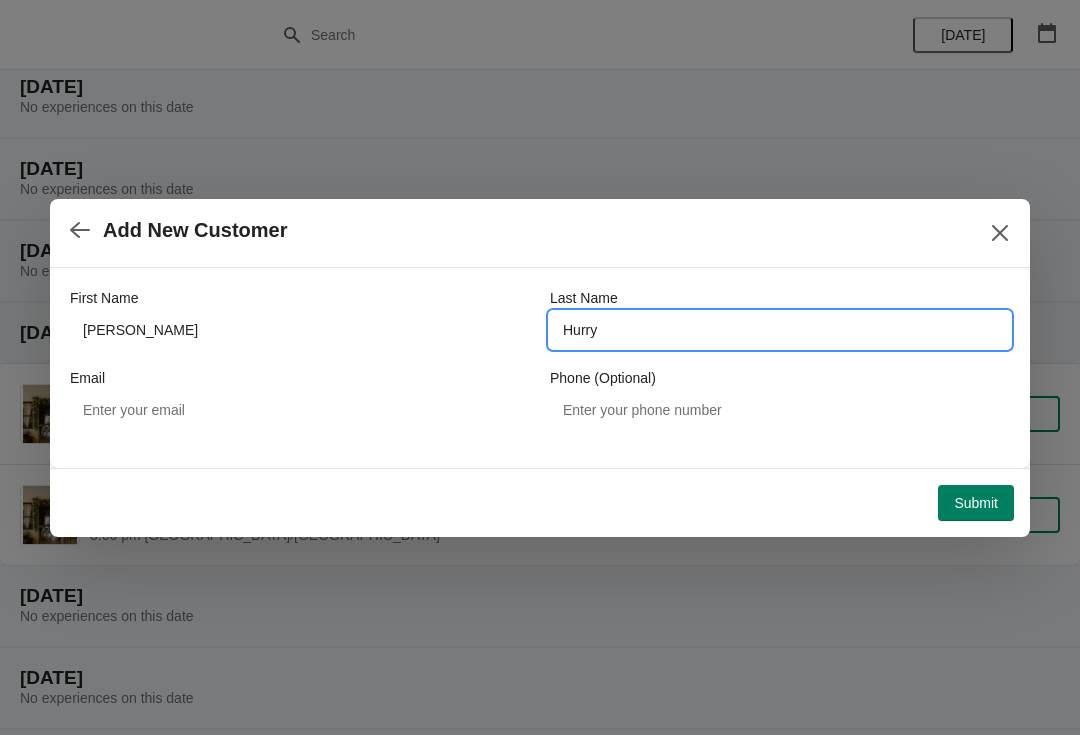 type on "Hurry" 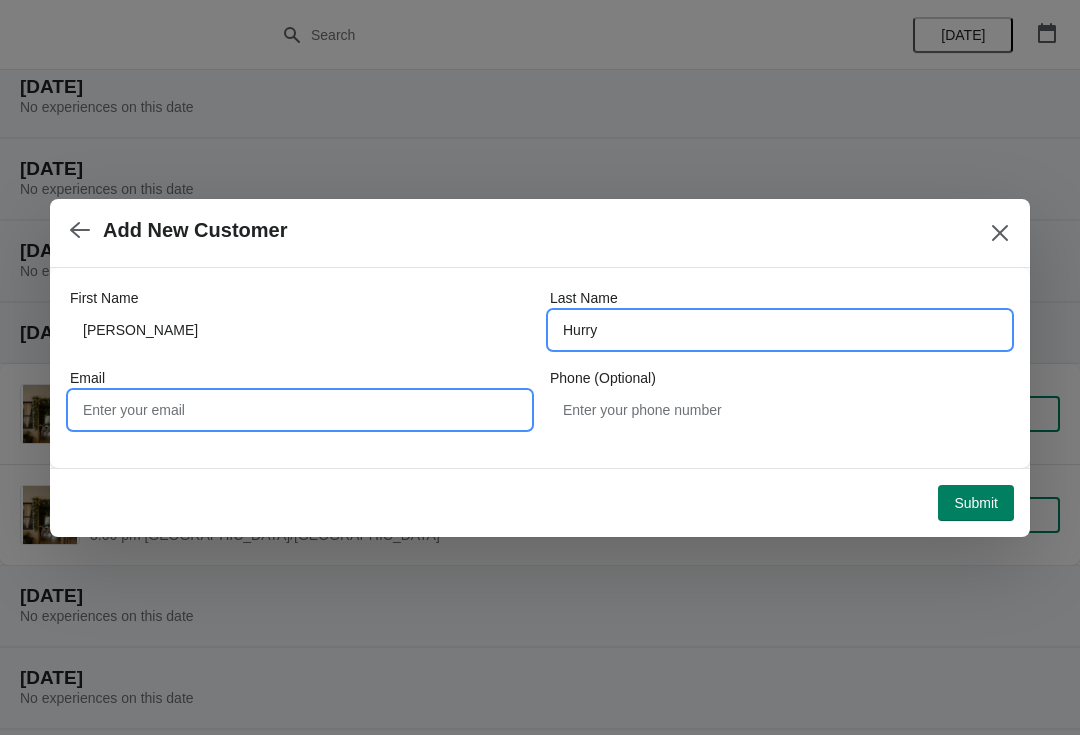 click on "Email" at bounding box center (300, 410) 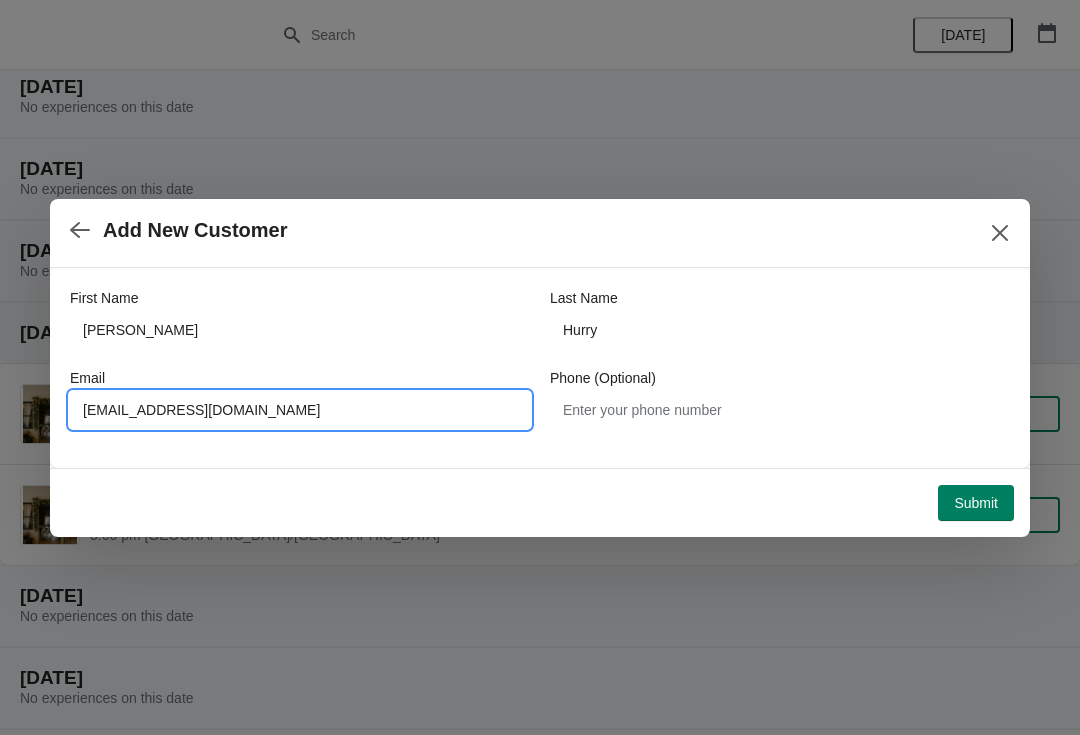 type on "Lisahurry@icloud.com" 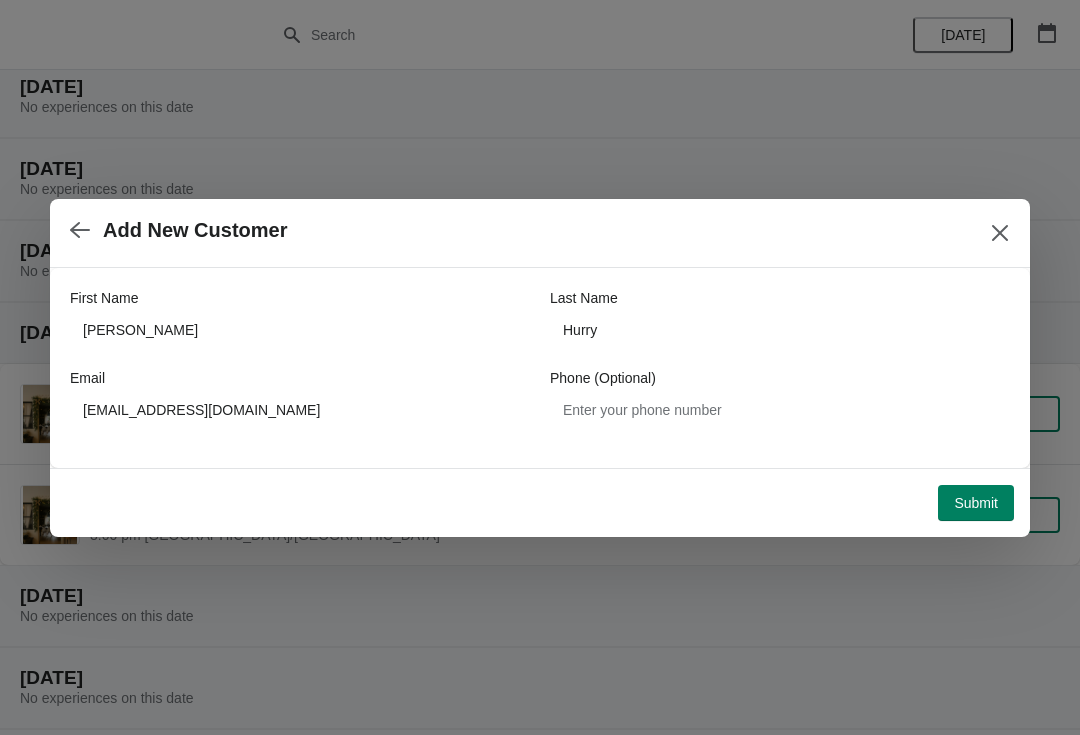 click on "Submit" at bounding box center [976, 503] 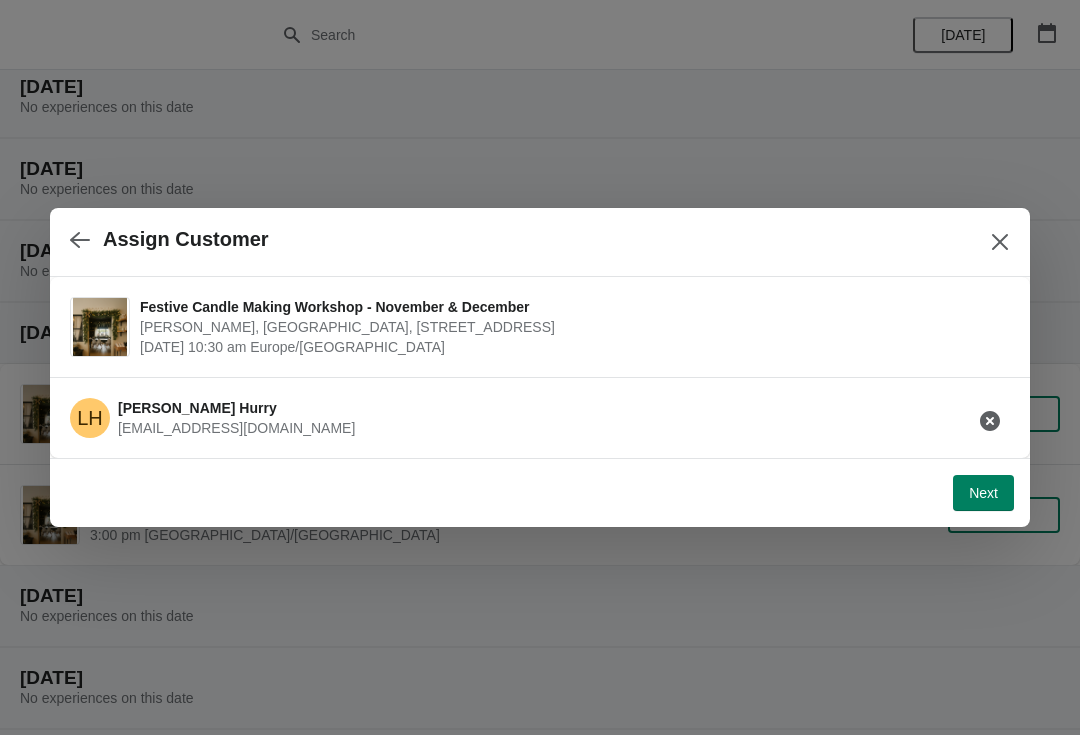click on "Next" at bounding box center [983, 493] 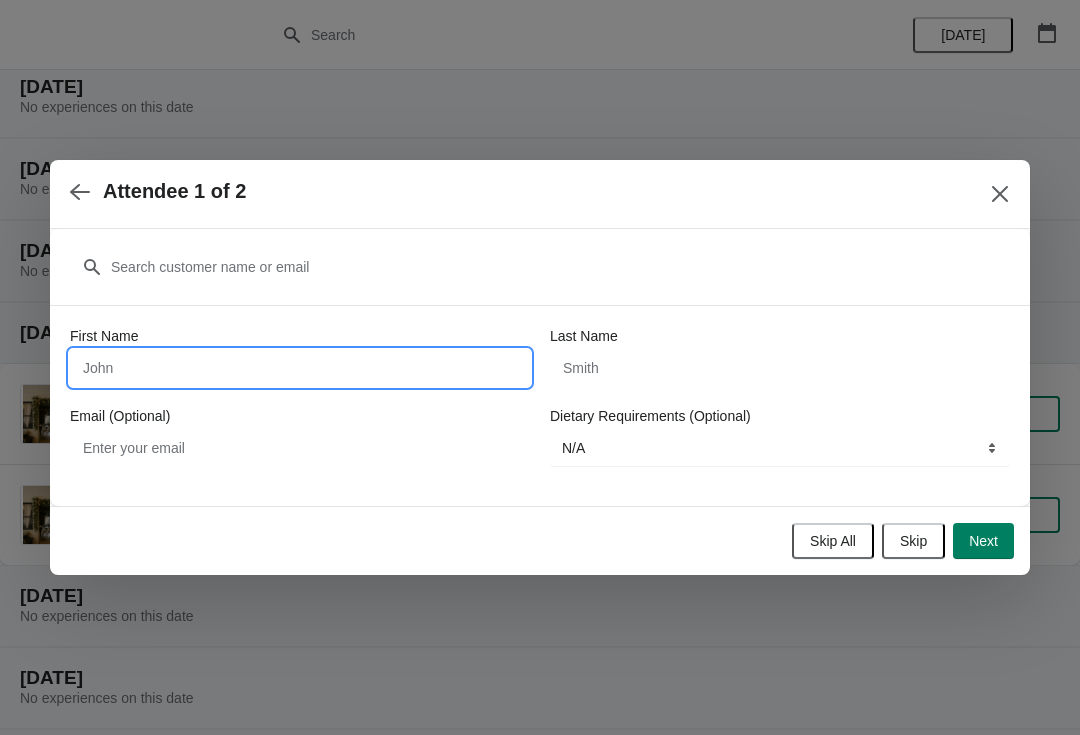click on "First Name" at bounding box center [300, 368] 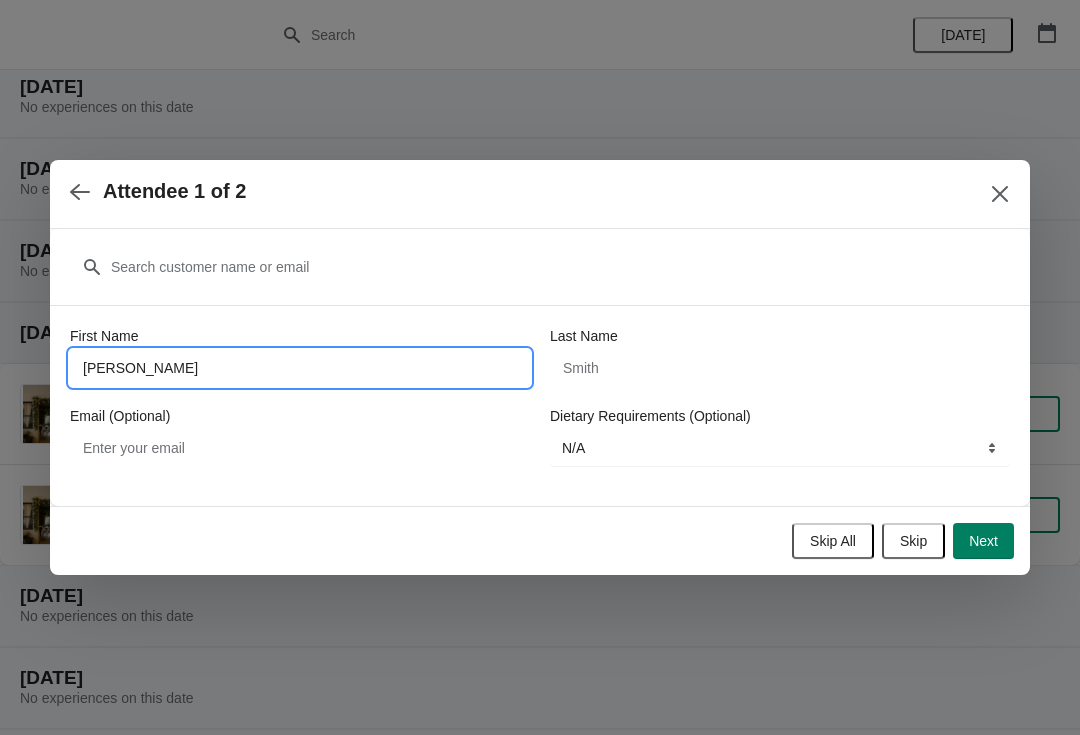 type on "Denise" 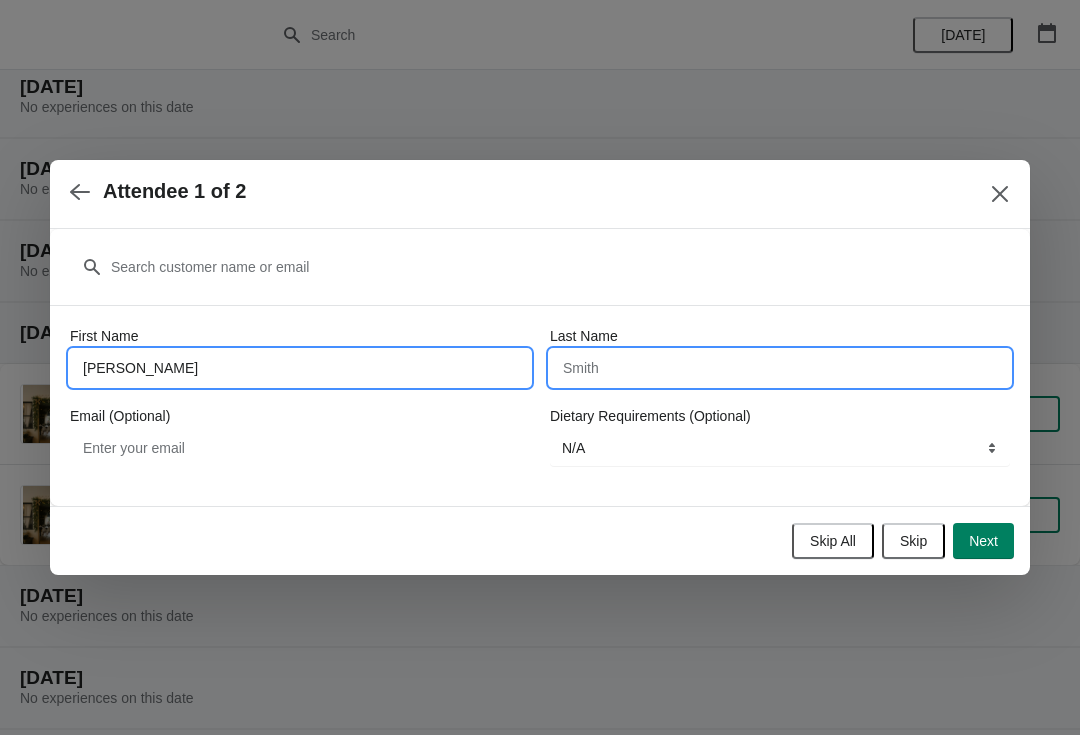 click on "Last Name" at bounding box center [780, 368] 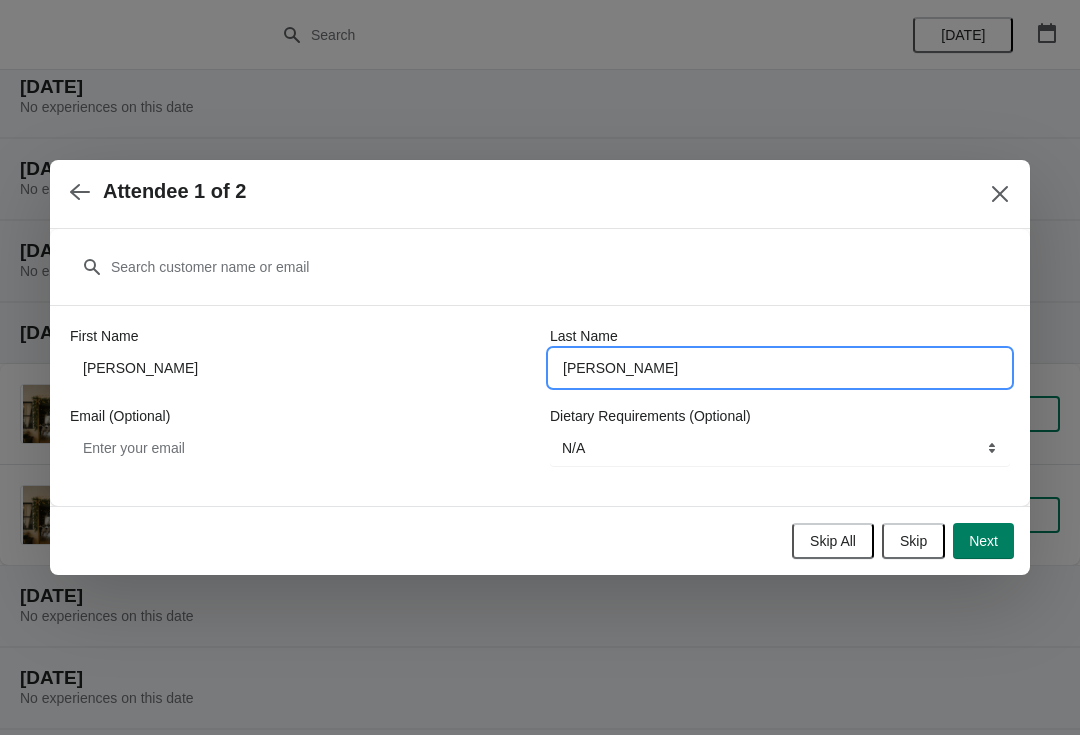 type on "Elliott" 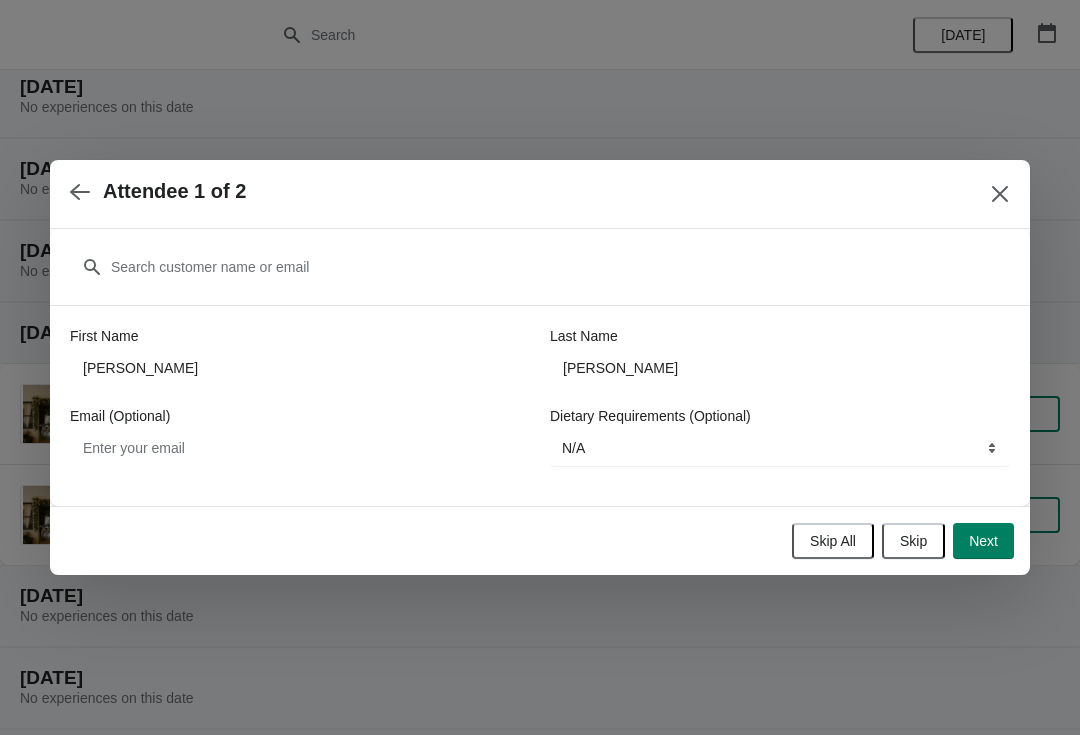 click on "Next" at bounding box center (983, 541) 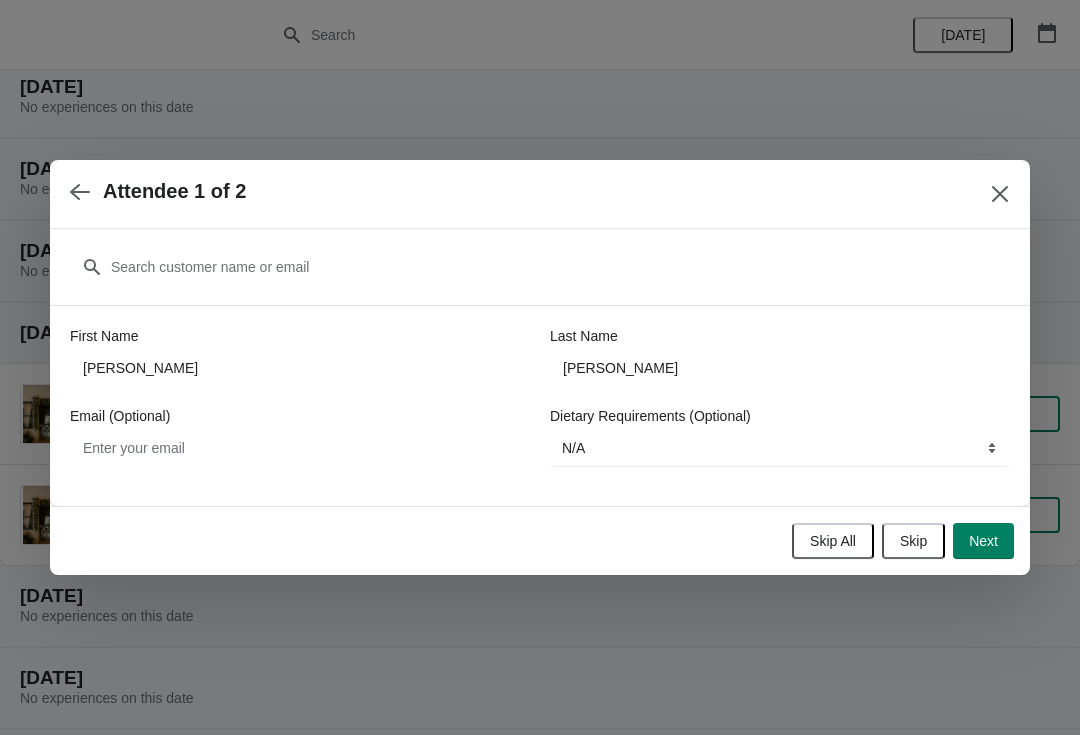 type 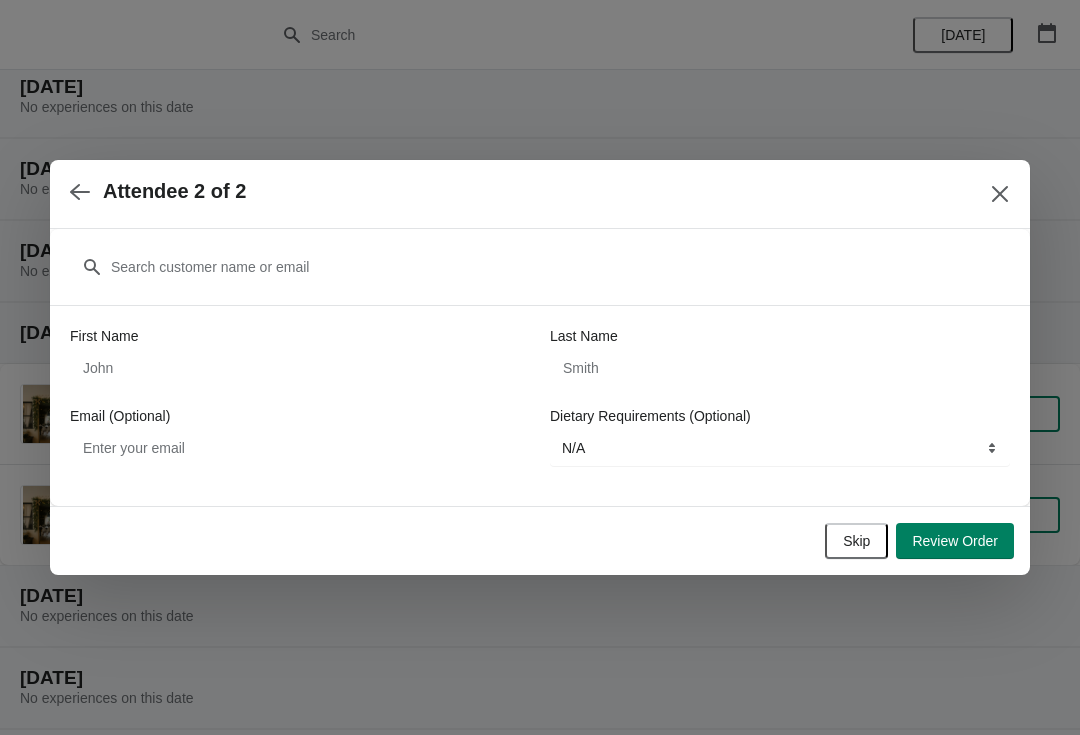 click on "Review Order" at bounding box center [955, 541] 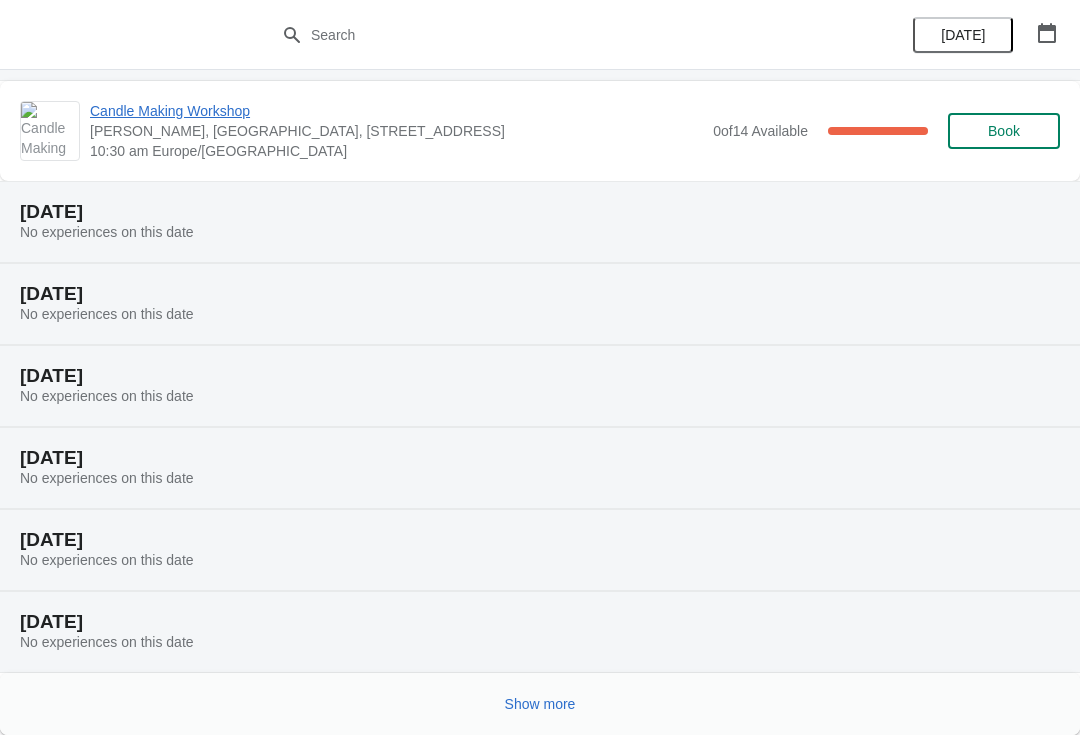 scroll, scrollTop: 186, scrollLeft: 0, axis: vertical 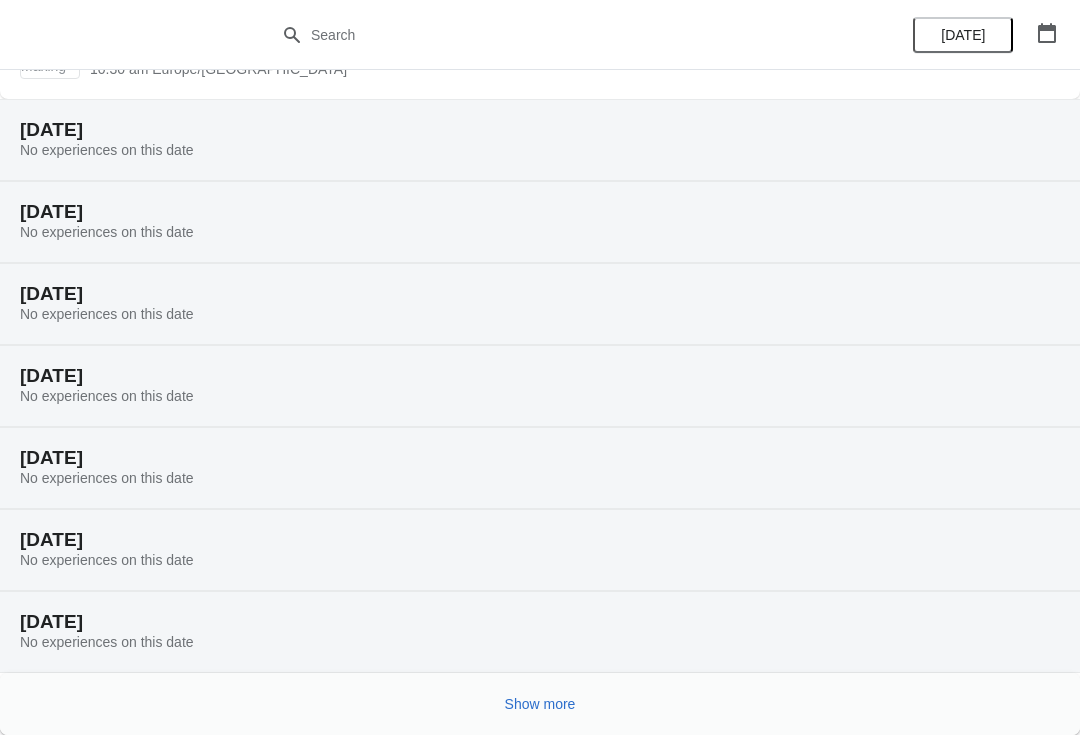 click on "Show more" at bounding box center (540, 704) 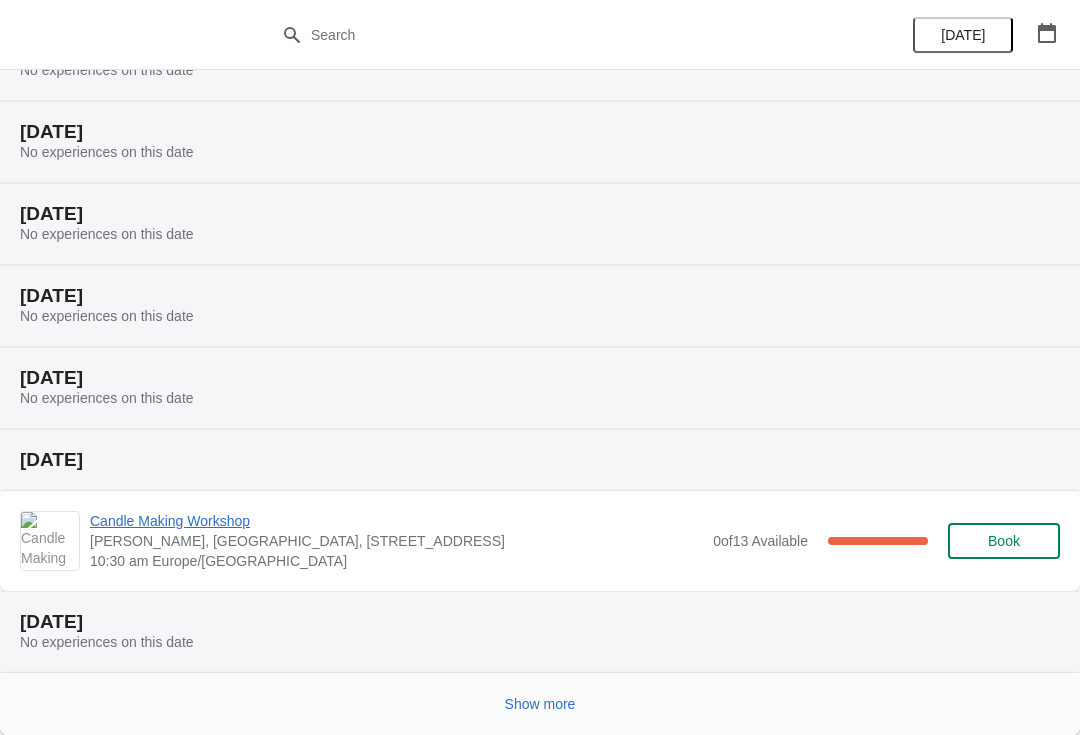 scroll, scrollTop: 1658, scrollLeft: 0, axis: vertical 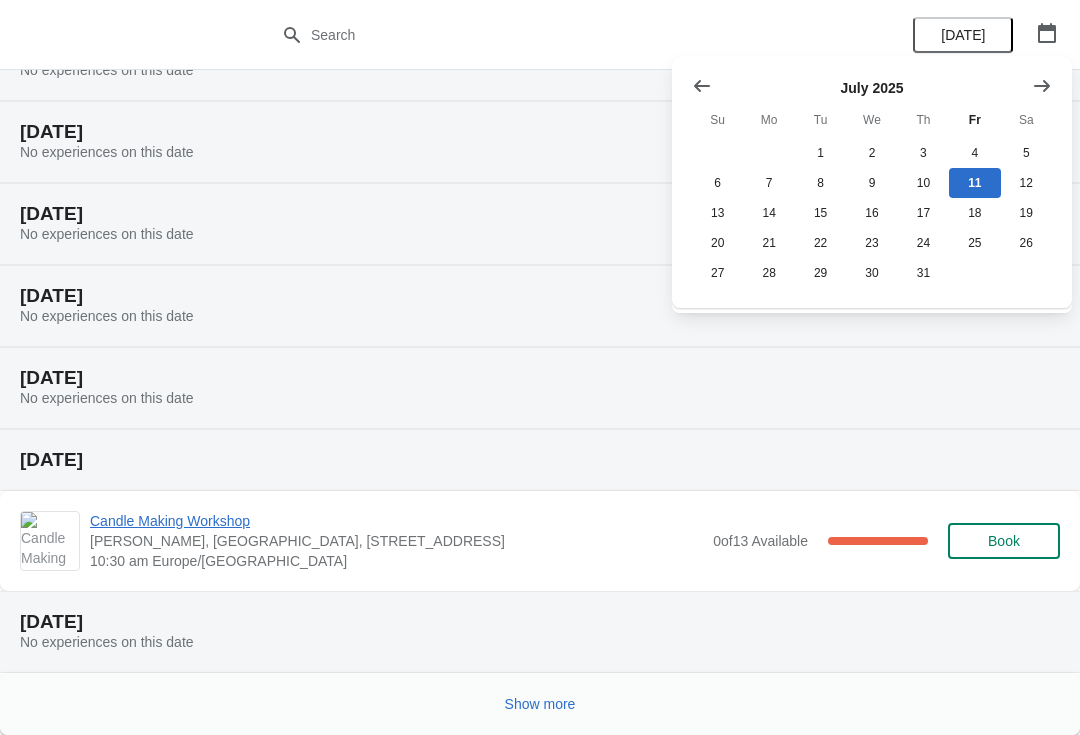 click 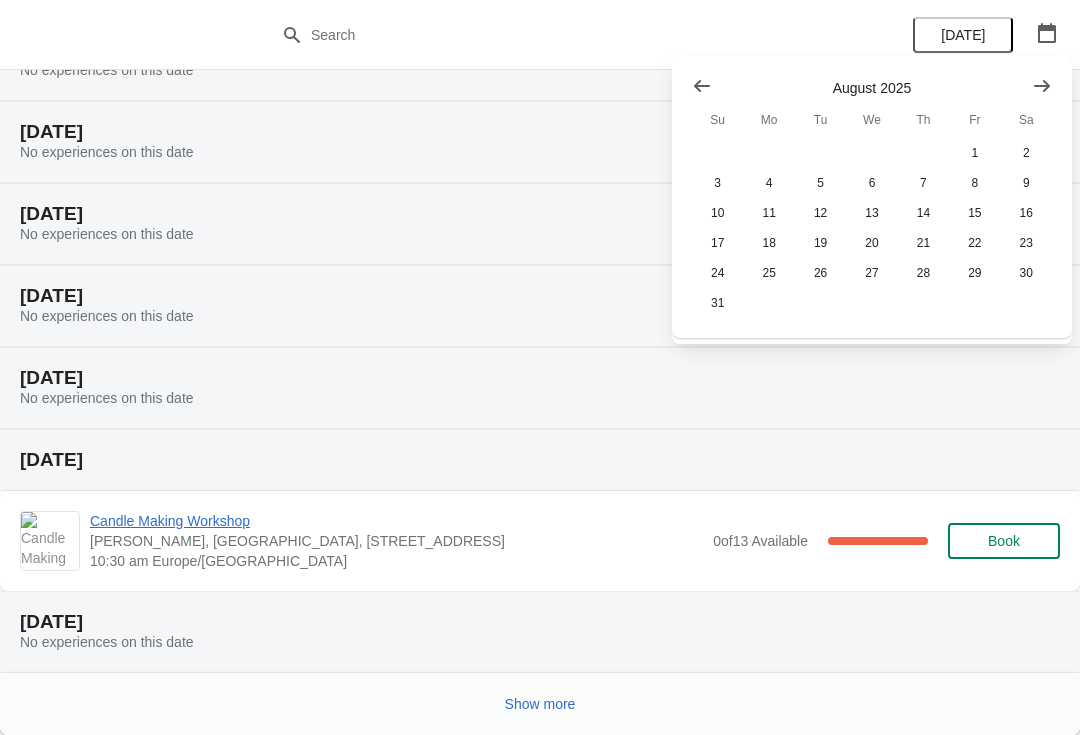 click 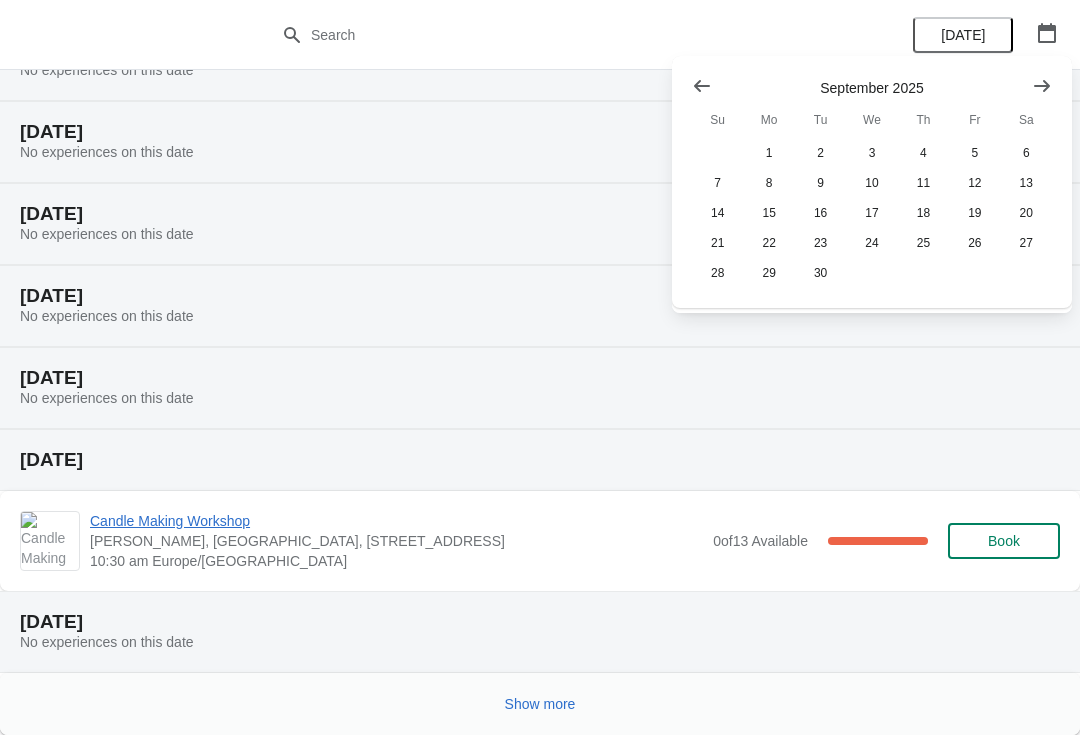 click 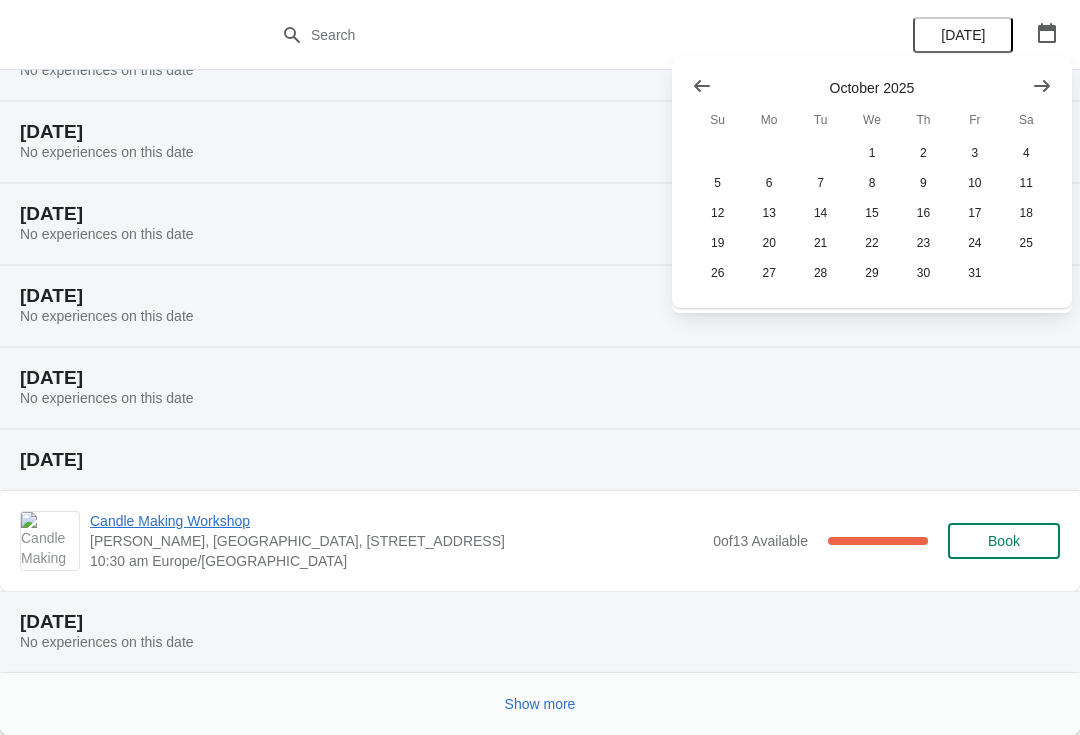 click 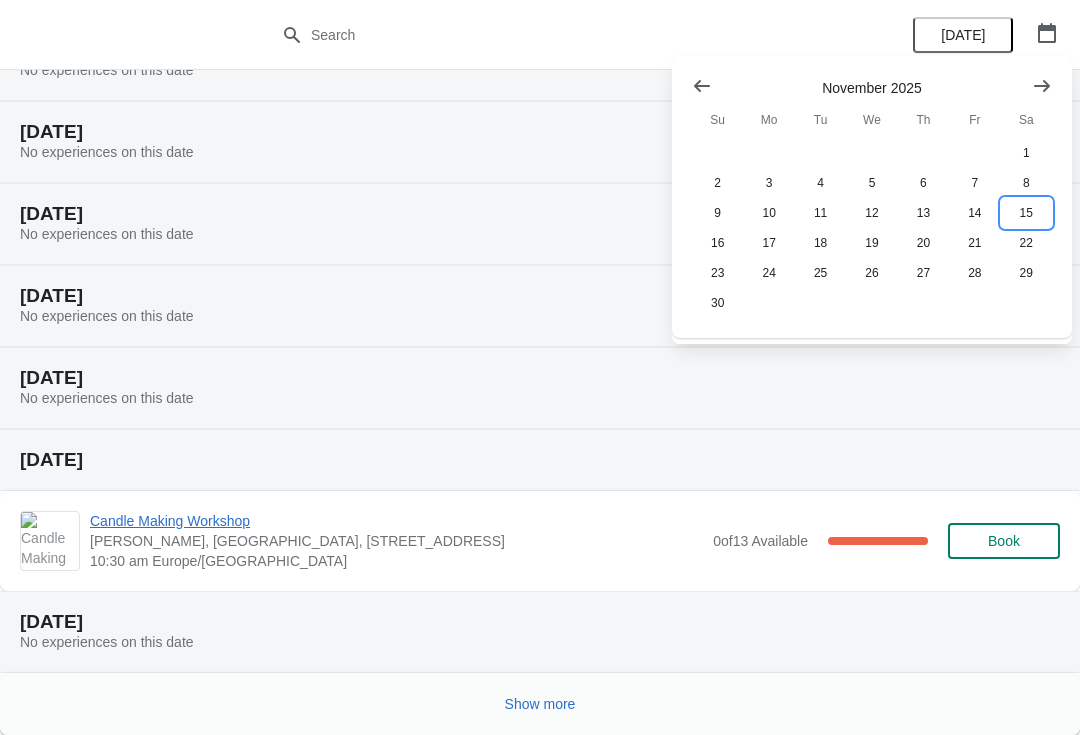 click on "15" at bounding box center [1026, 213] 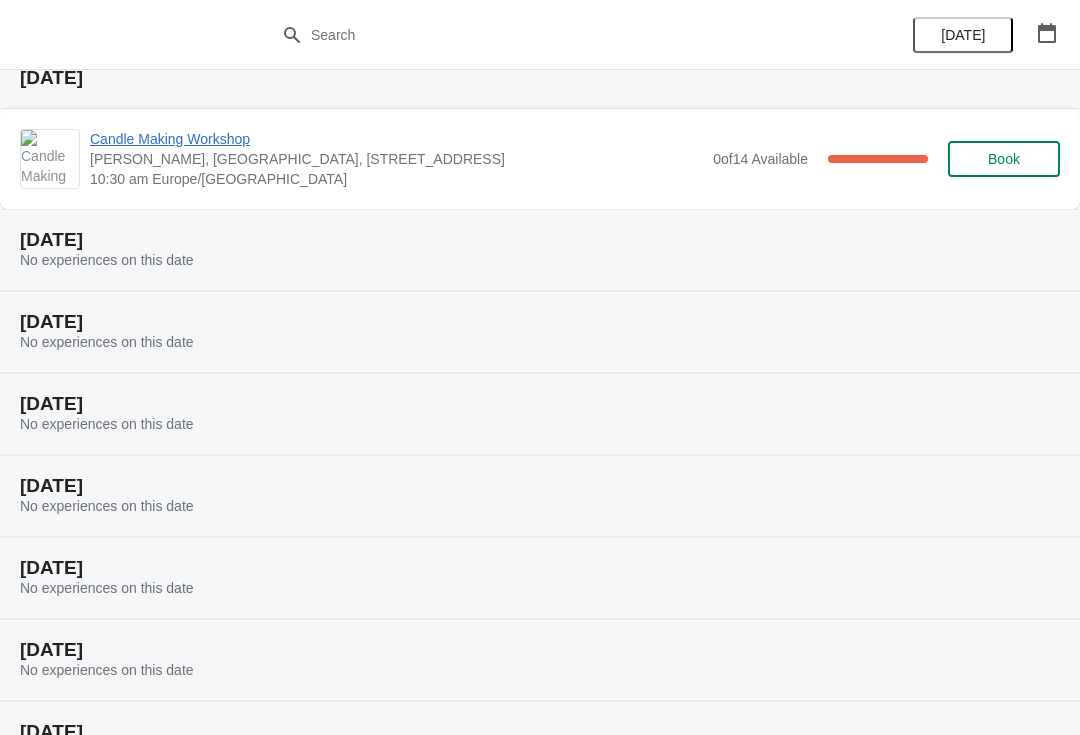 scroll, scrollTop: 0, scrollLeft: 0, axis: both 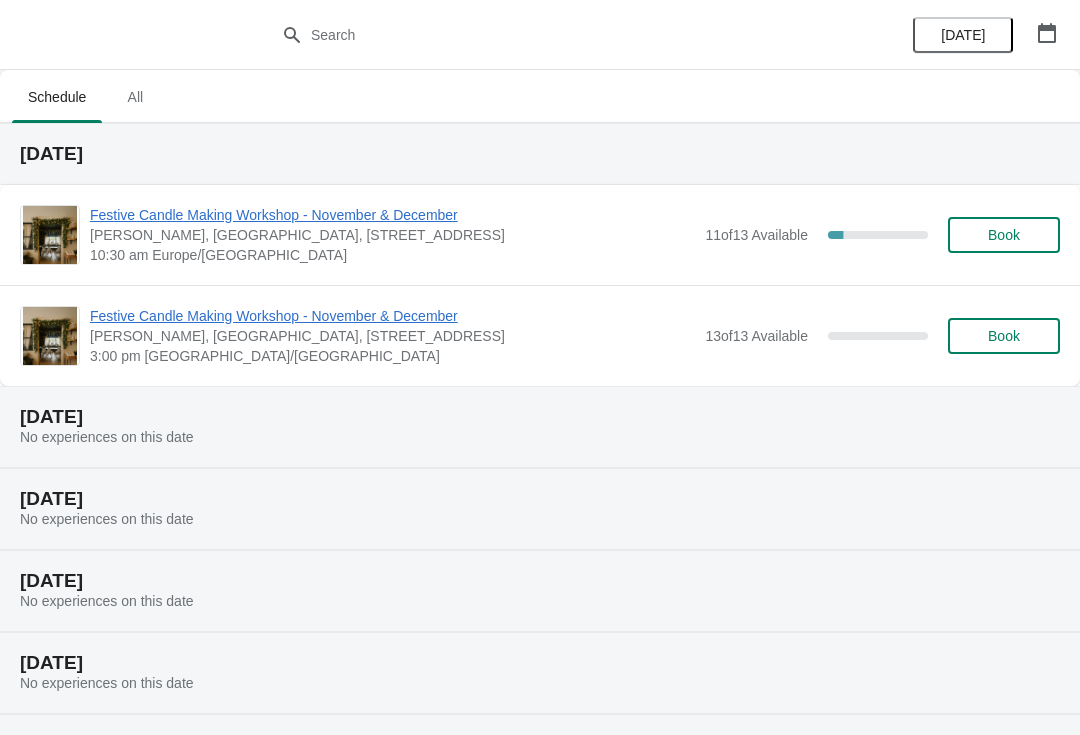 click on "Book" at bounding box center (1004, 336) 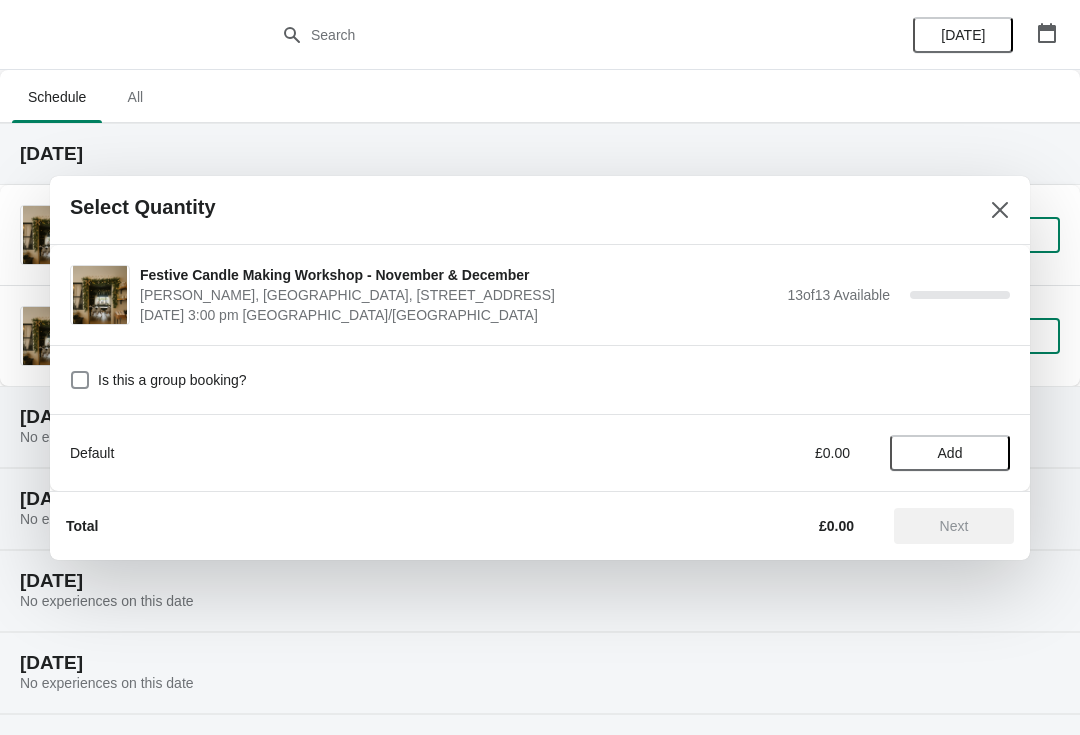 click at bounding box center (80, 380) 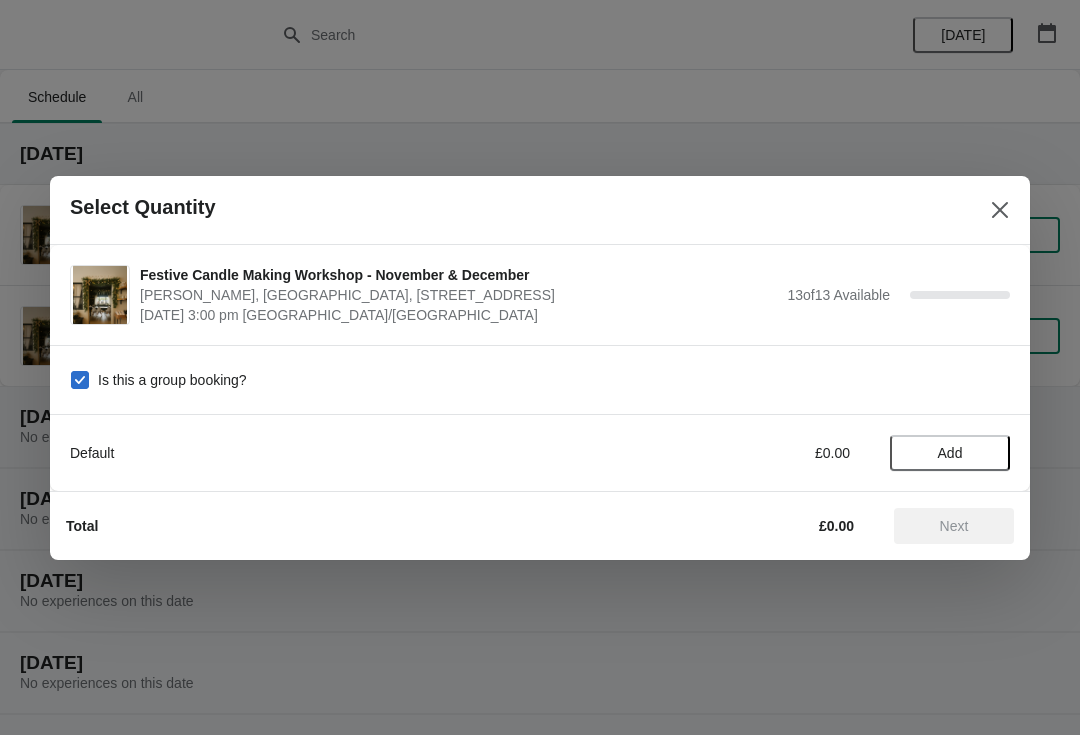 checkbox on "true" 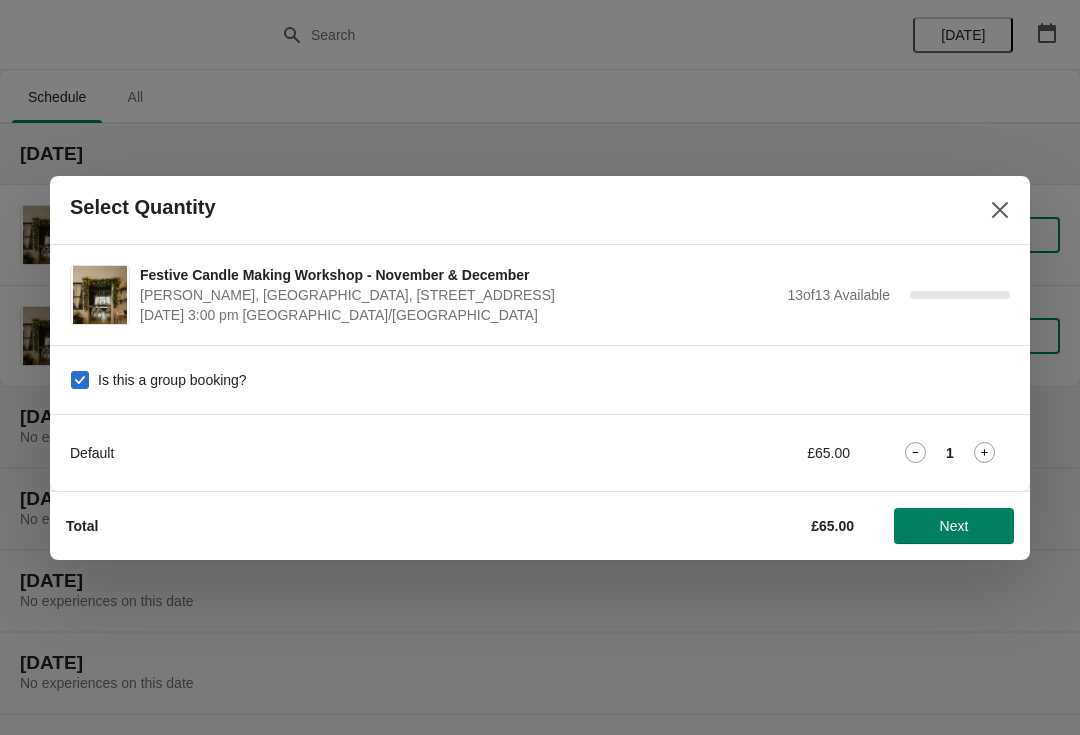 click 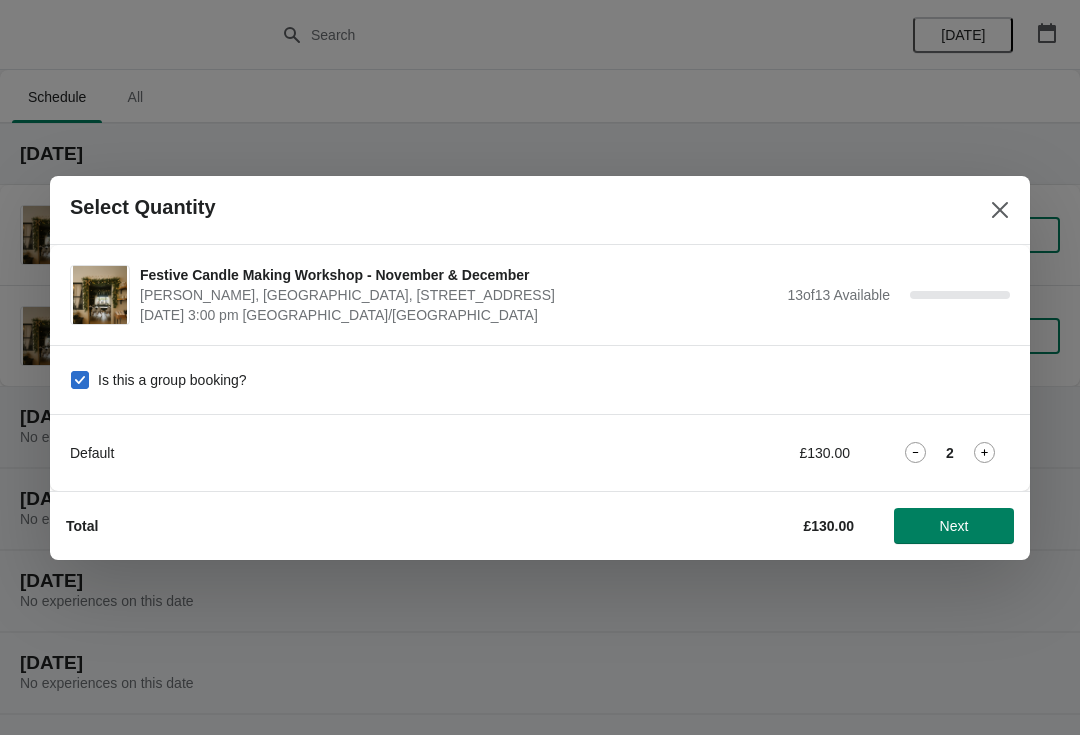click on "Next" at bounding box center [954, 526] 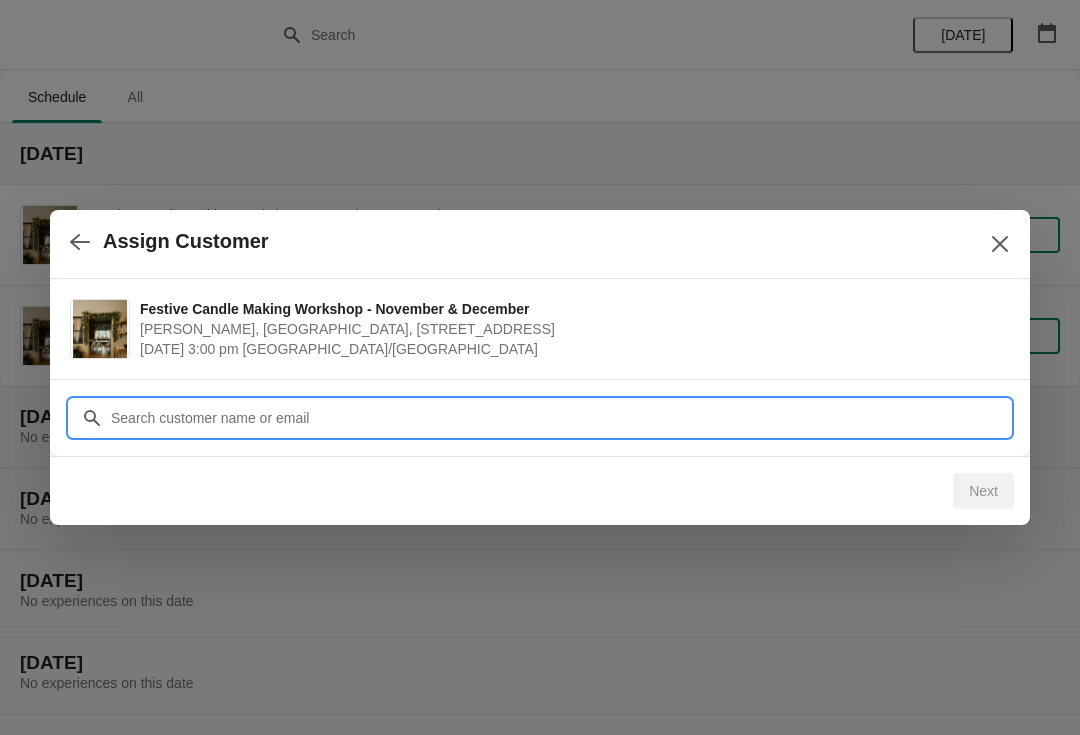 click on "Customer" at bounding box center (560, 418) 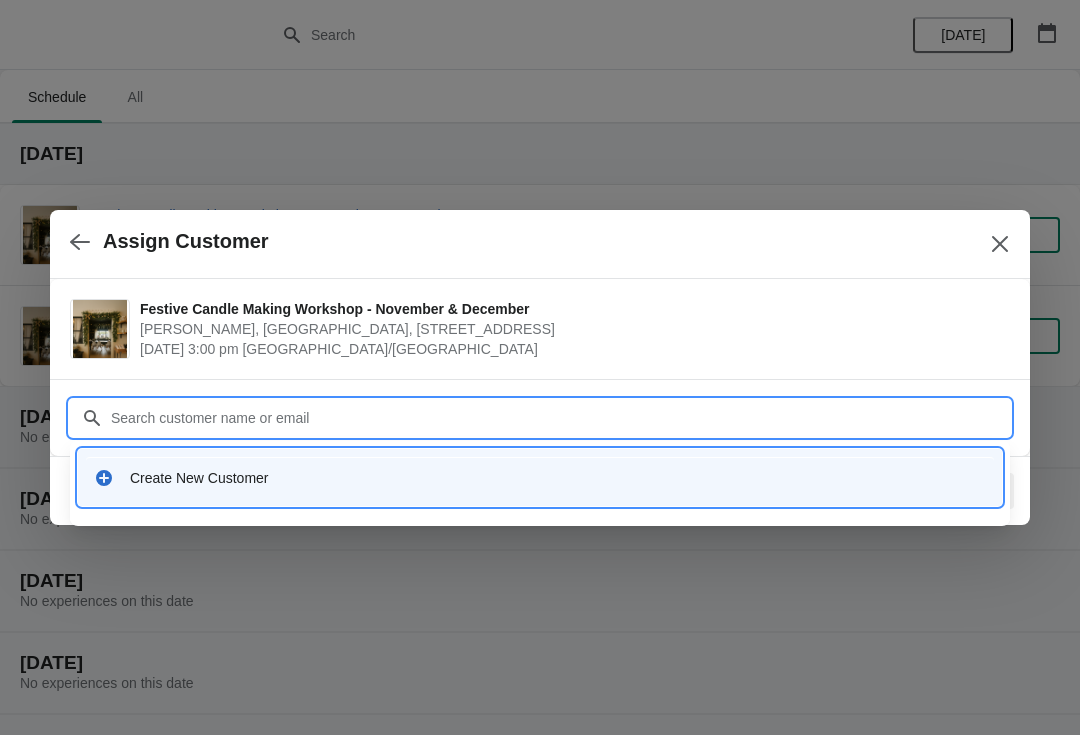 click on "Create New Customer" at bounding box center [540, 477] 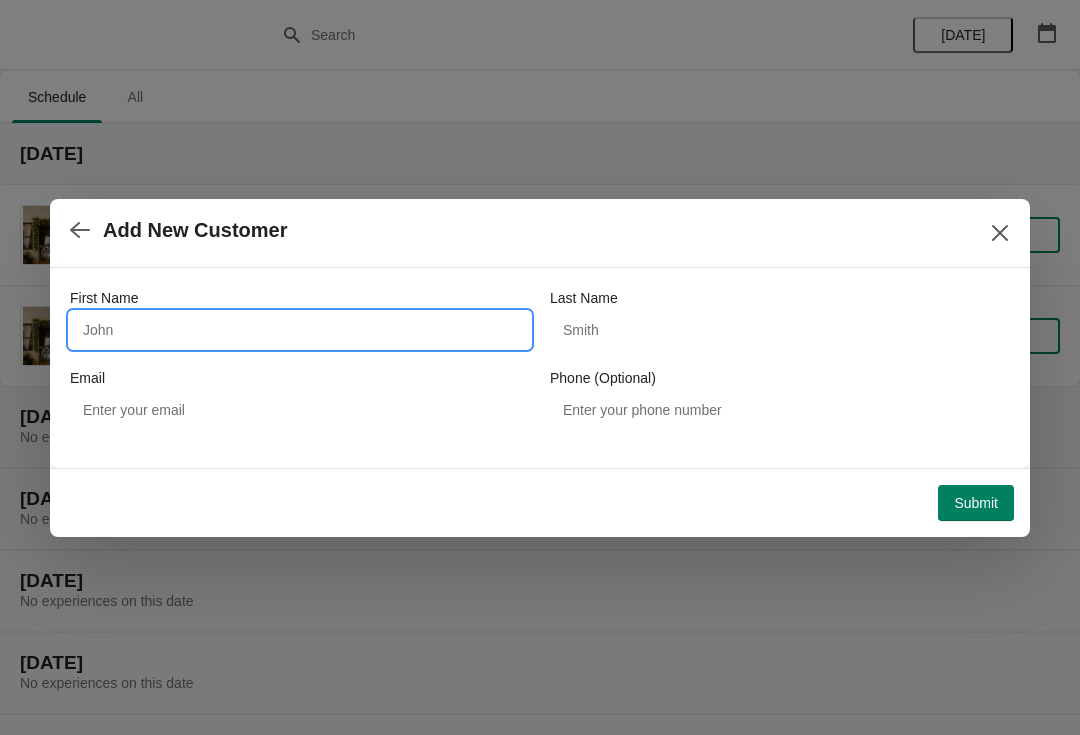 click on "First Name" at bounding box center (300, 330) 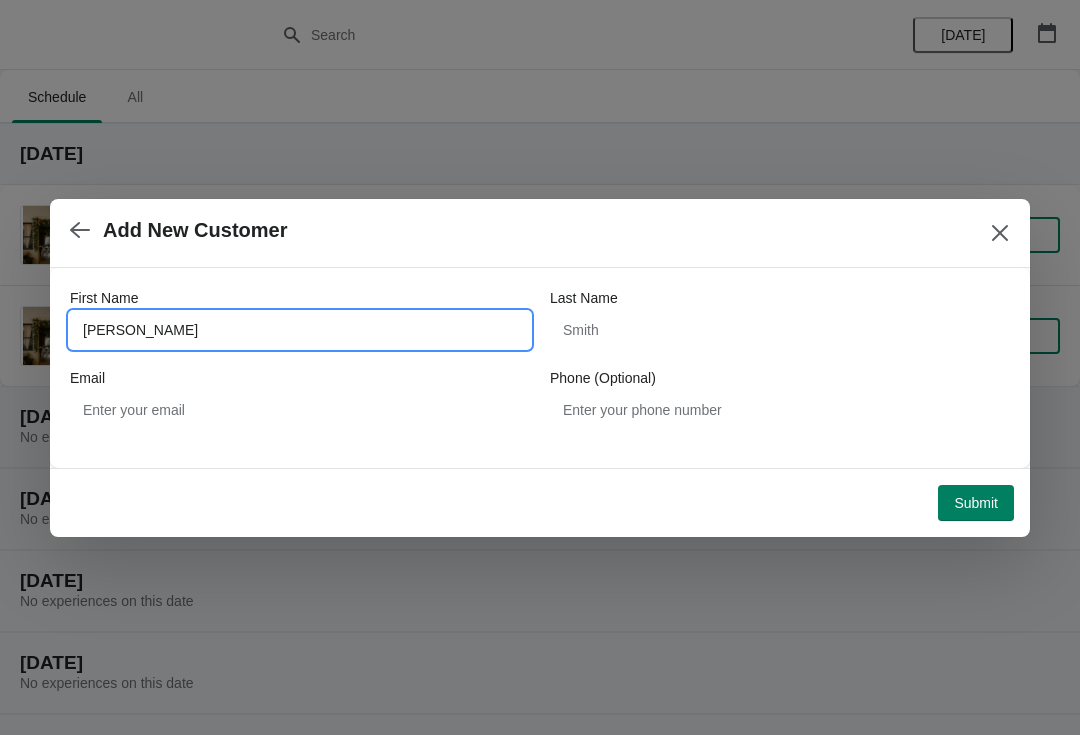 type on "[PERSON_NAME]" 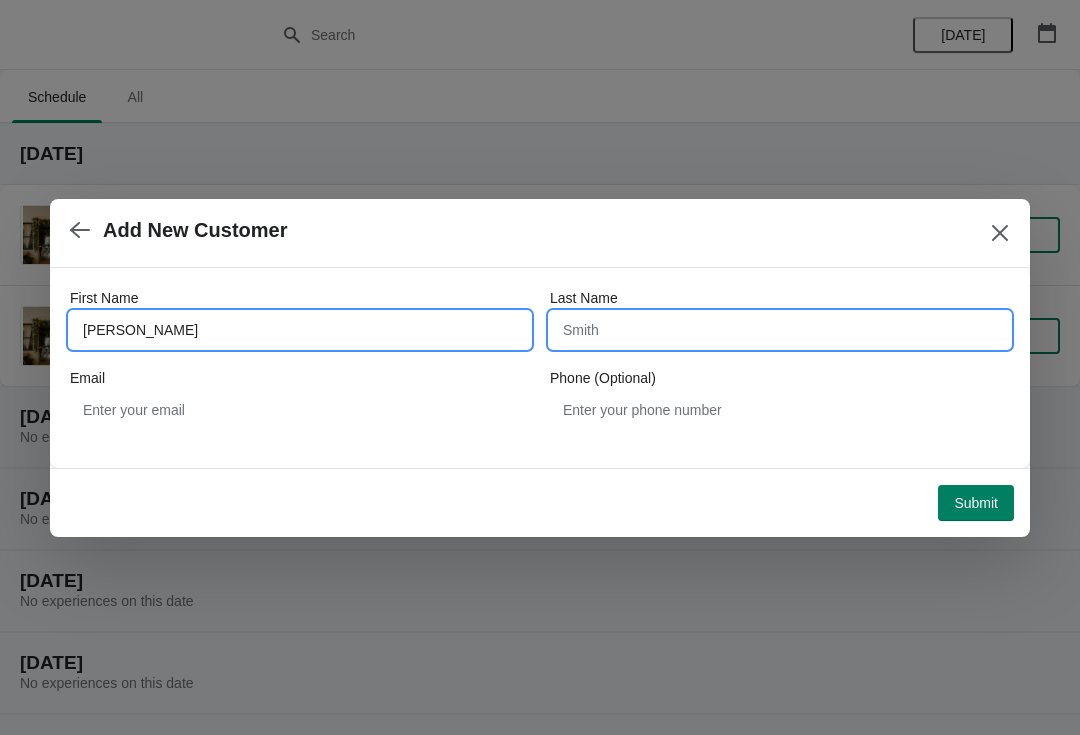 click on "Last Name" at bounding box center [780, 330] 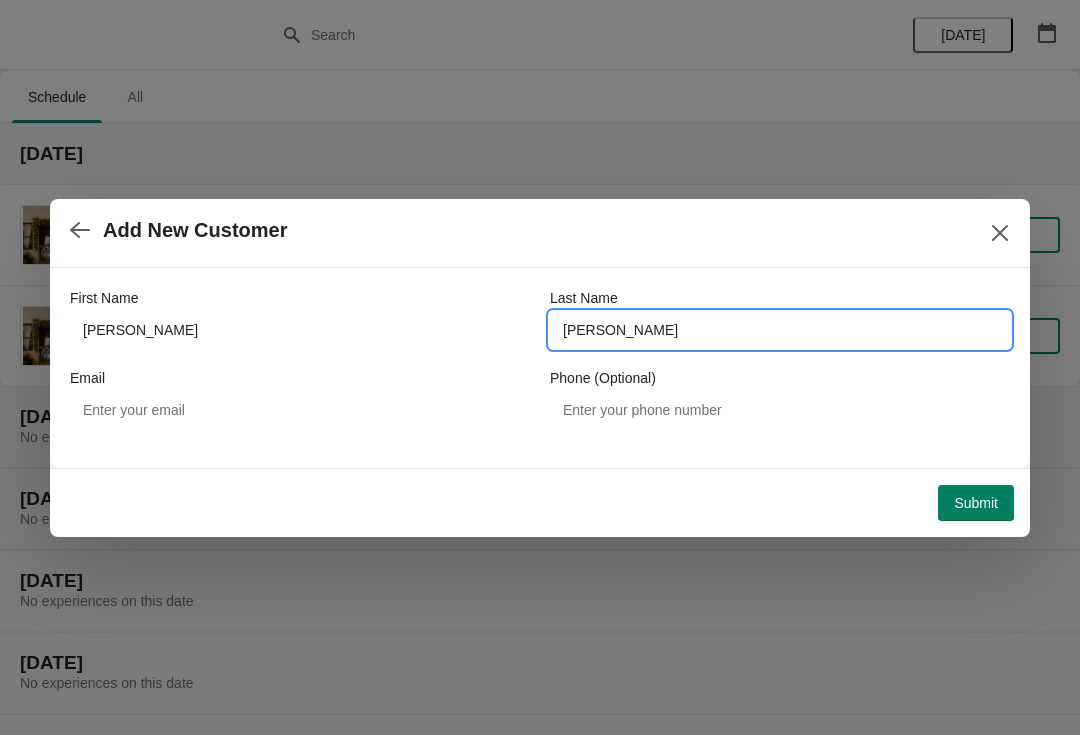 type on "[PERSON_NAME]" 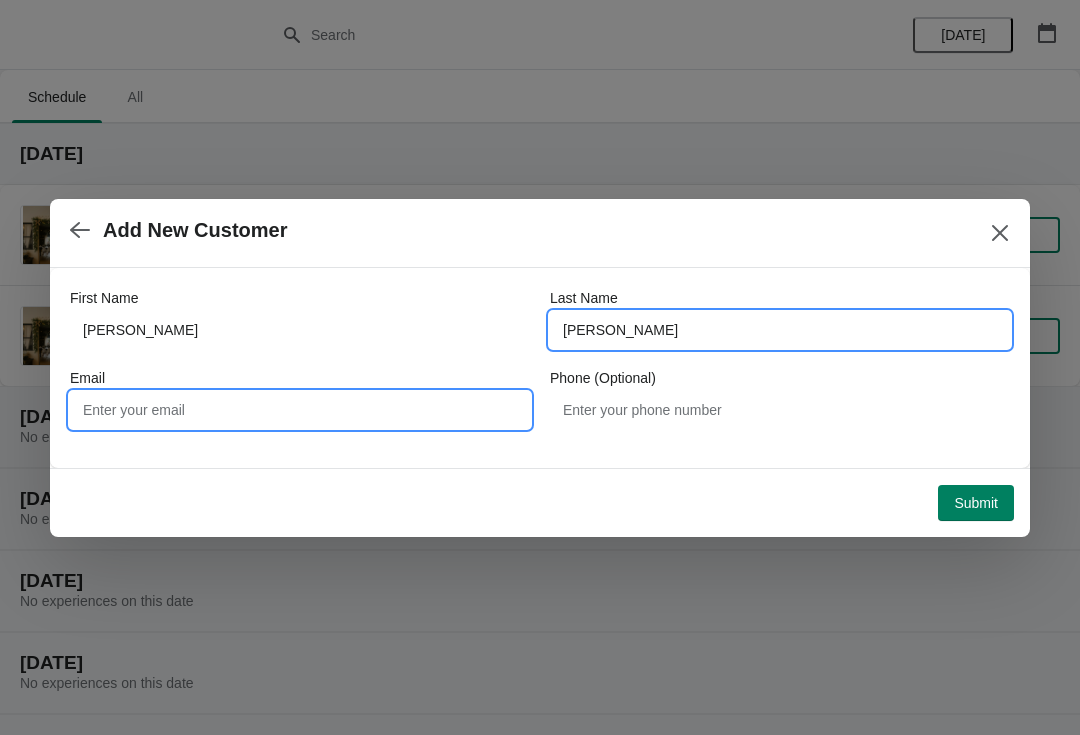 click on "Email" at bounding box center [300, 410] 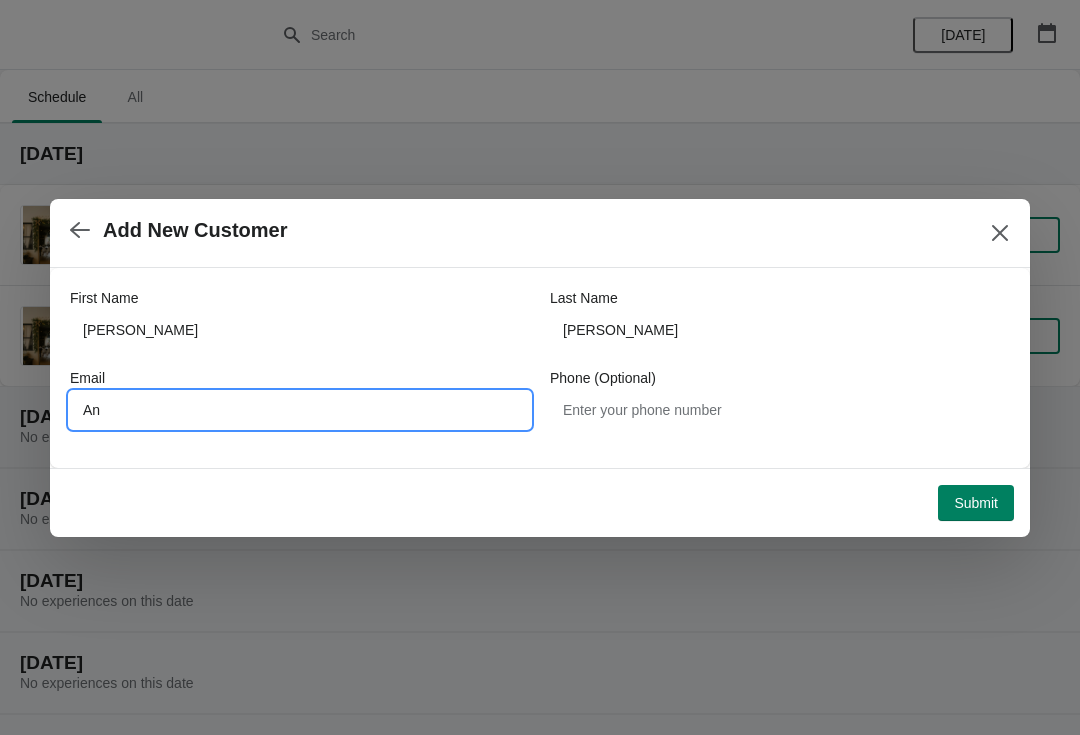 type on "A" 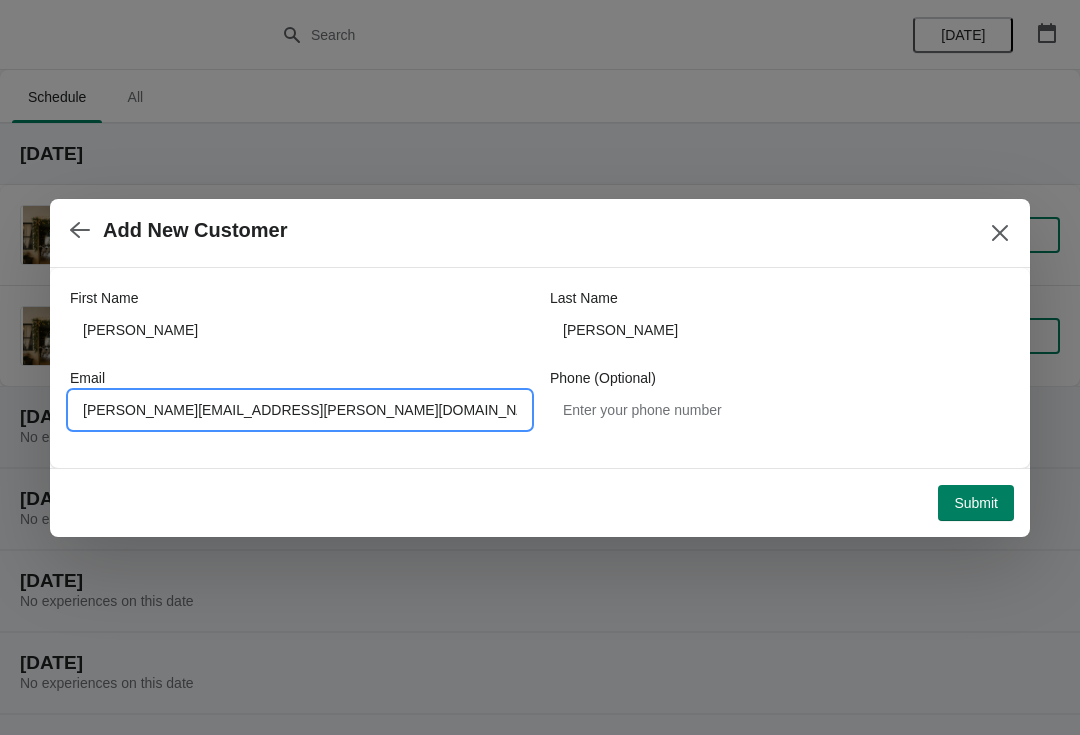 type on "[PERSON_NAME][EMAIL_ADDRESS][PERSON_NAME][DOMAIN_NAME]" 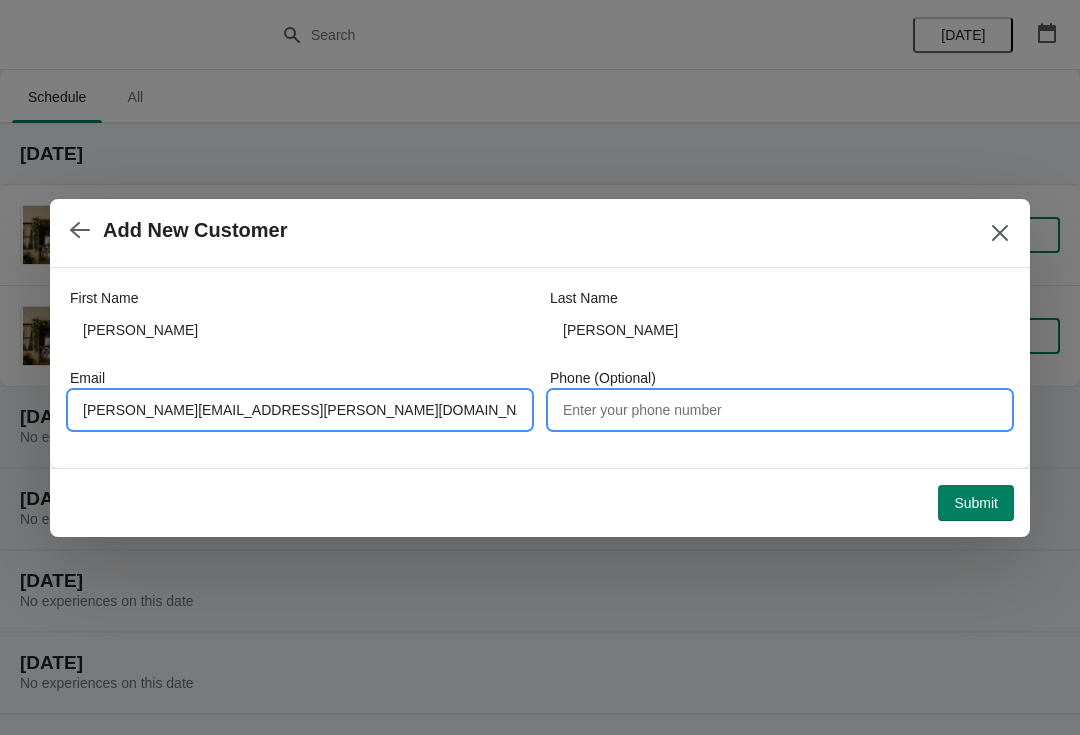 click on "Phone (Optional)" at bounding box center (780, 410) 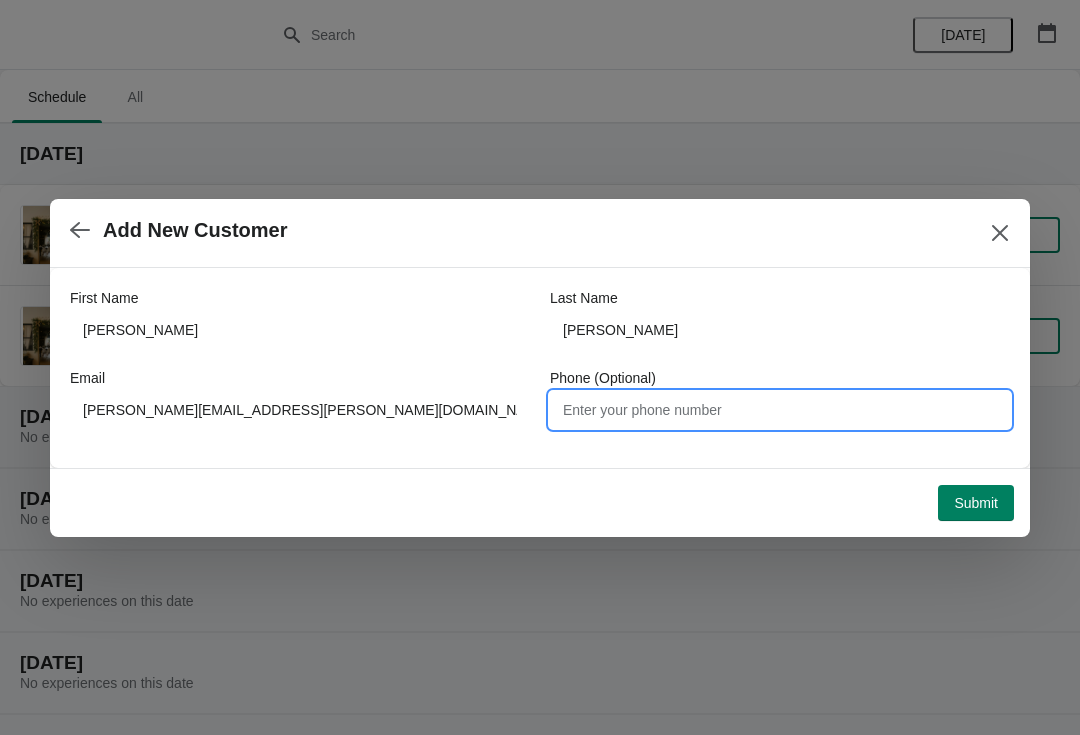 click on "First Name [PERSON_NAME] Last Name [PERSON_NAME] Email [PERSON_NAME][EMAIL_ADDRESS][PERSON_NAME][DOMAIN_NAME] Phone (Optional)" at bounding box center [540, 358] 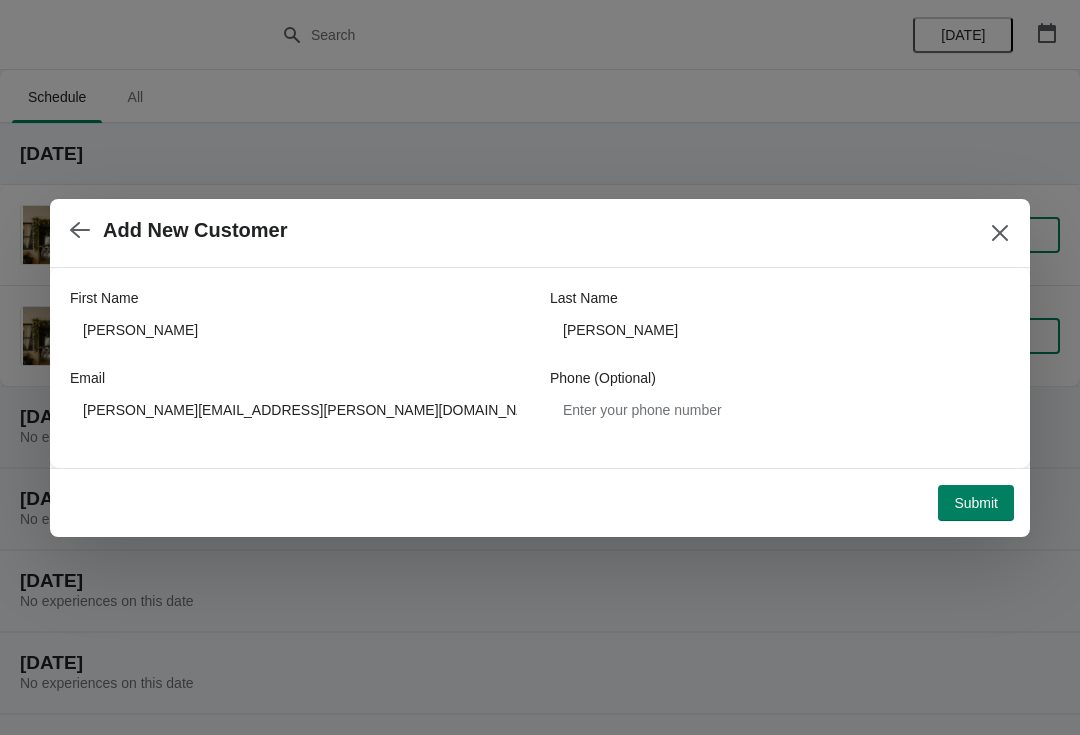 click on "Submit" at bounding box center [976, 503] 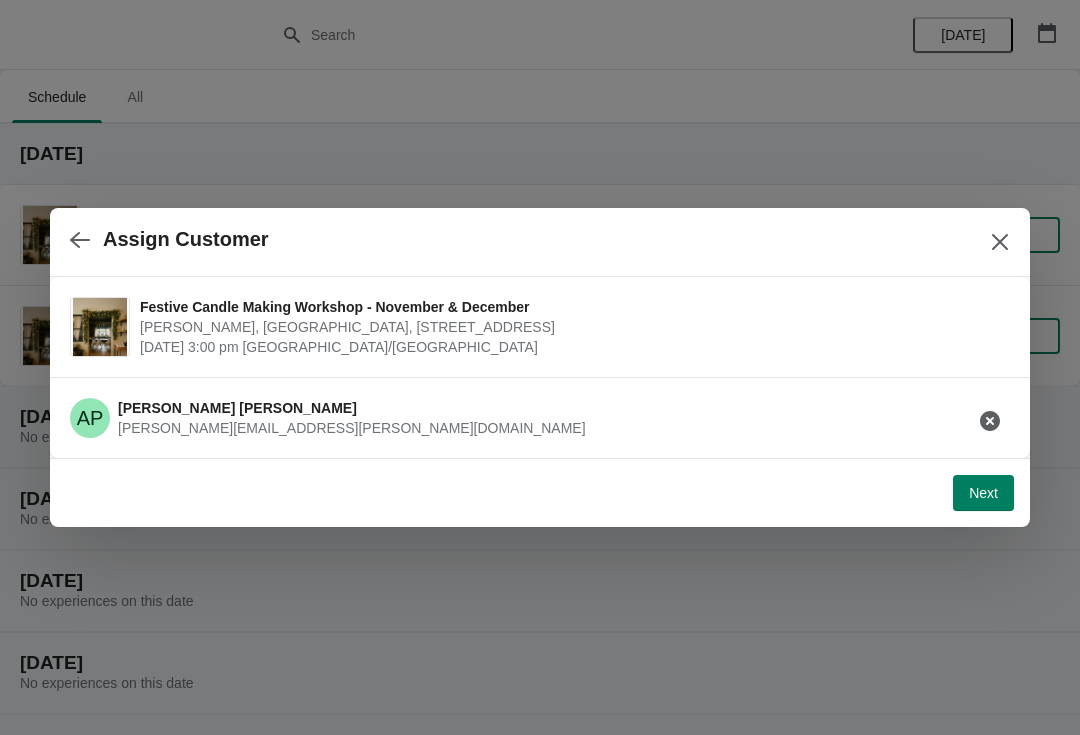 click on "Next" at bounding box center [983, 493] 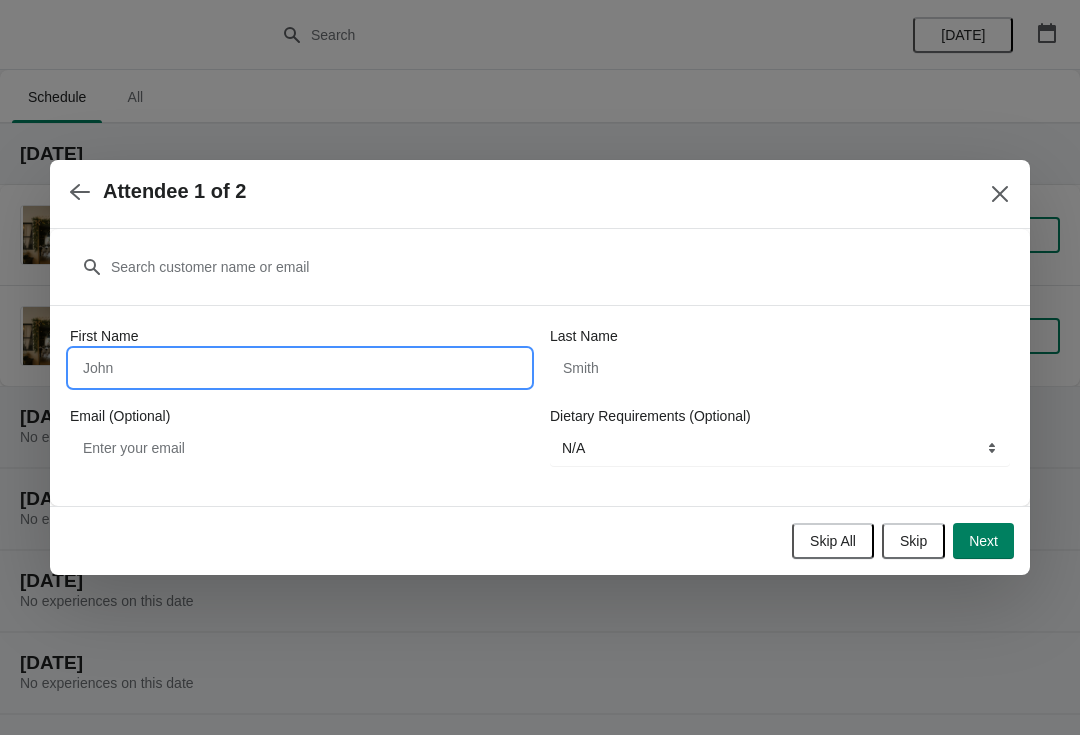 click on "First Name" at bounding box center (300, 368) 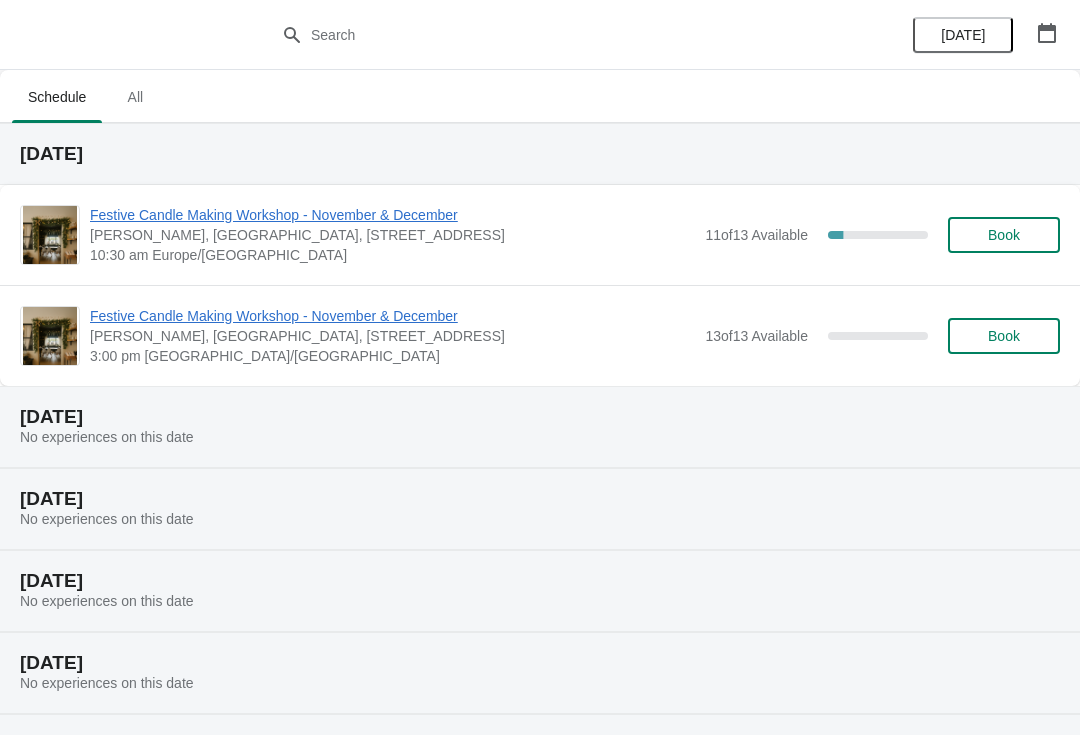 click on "Book" at bounding box center [1004, 336] 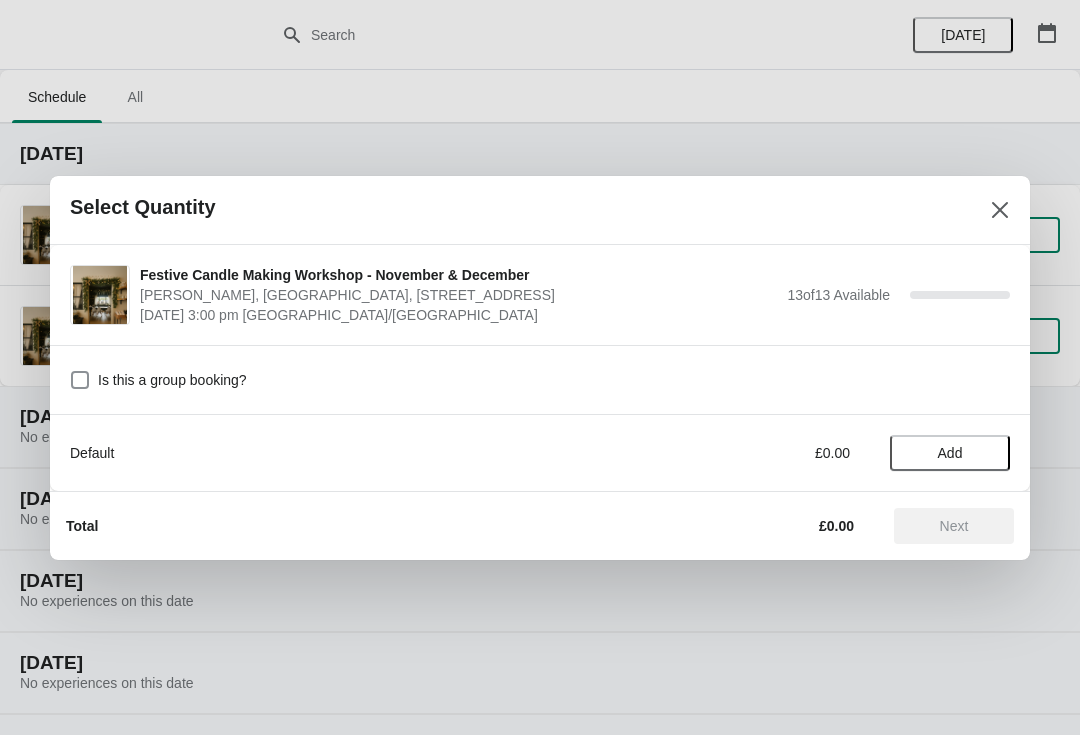 click on "Default" at bounding box center (347, 453) 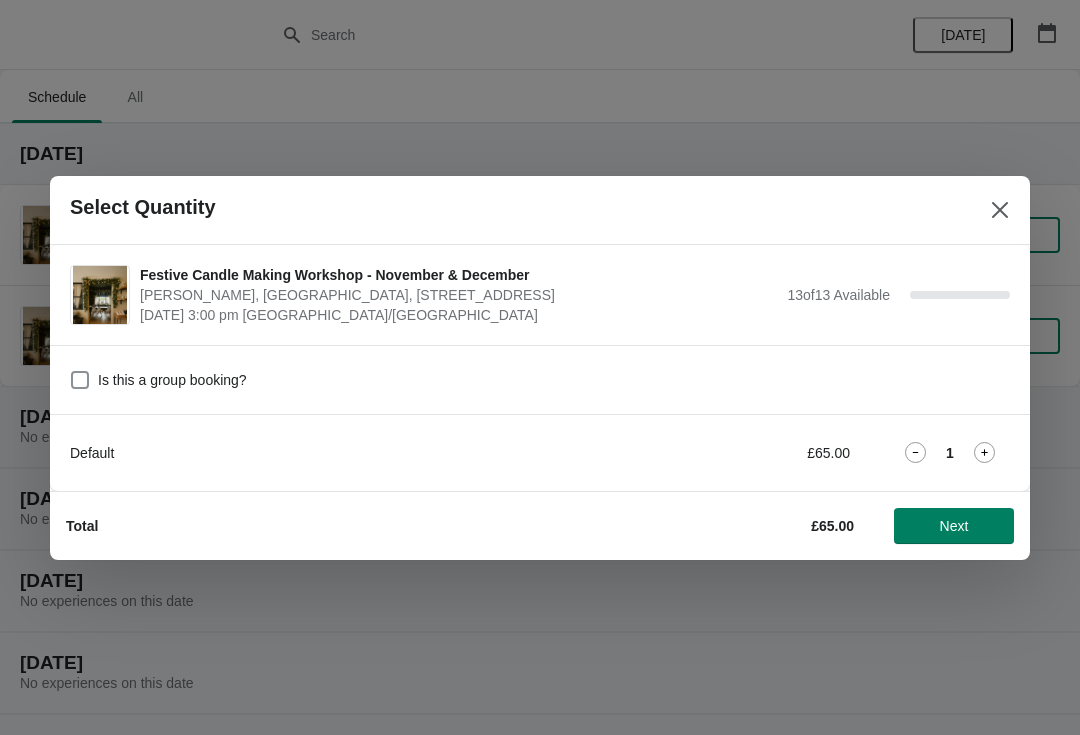 click on "Next" at bounding box center (954, 526) 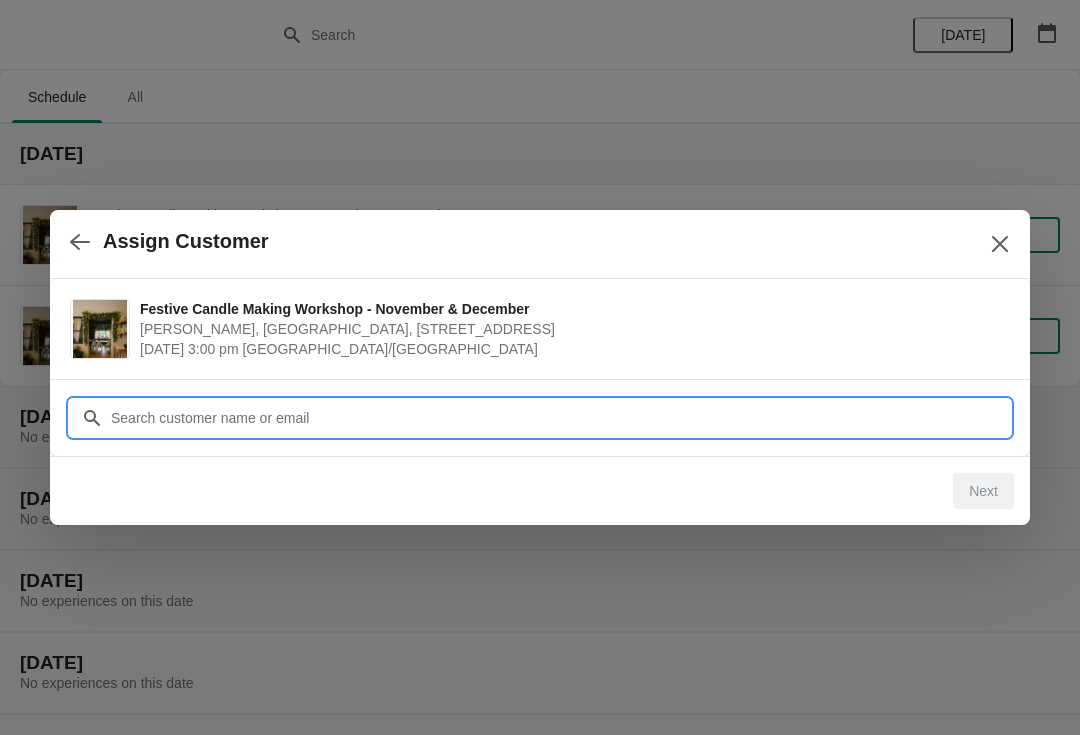 click on "Customer" at bounding box center [560, 418] 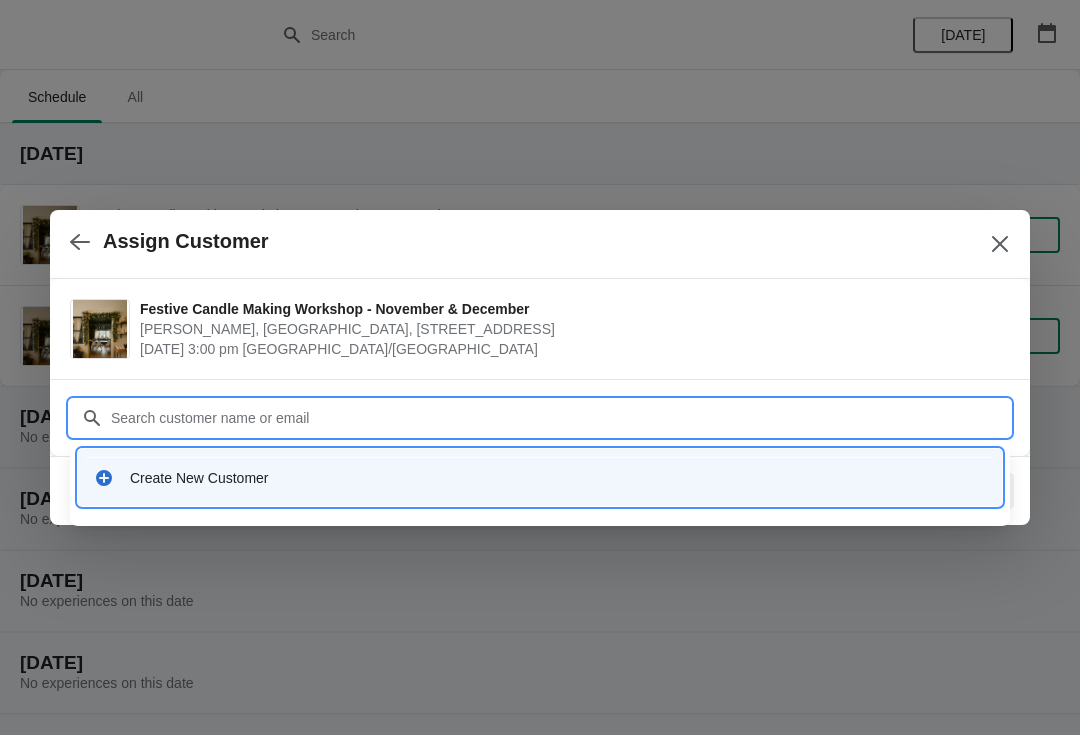 click on "Create New Customer" at bounding box center (558, 478) 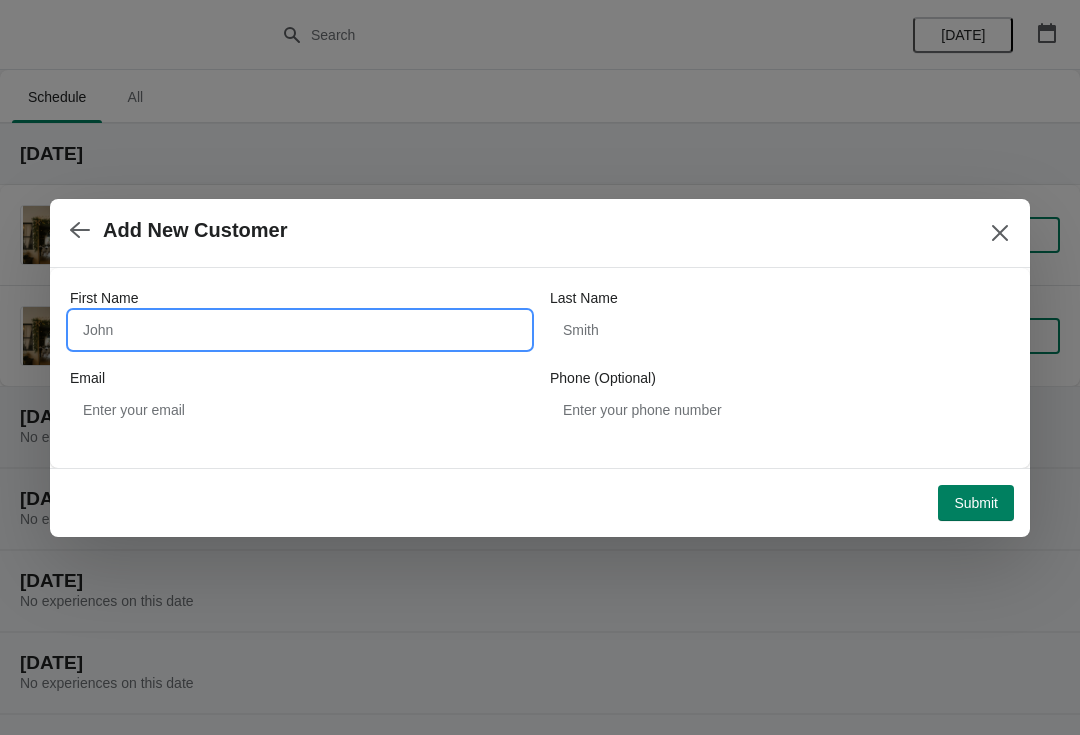 click on "First Name" at bounding box center (300, 330) 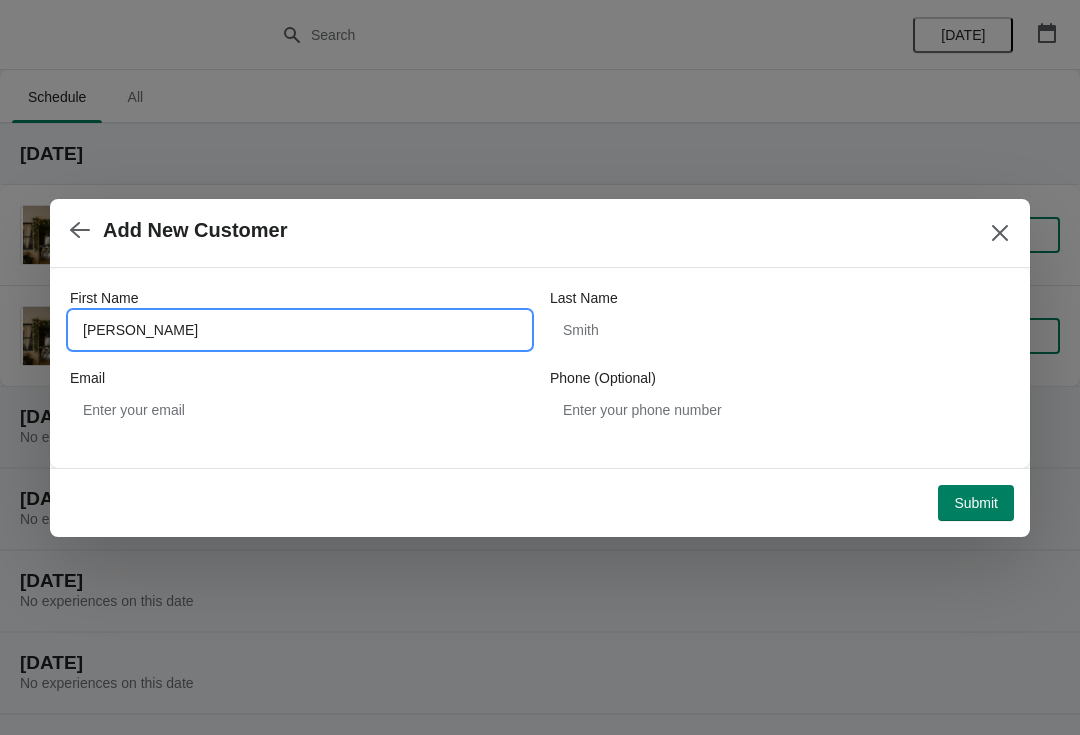 type on "[PERSON_NAME]" 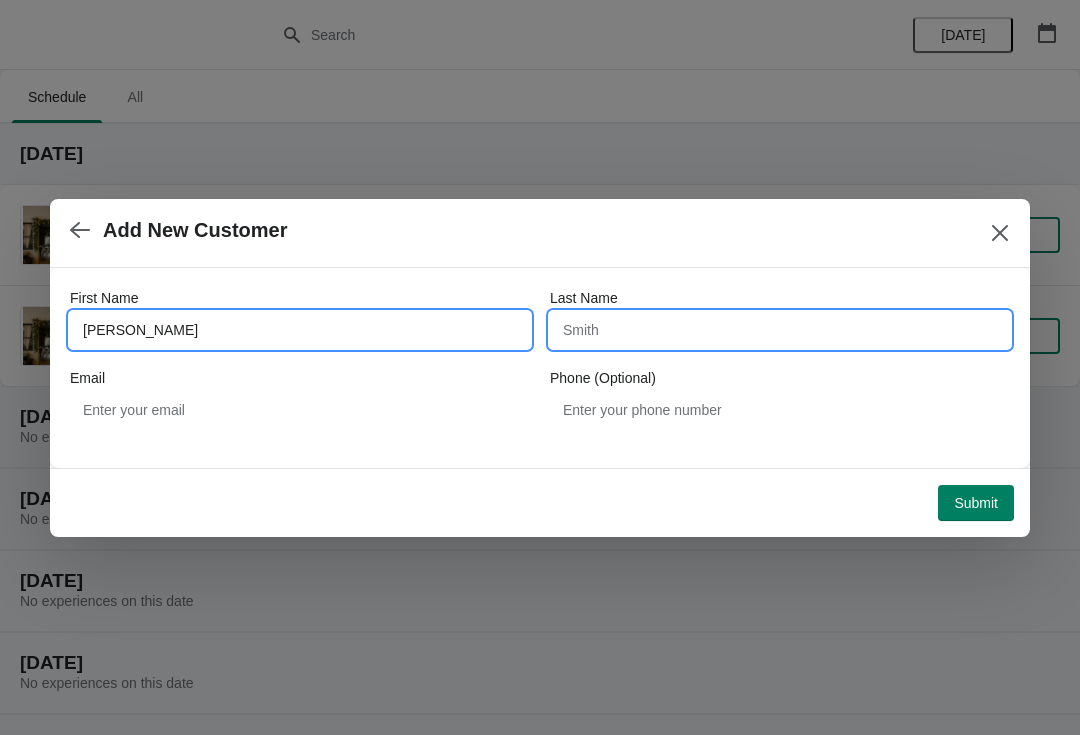click on "Last Name" at bounding box center [780, 330] 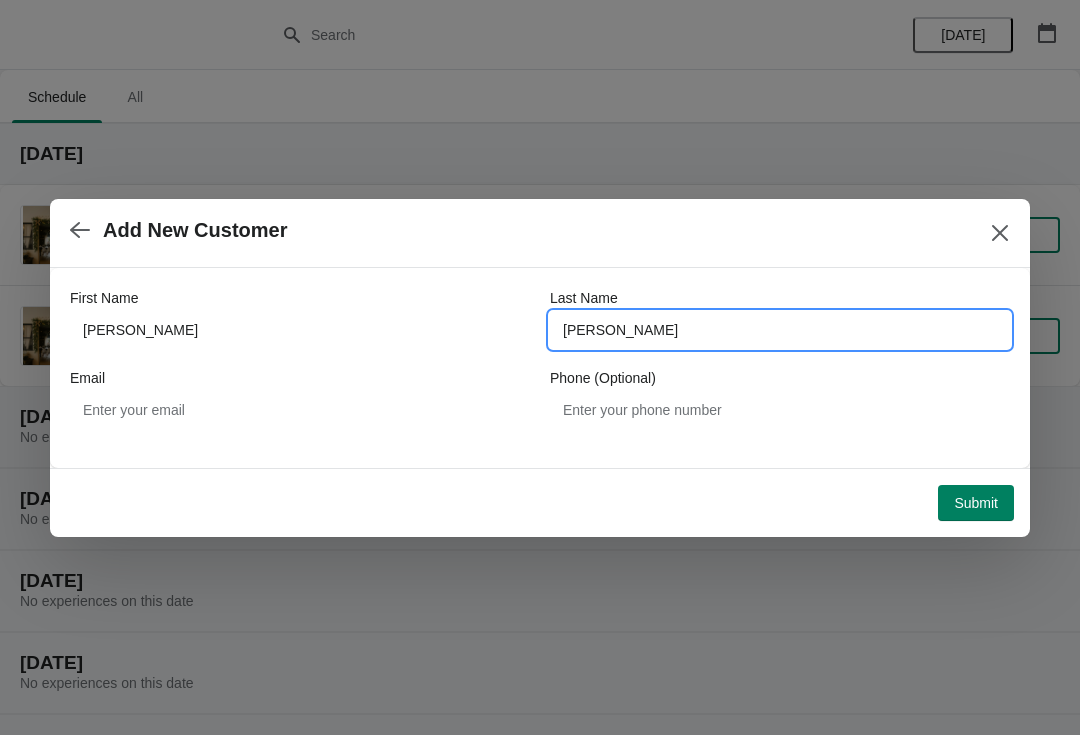 type on "[PERSON_NAME]" 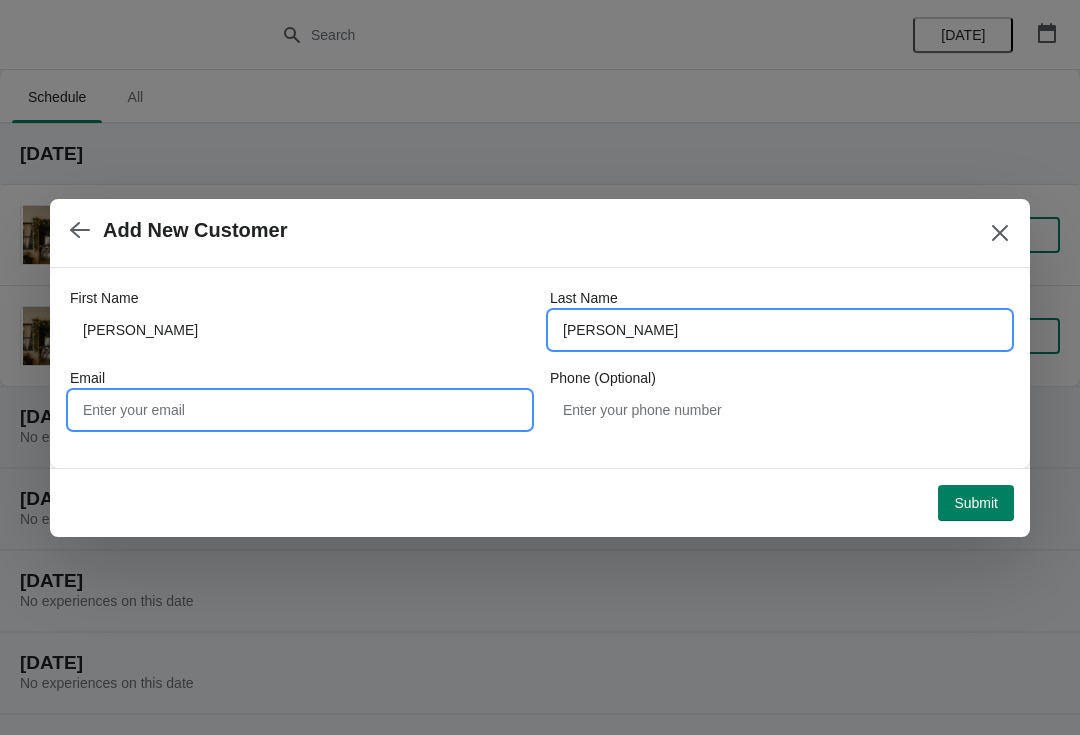 click on "Email" at bounding box center [300, 410] 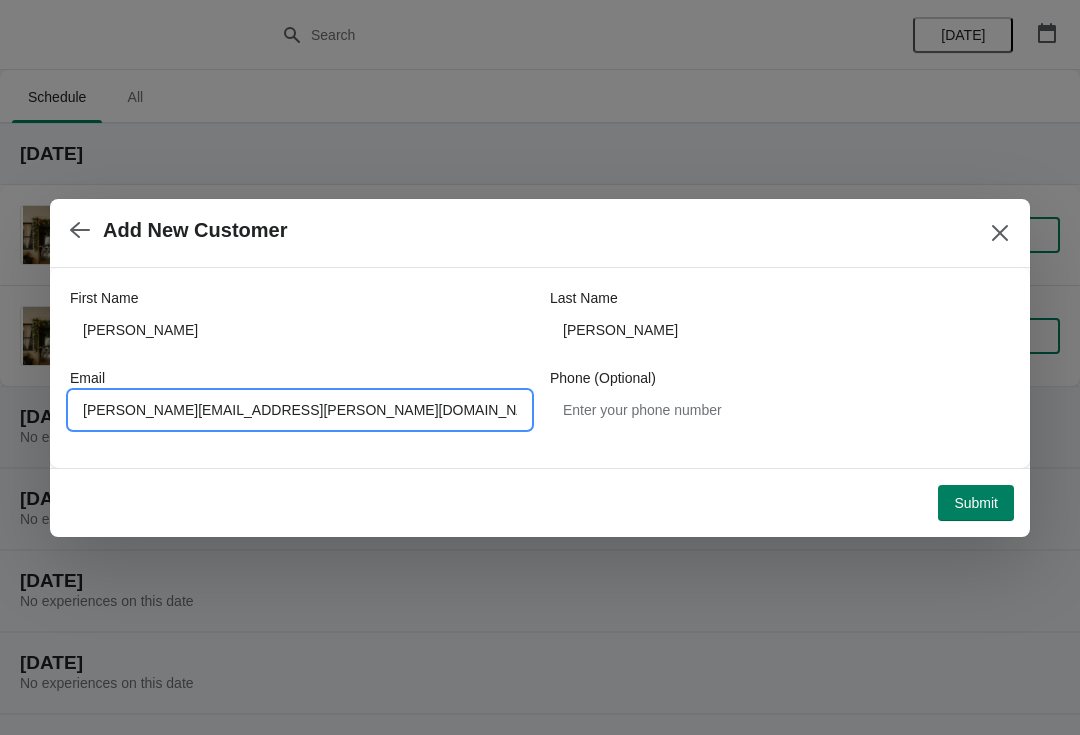 type on "[PERSON_NAME][EMAIL_ADDRESS][PERSON_NAME][DOMAIN_NAME]" 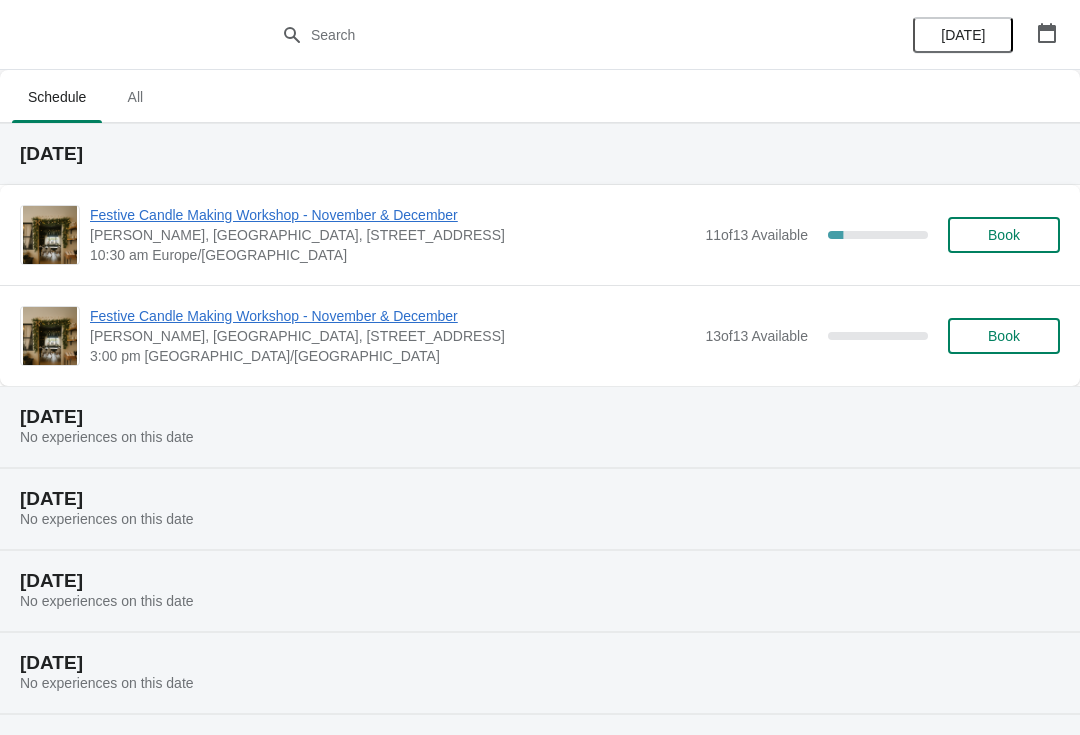 click on "Book" at bounding box center (1004, 336) 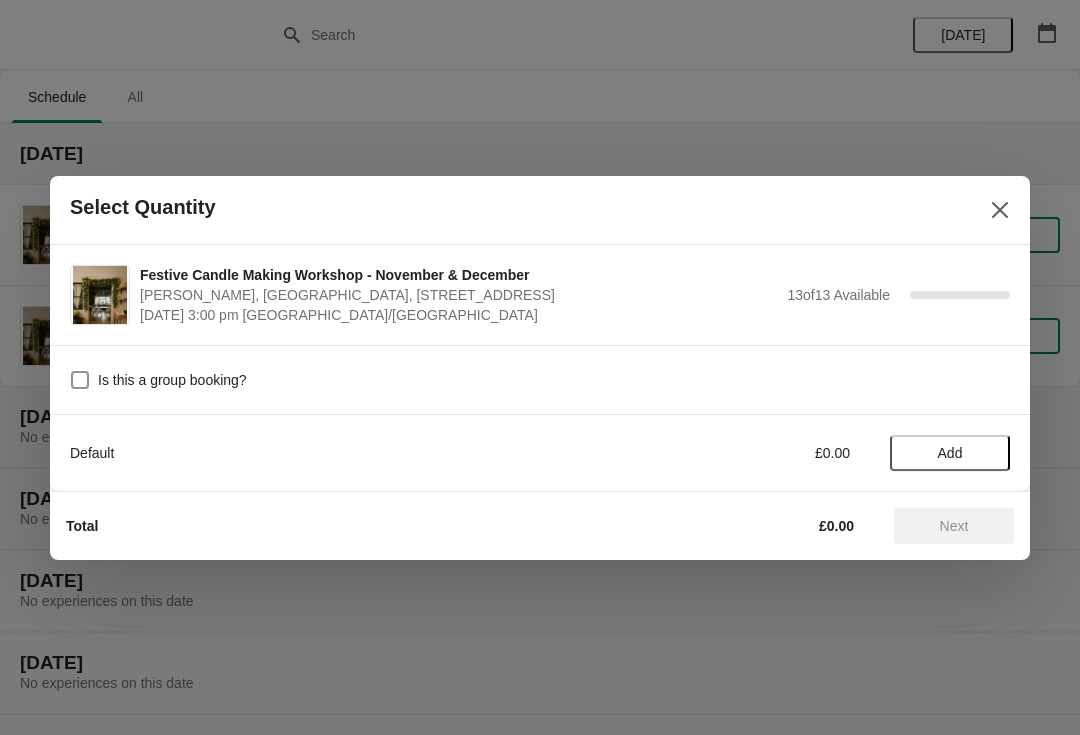 click on "Default" at bounding box center (347, 453) 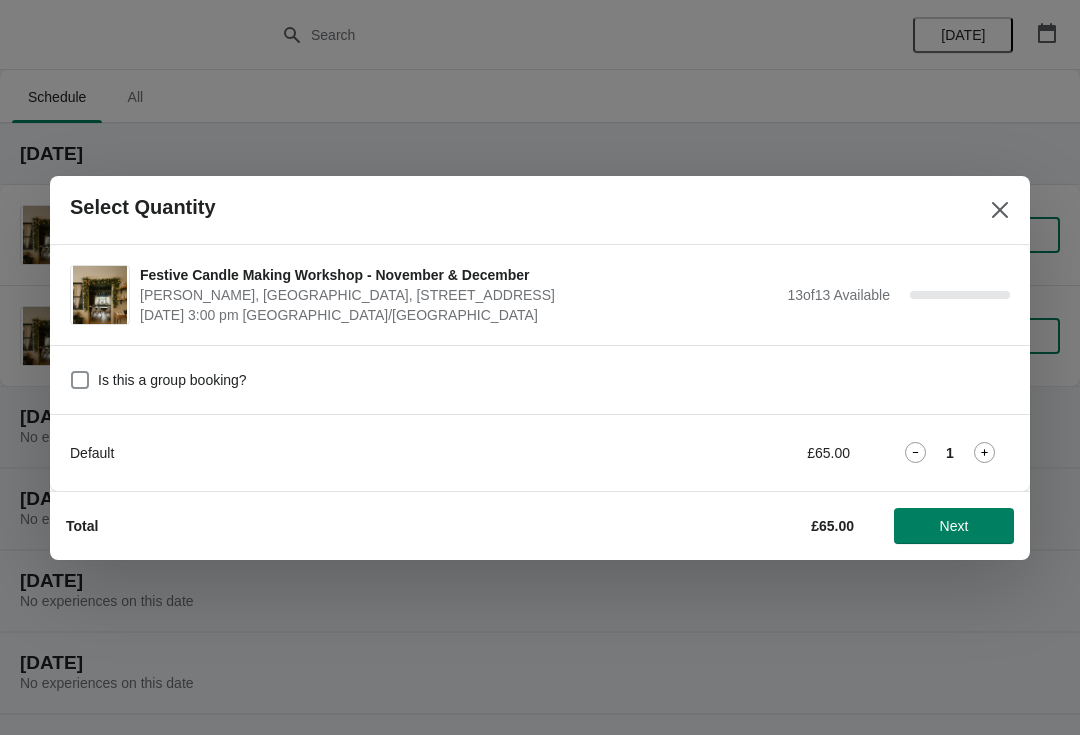 click on "Next" at bounding box center (954, 526) 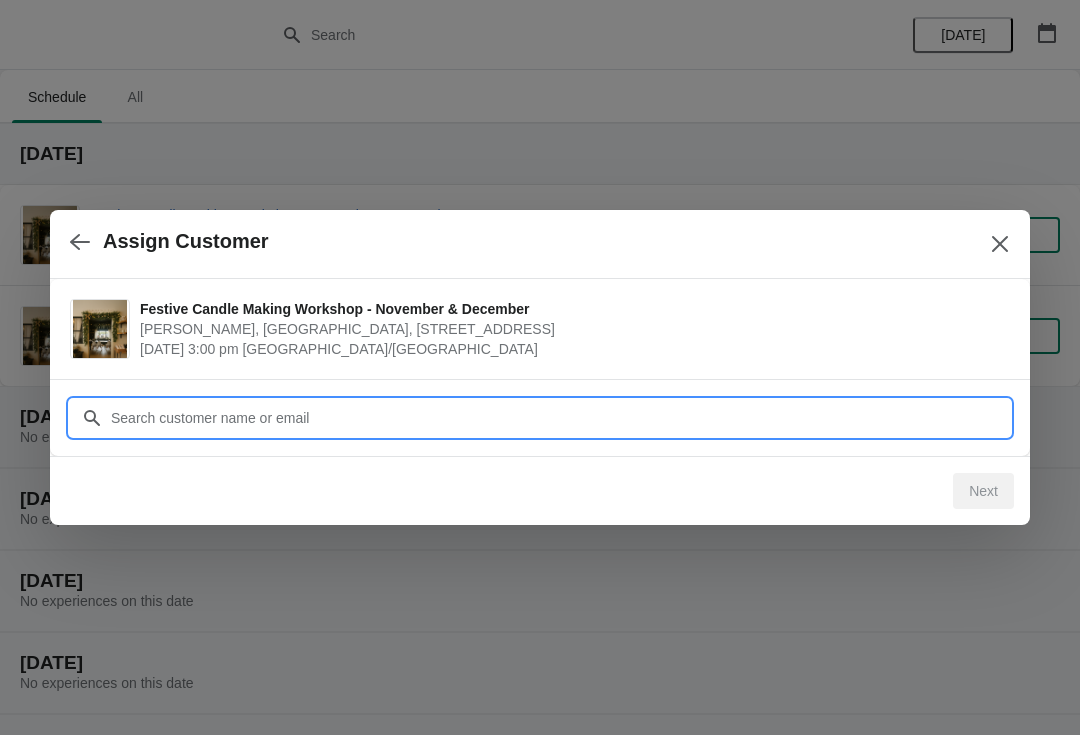 click on "Customer" at bounding box center (560, 418) 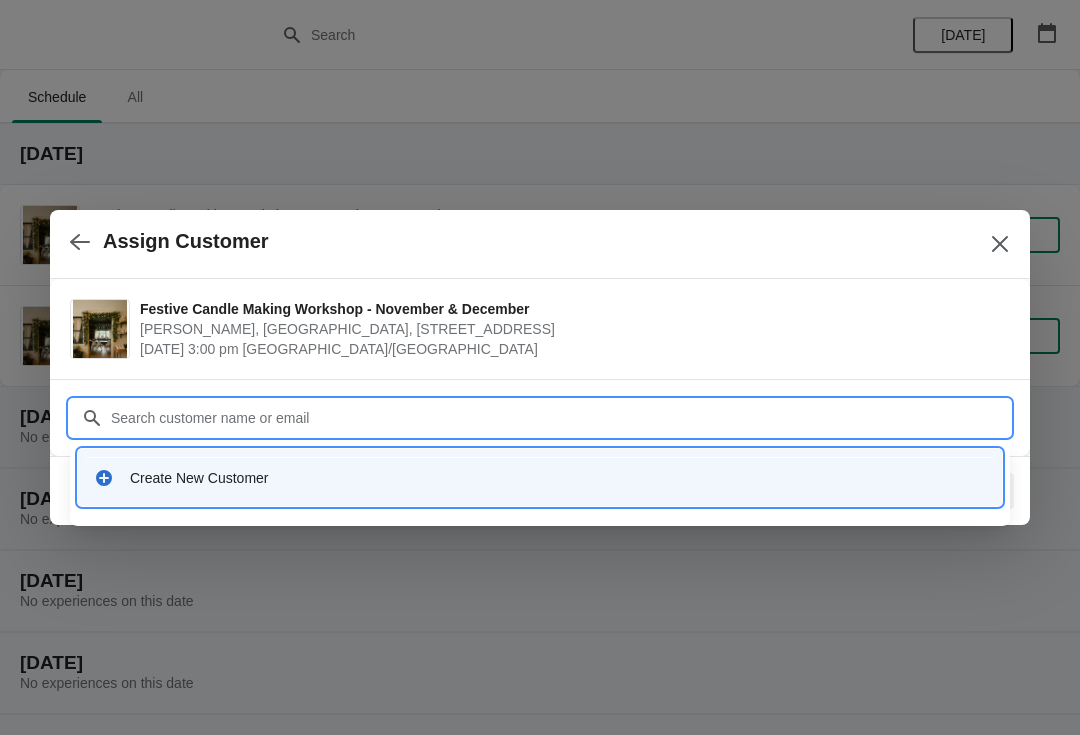 click on "Create New Customer" at bounding box center [558, 478] 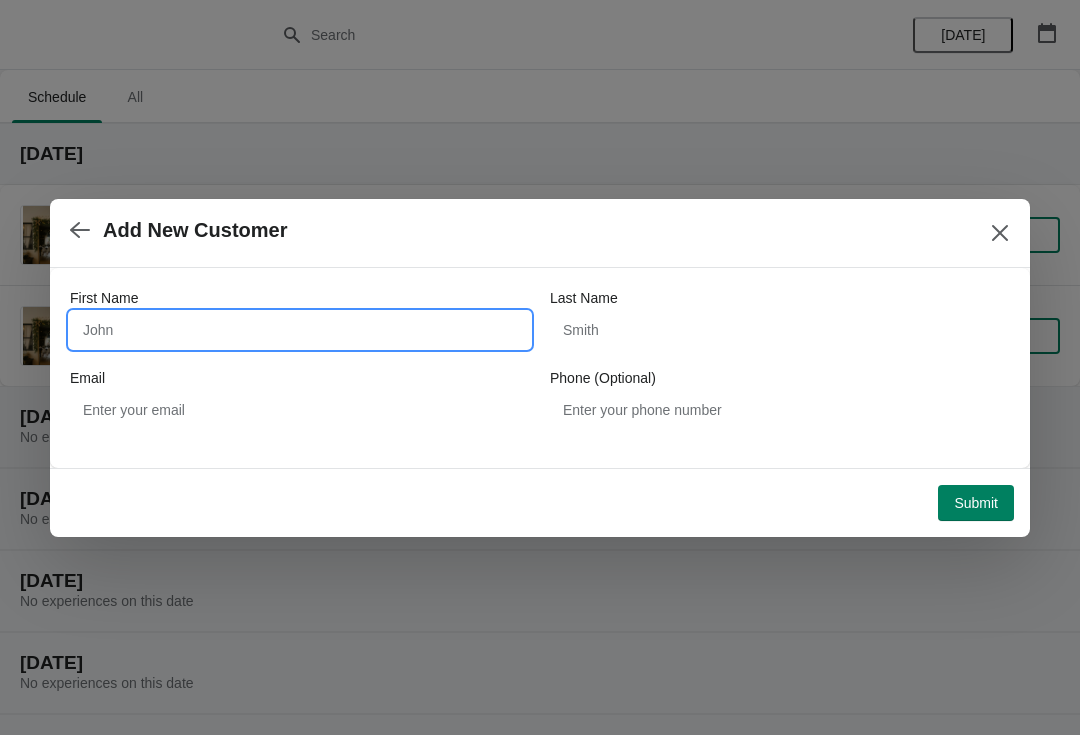 click on "First Name" at bounding box center [300, 330] 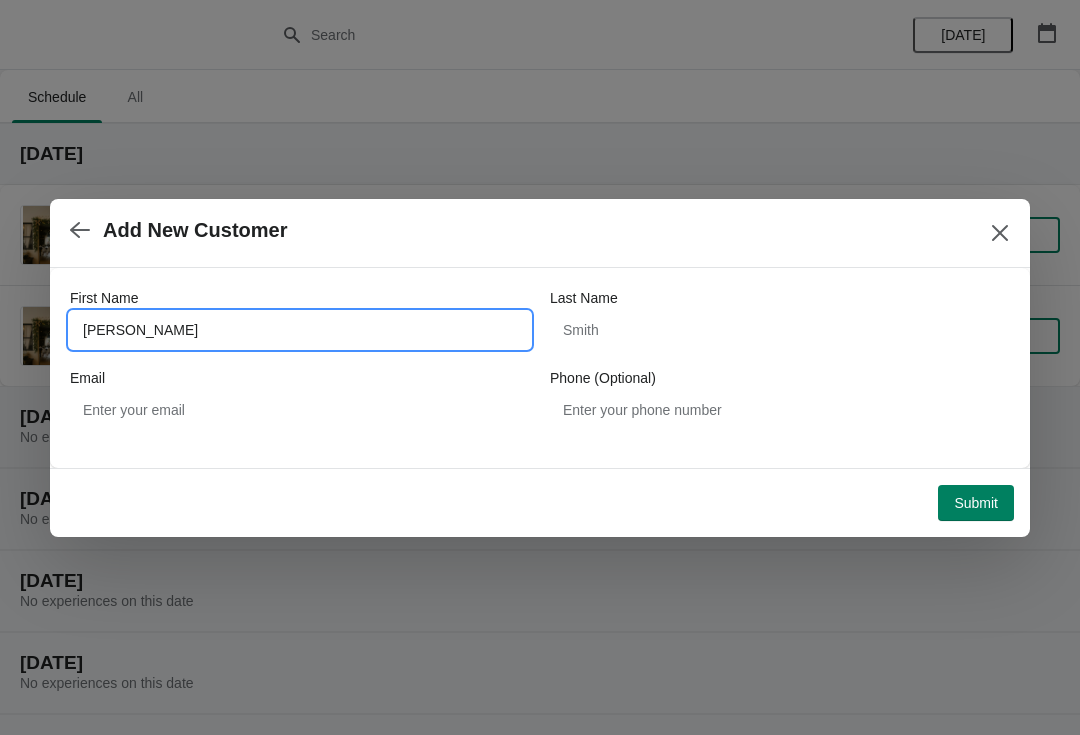 type on "[PERSON_NAME]" 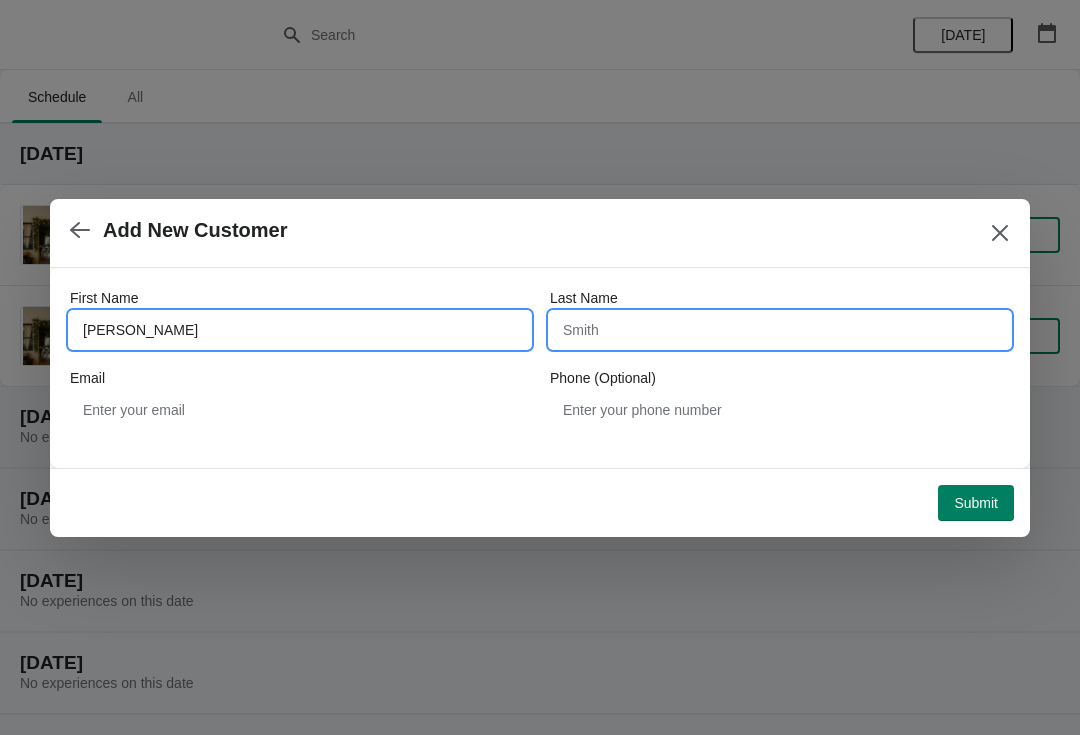 click on "Last Name" at bounding box center [780, 330] 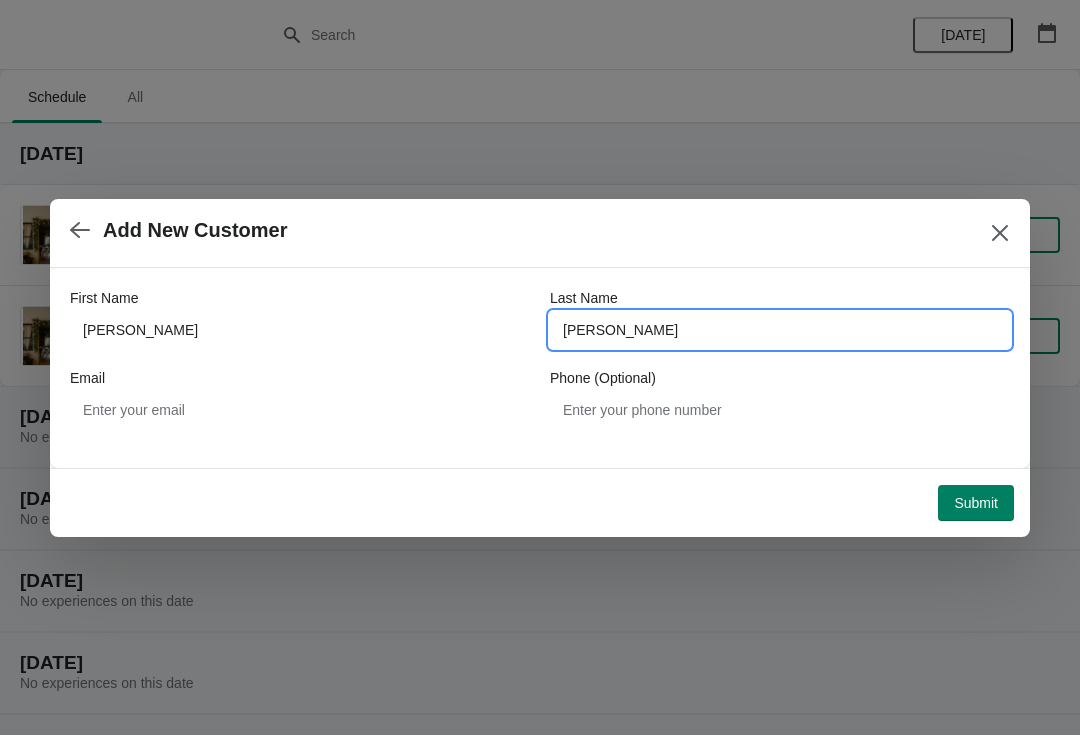 type on "[PERSON_NAME]" 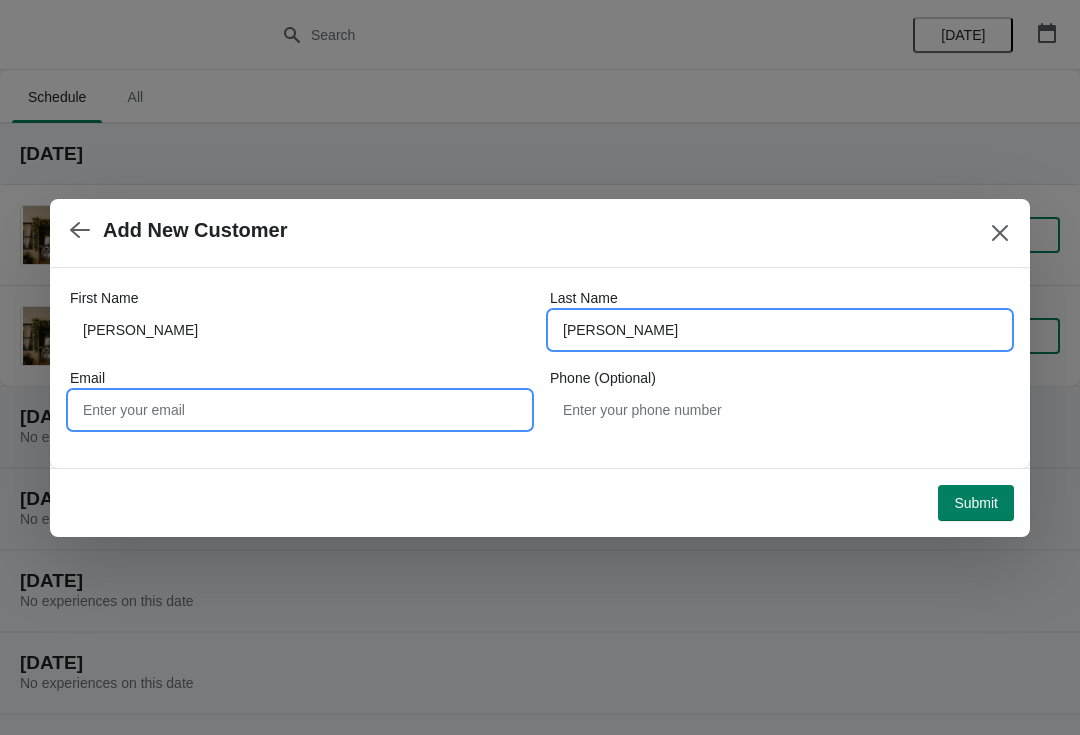 click on "Email" at bounding box center [300, 410] 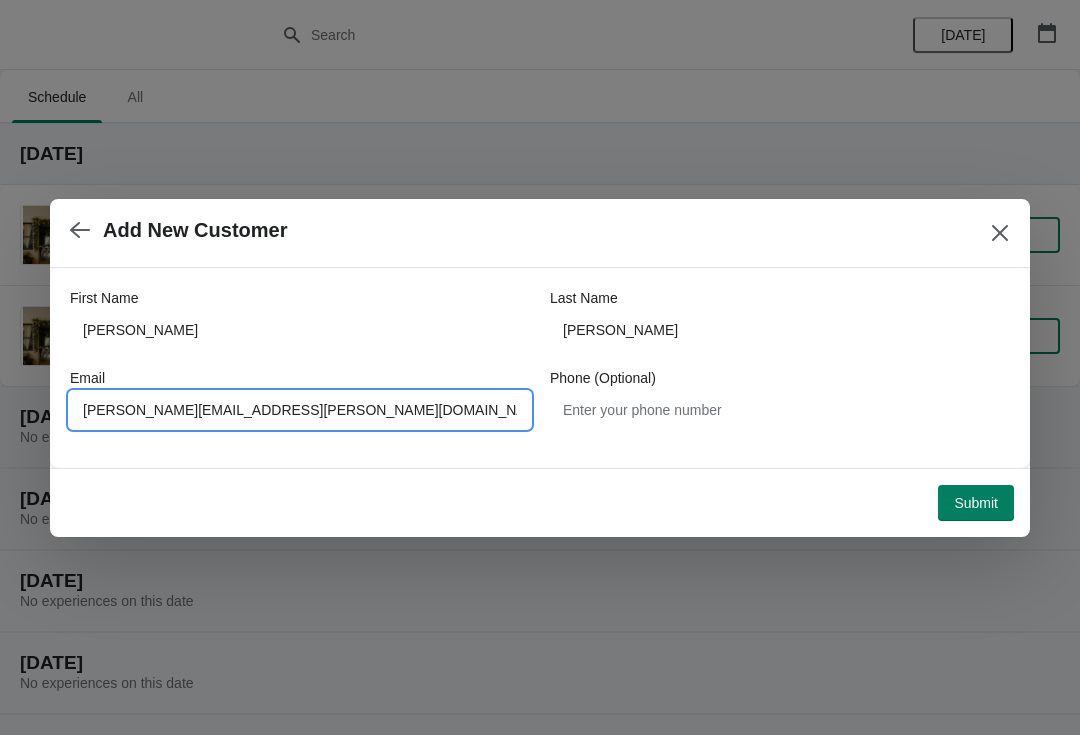 type on "[PERSON_NAME][EMAIL_ADDRESS][PERSON_NAME][DOMAIN_NAME]" 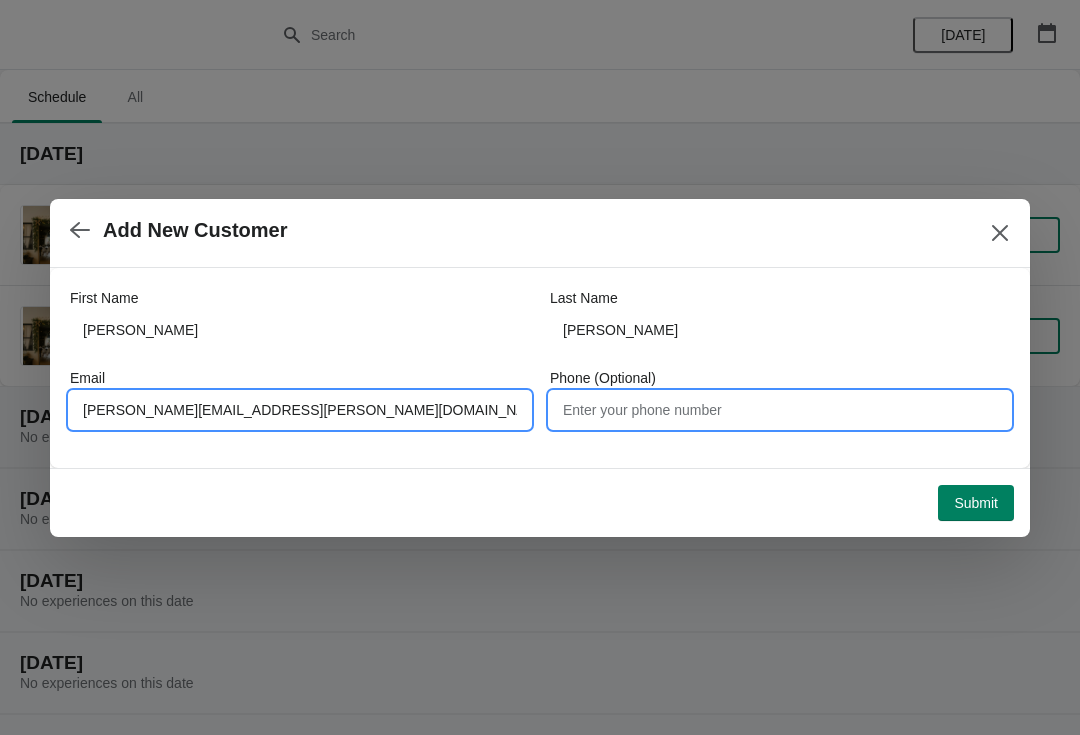 click on "Phone (Optional)" at bounding box center [780, 410] 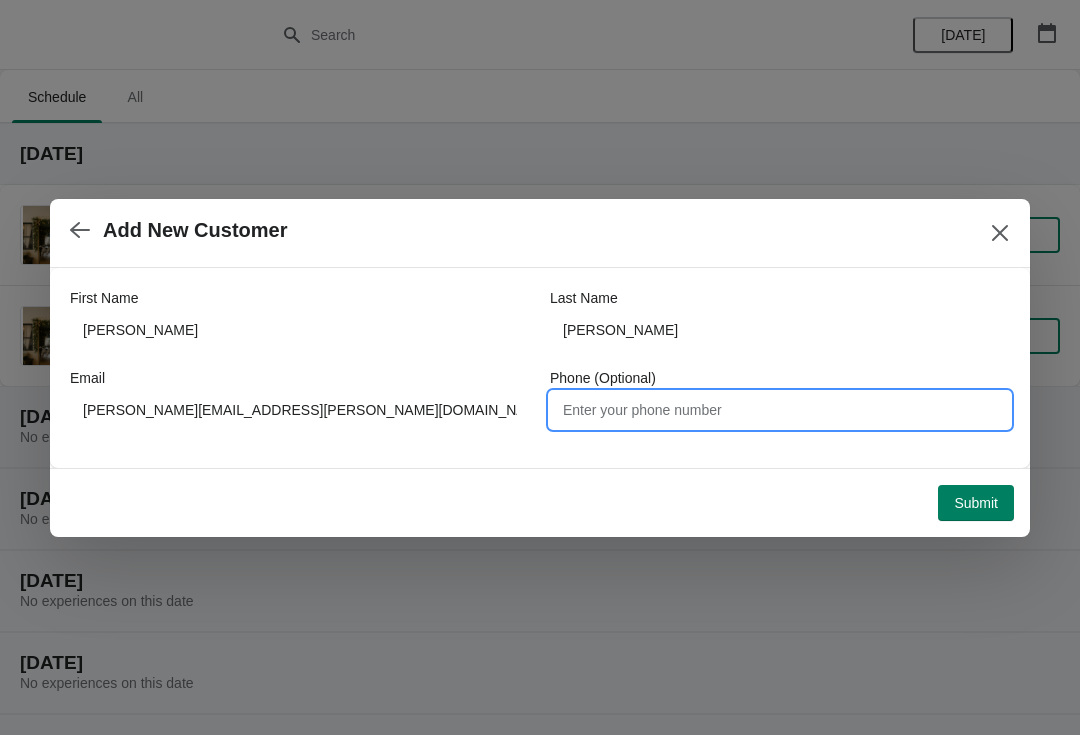 click on "Submit" at bounding box center [536, 499] 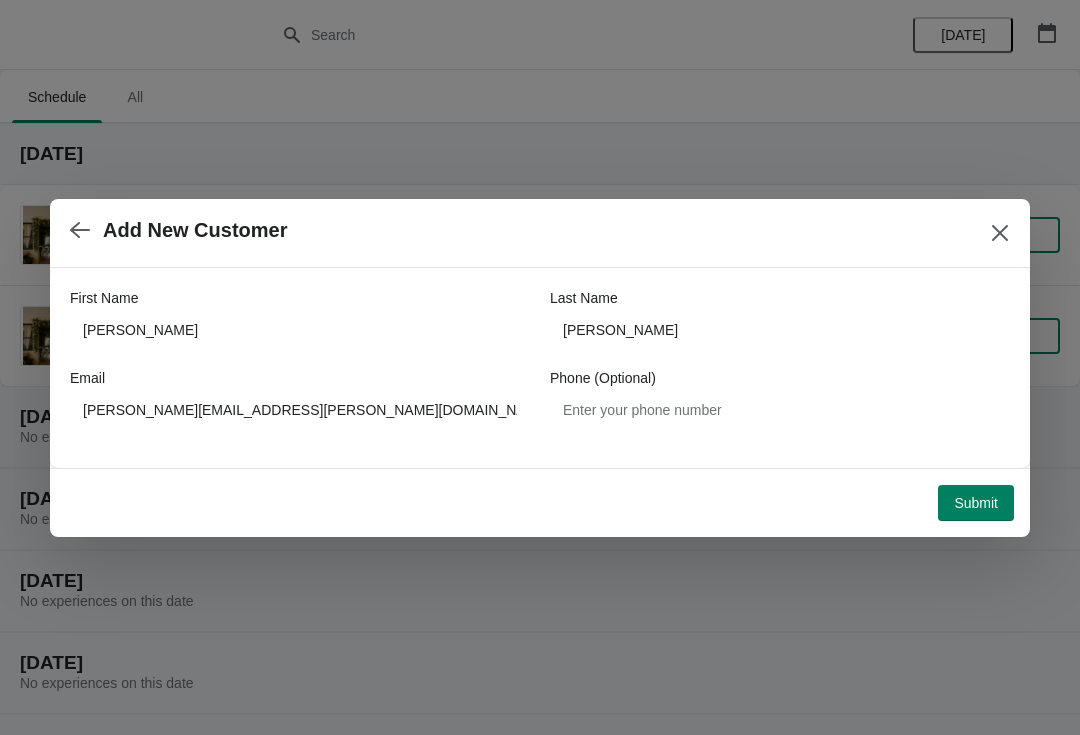 click on "Submit" at bounding box center (976, 503) 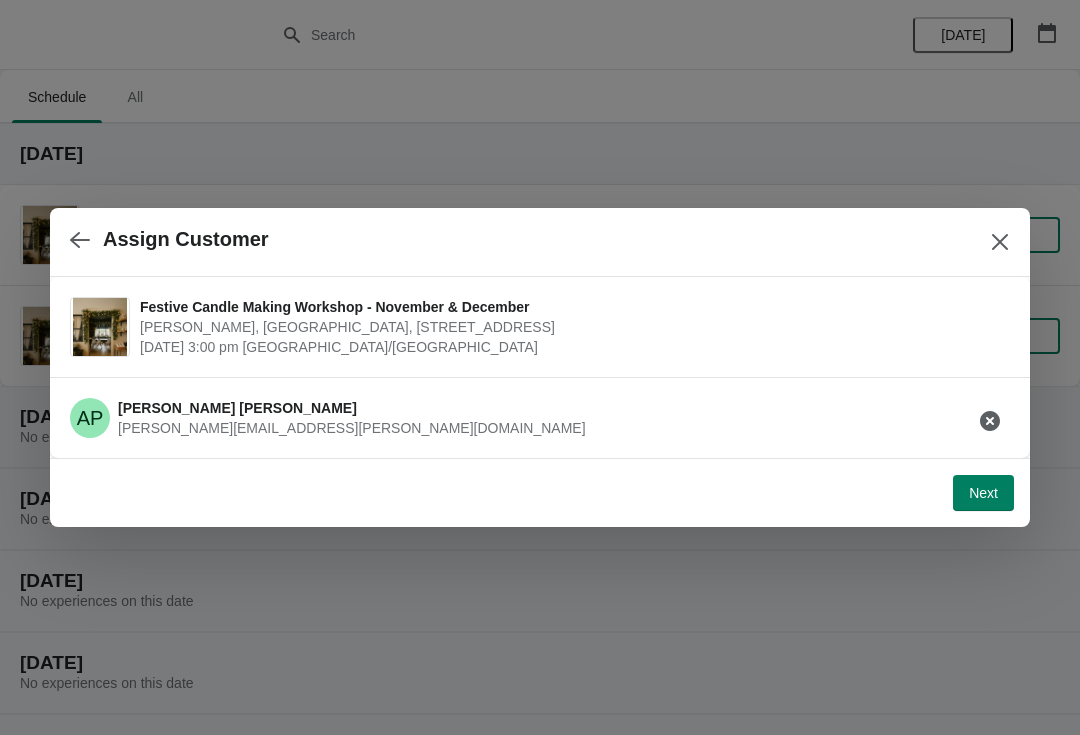 click on "Next" at bounding box center (983, 493) 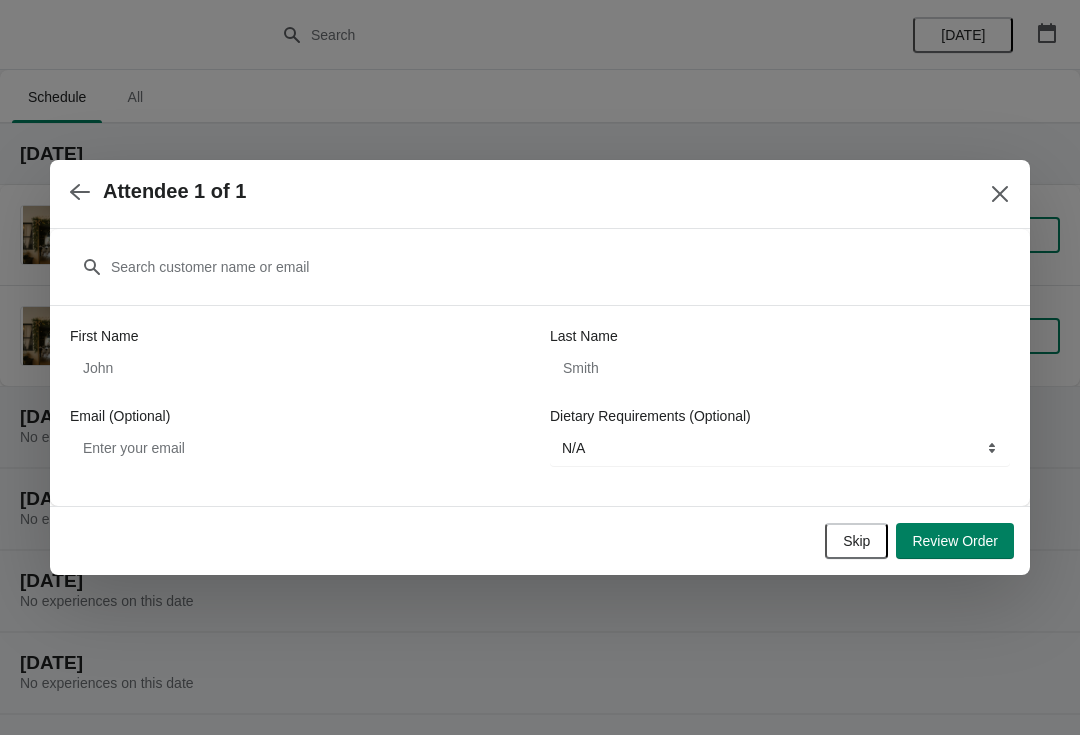click on "Review Order" at bounding box center [955, 541] 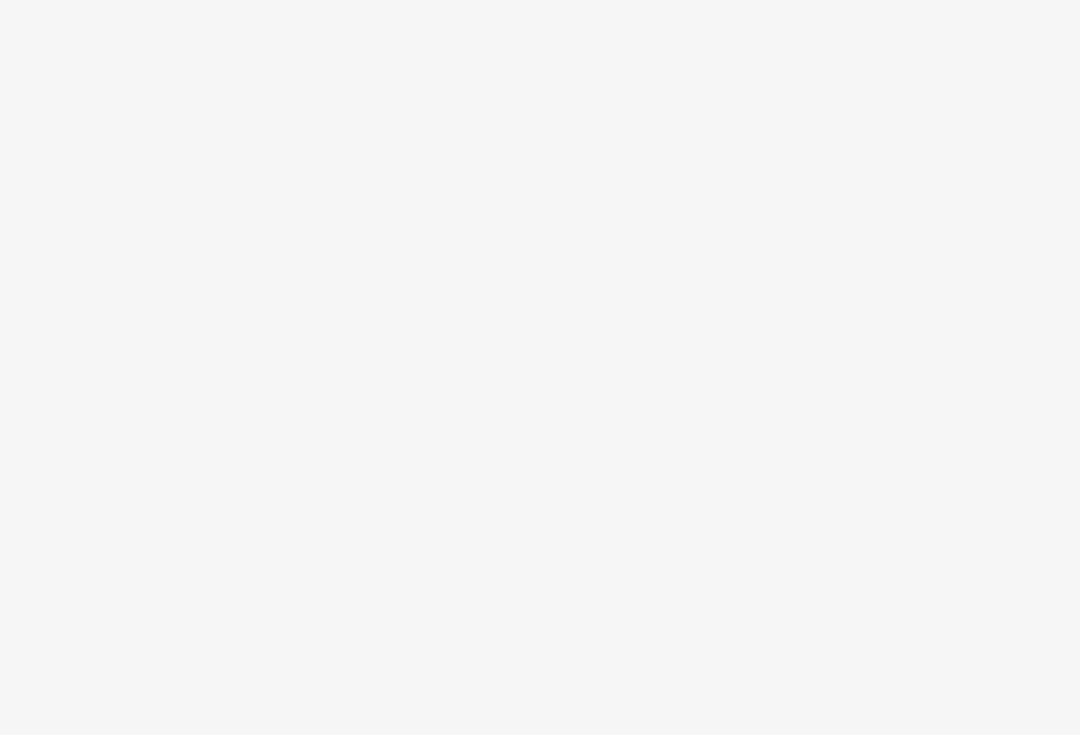 scroll, scrollTop: 0, scrollLeft: 0, axis: both 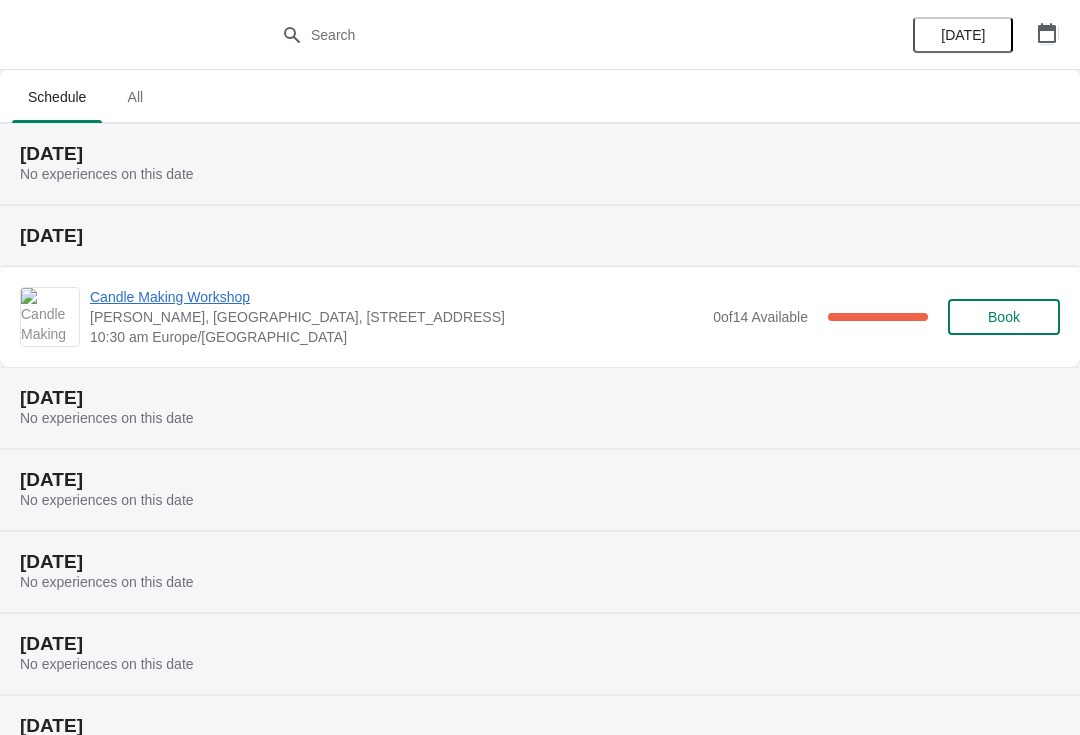 click 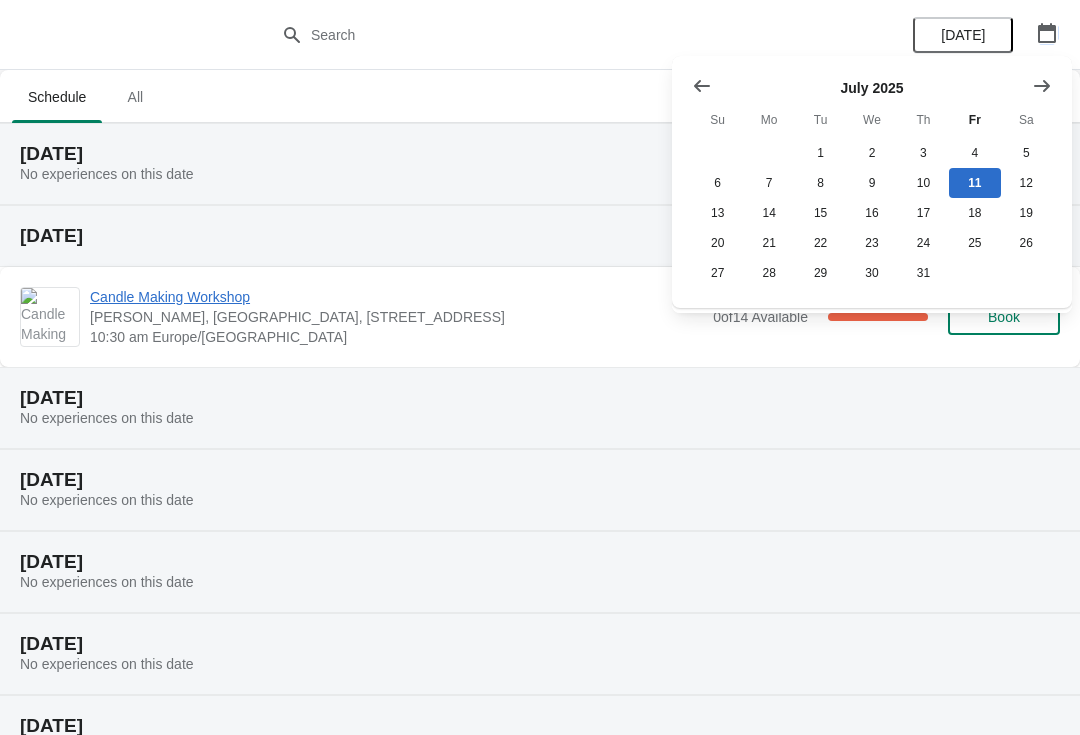 click 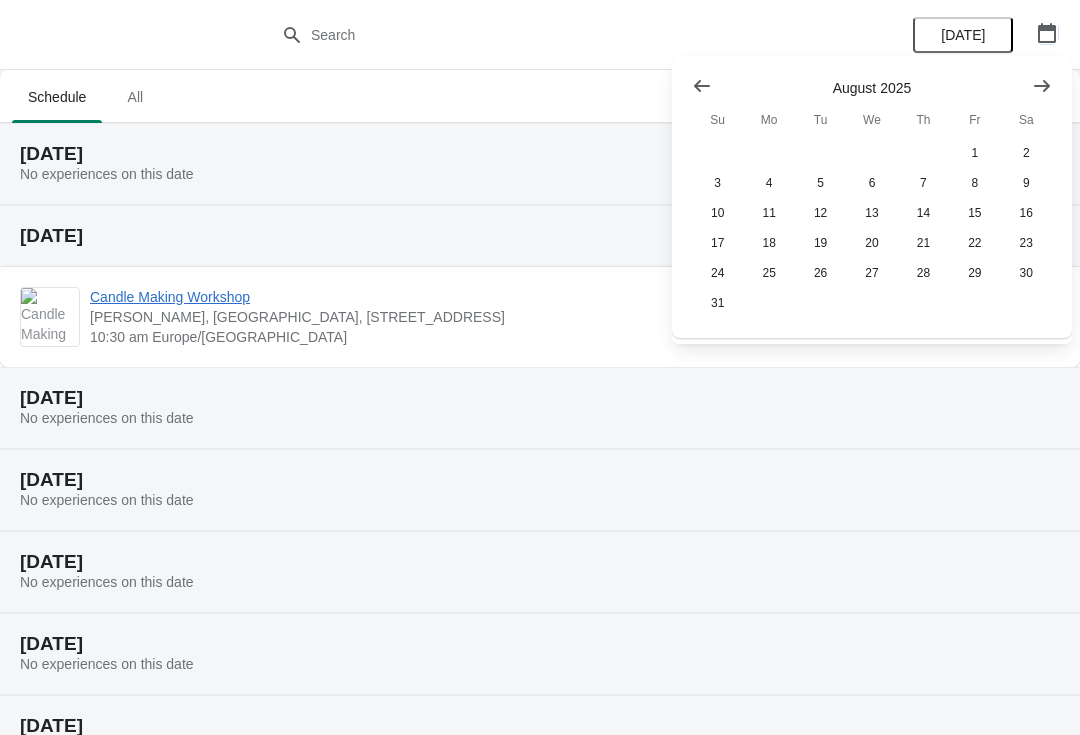 click 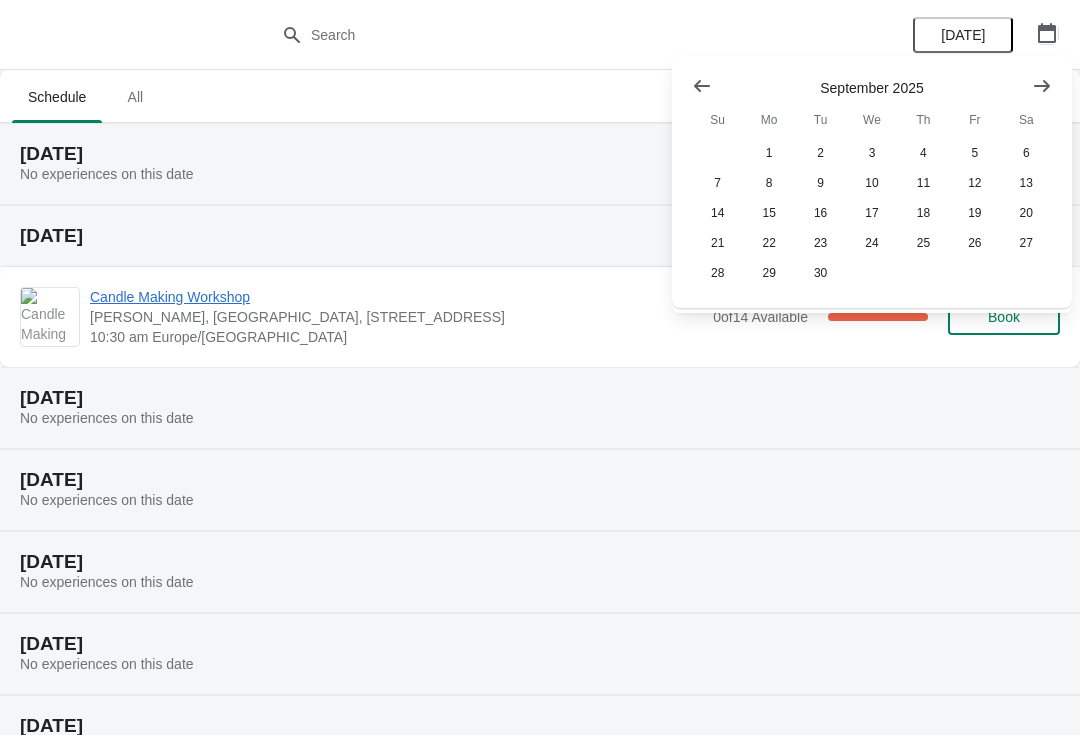 click 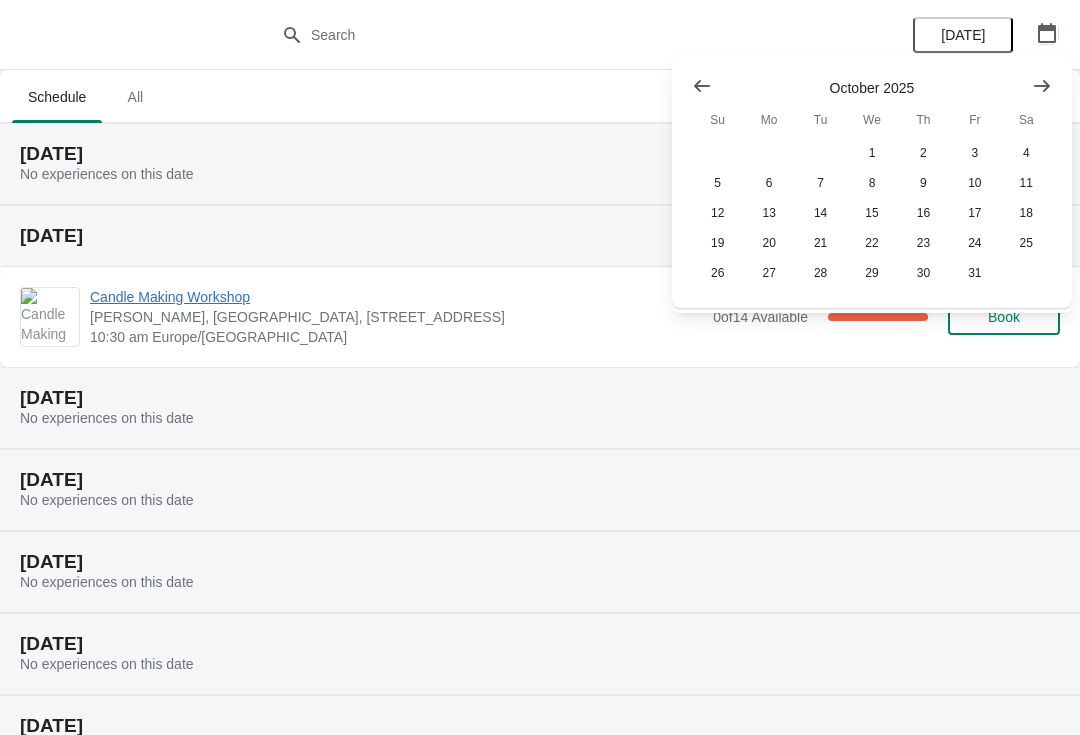 click 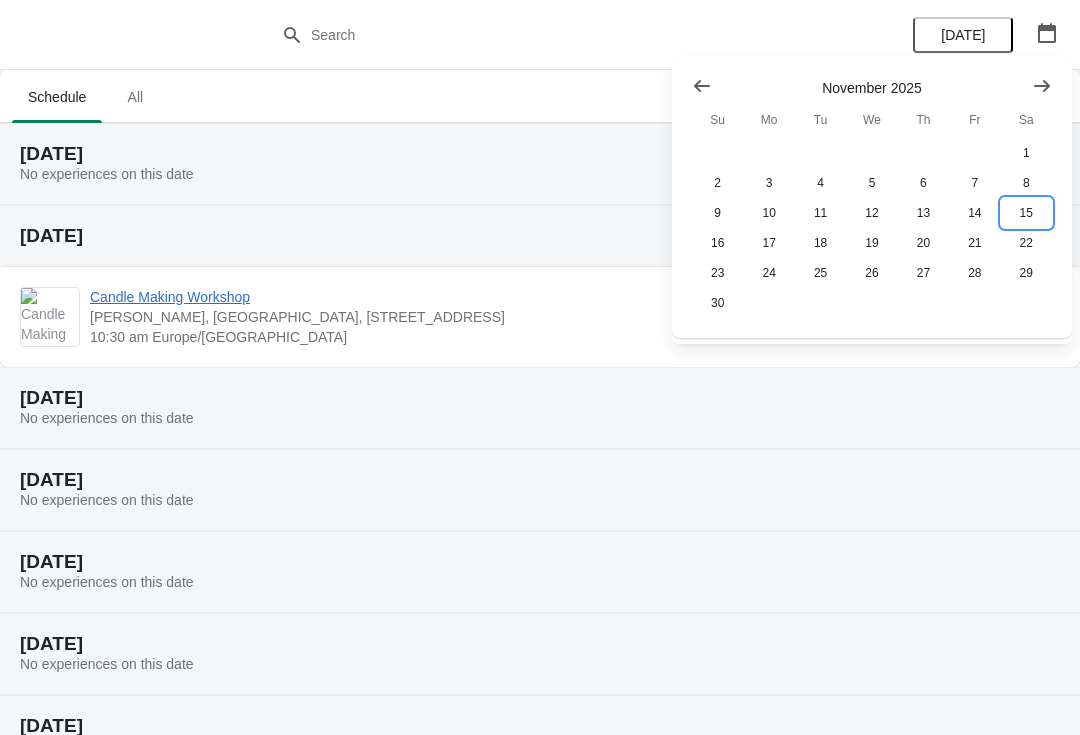 click on "15" at bounding box center [1026, 213] 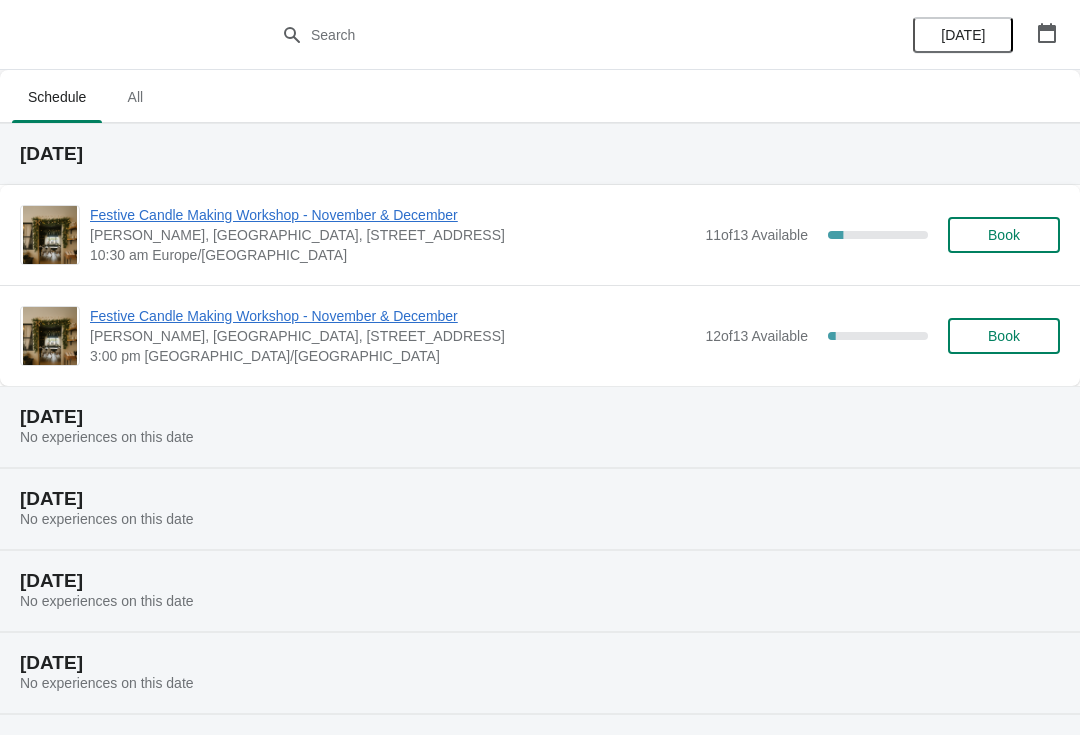 click on "11  of  13   Available" at bounding box center (756, 235) 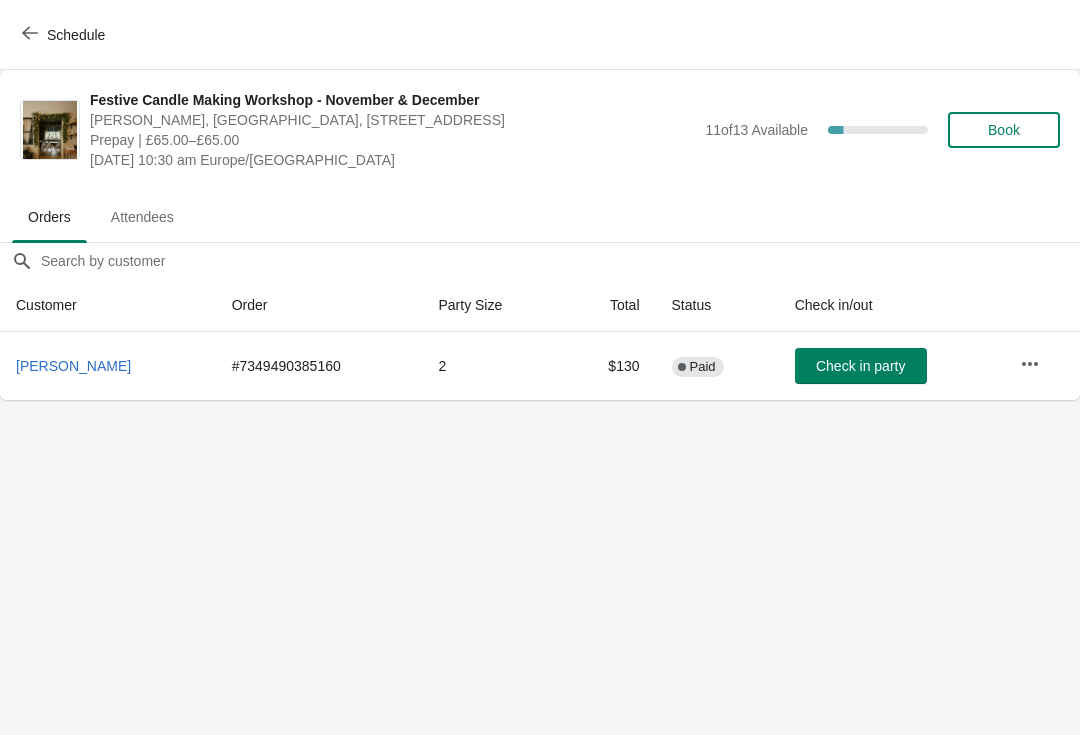click 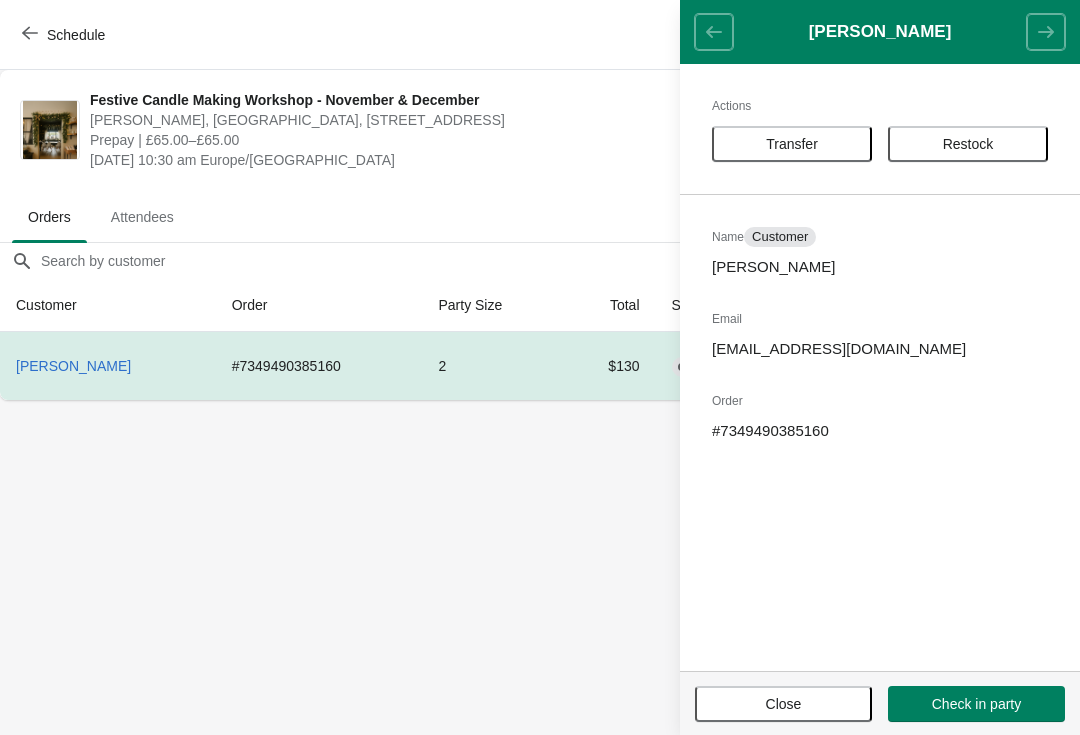 click on "Transfer" at bounding box center (792, 144) 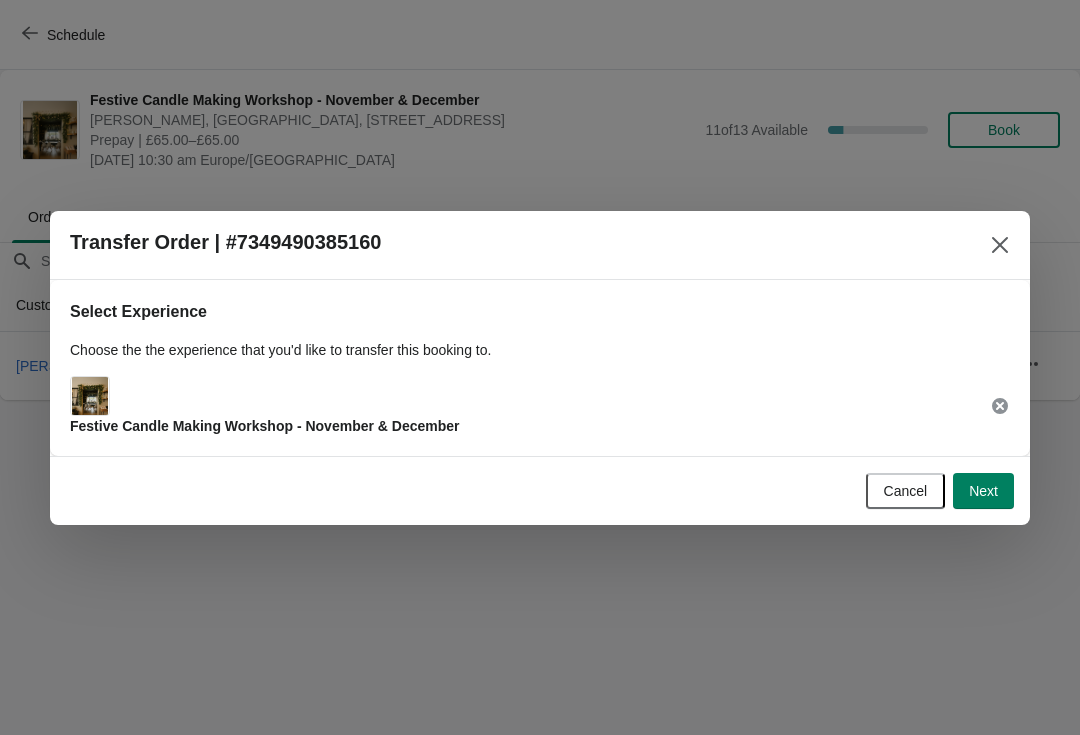 click on "Festive Candle Making Workshop - November & December" at bounding box center (265, 406) 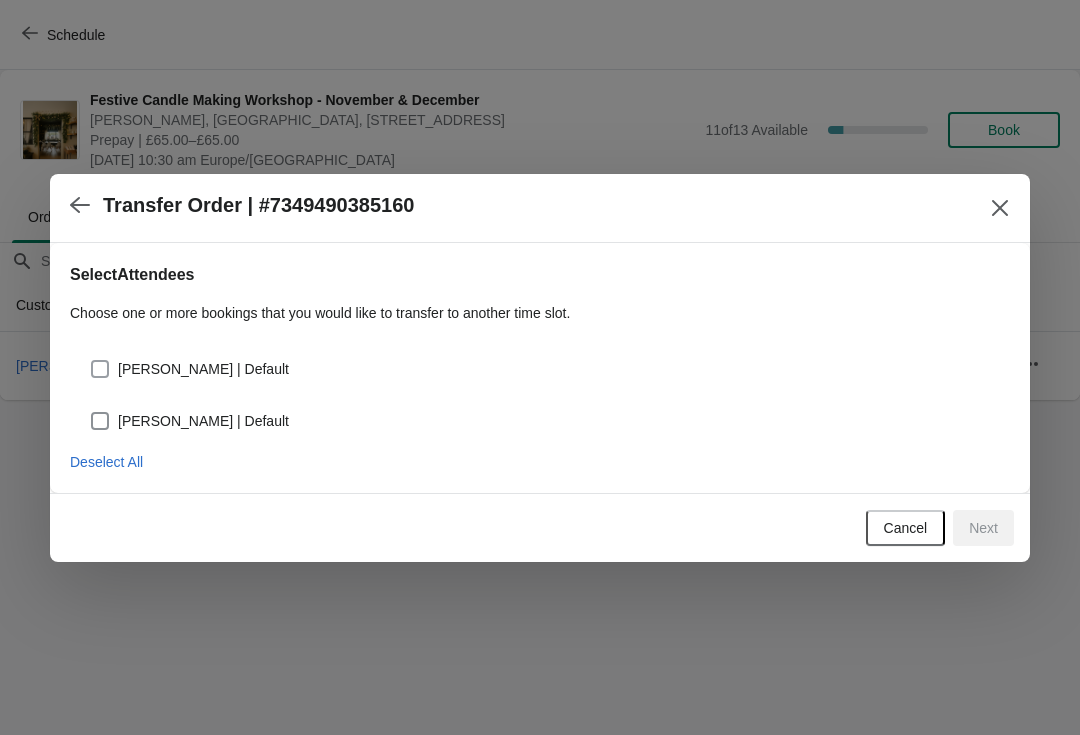 click on "Denise Elliott | Default" at bounding box center (189, 369) 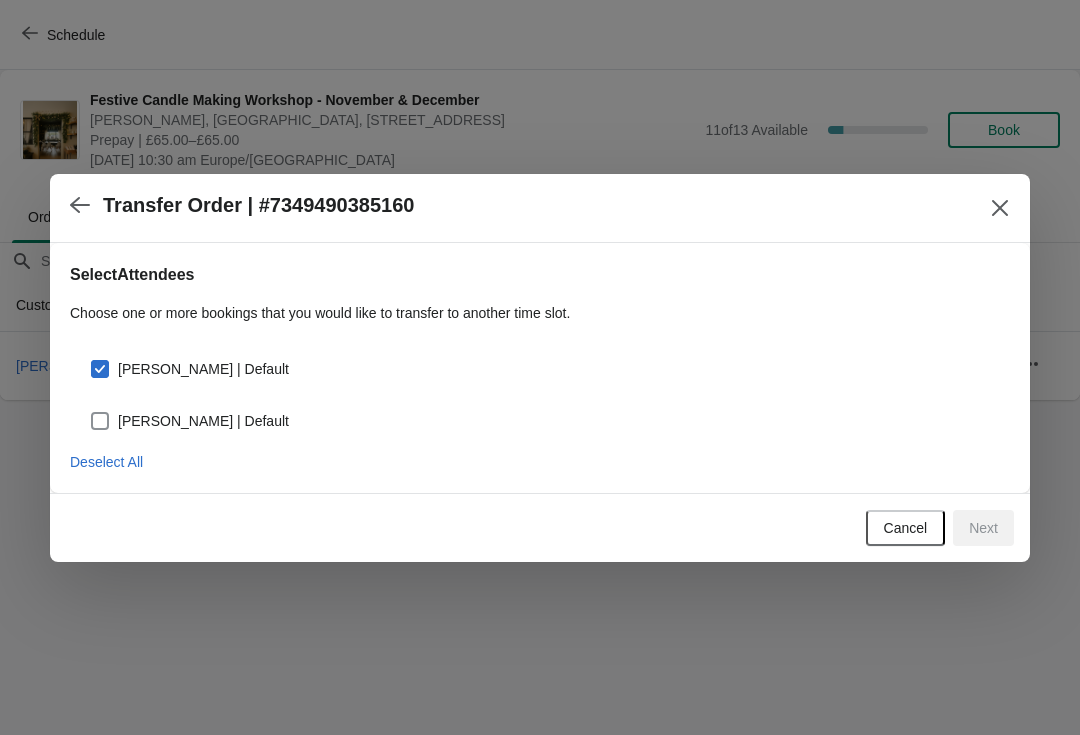 checkbox on "true" 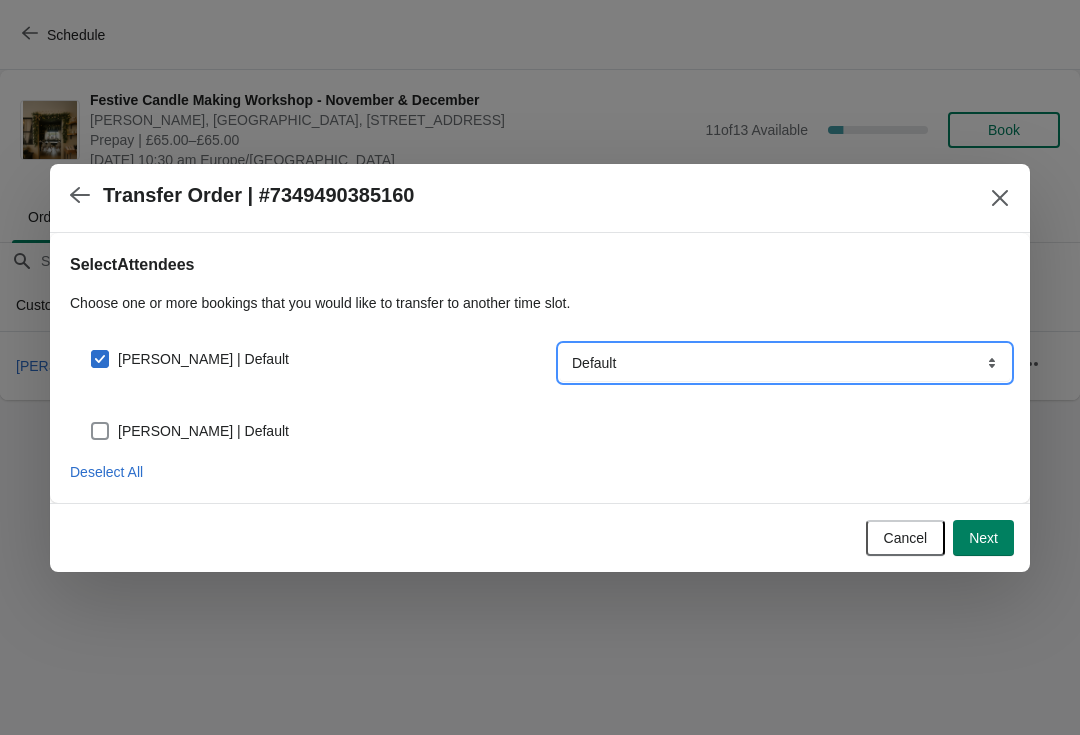 click on "Default" at bounding box center [785, 363] 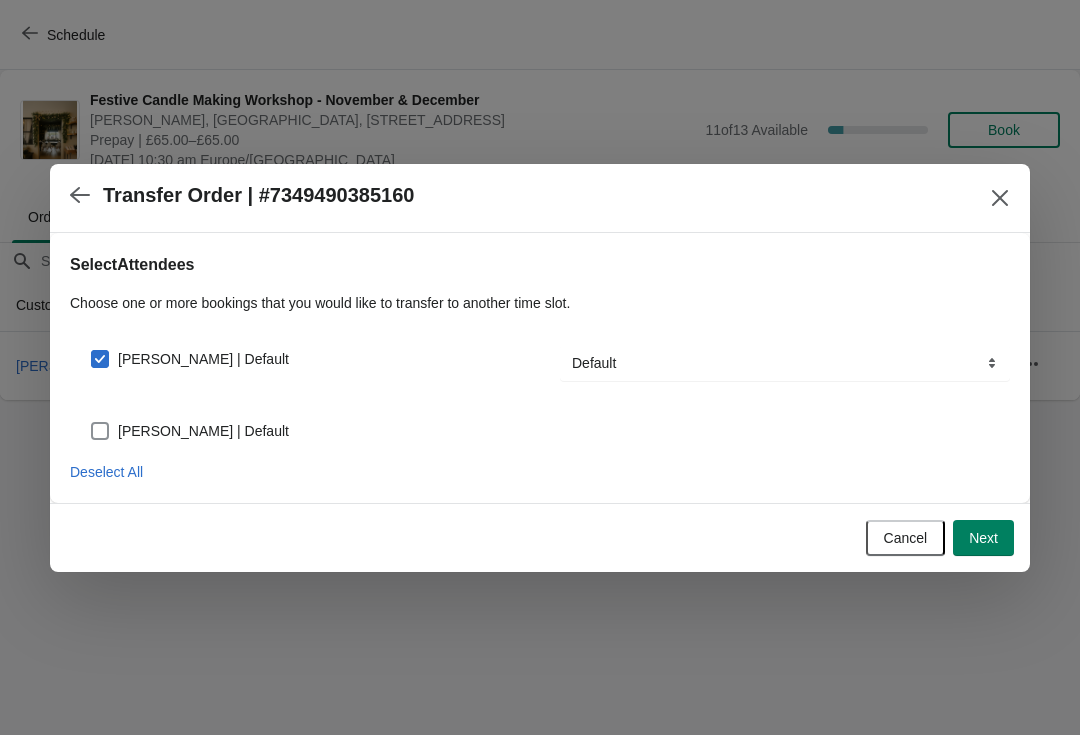 click at bounding box center [100, 431] 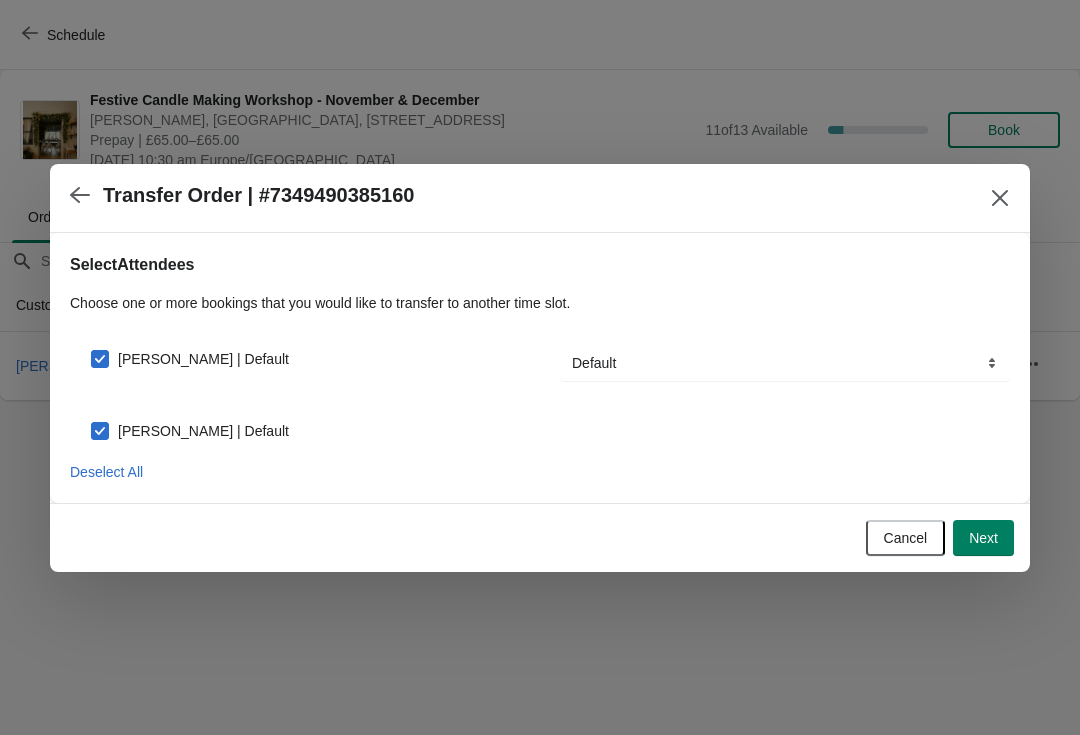 checkbox on "true" 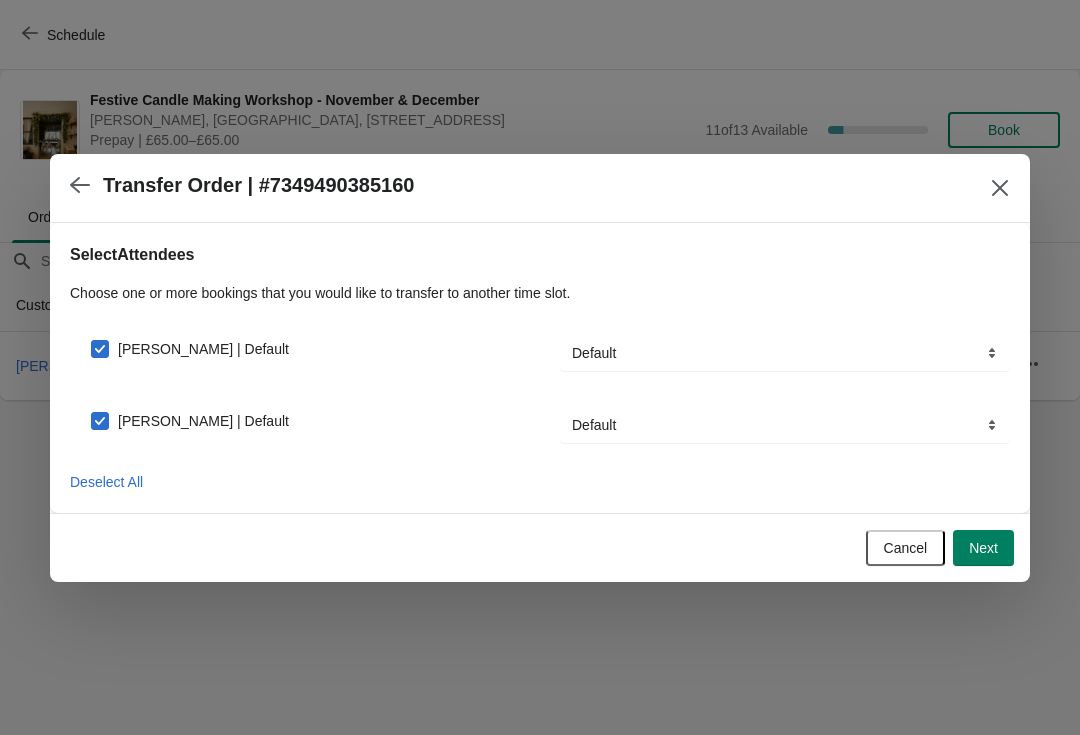 click on "Next" at bounding box center [983, 548] 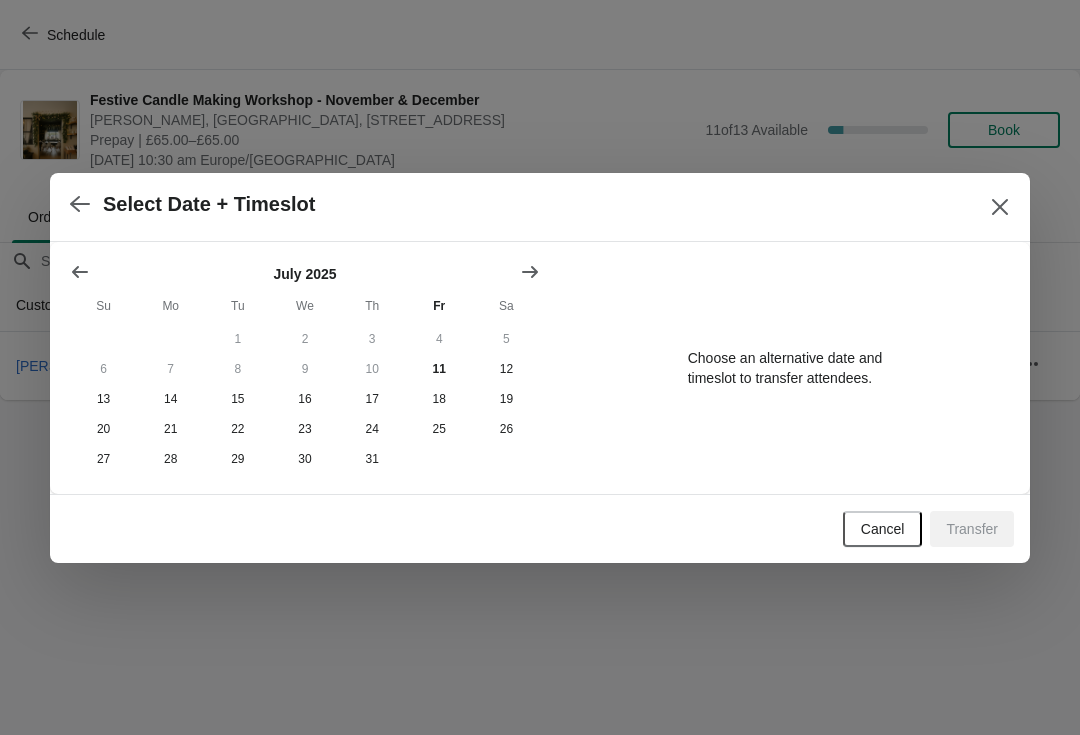 click 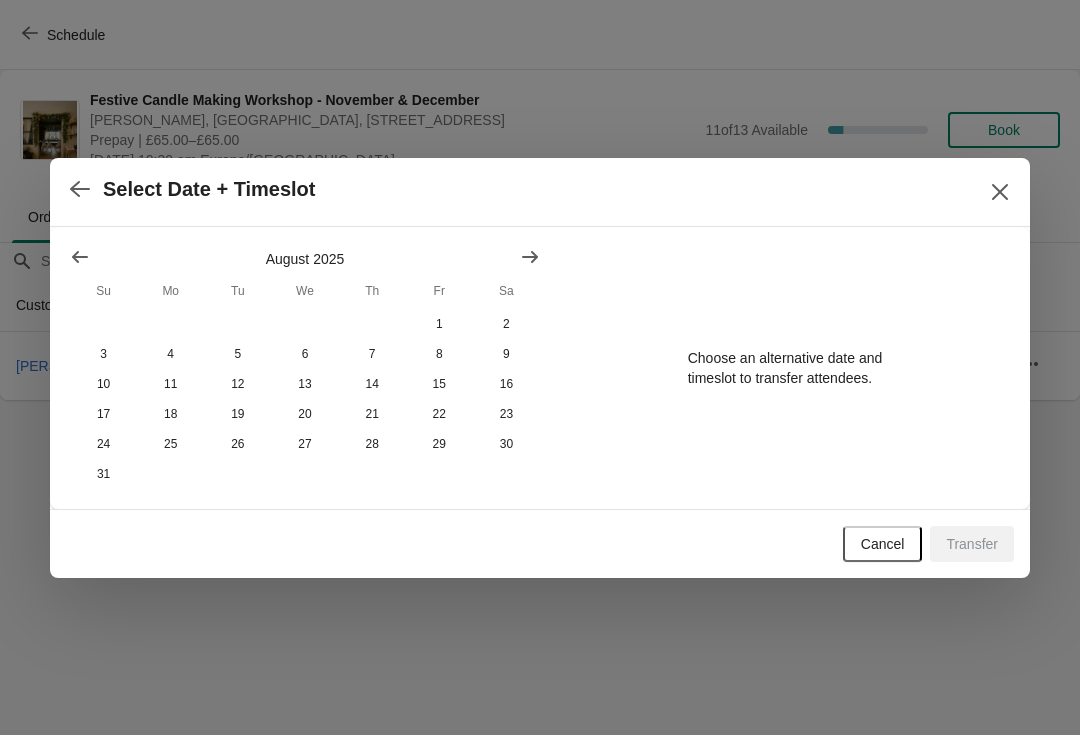 click at bounding box center (530, 257) 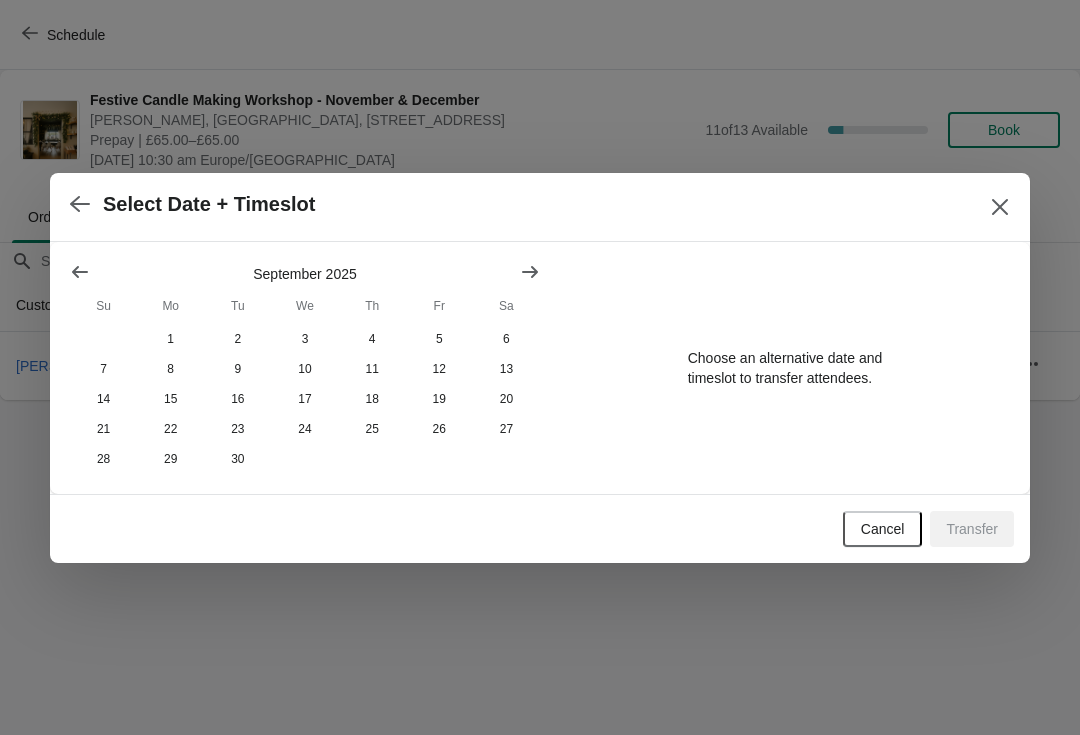 click 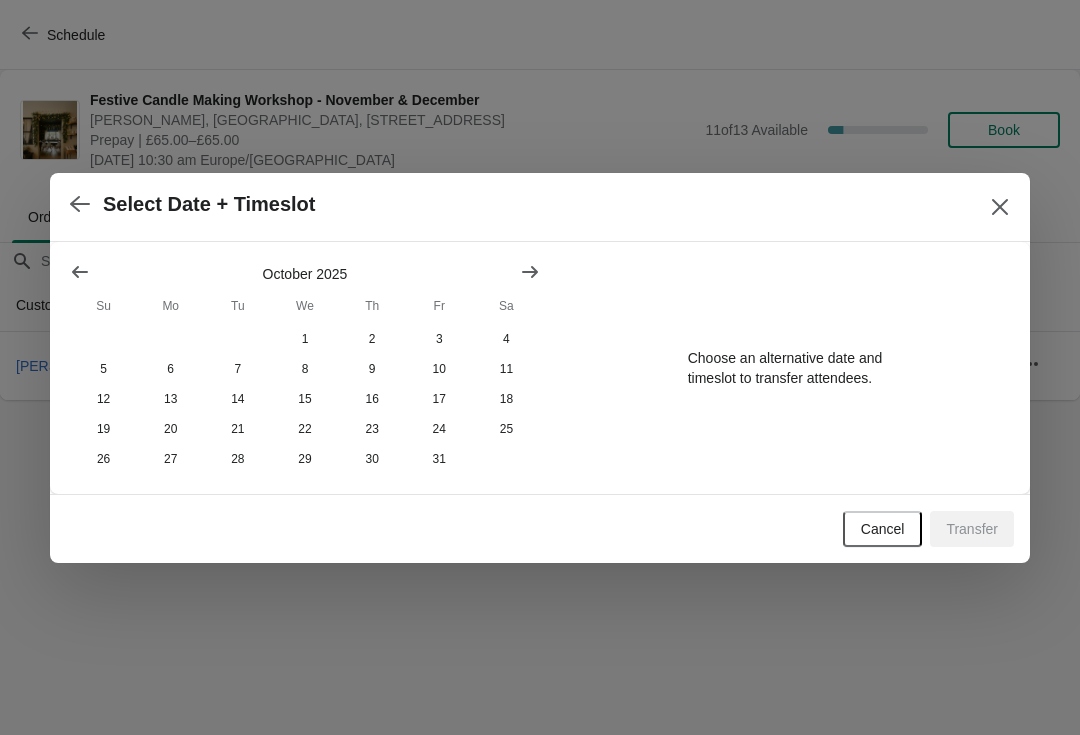 click 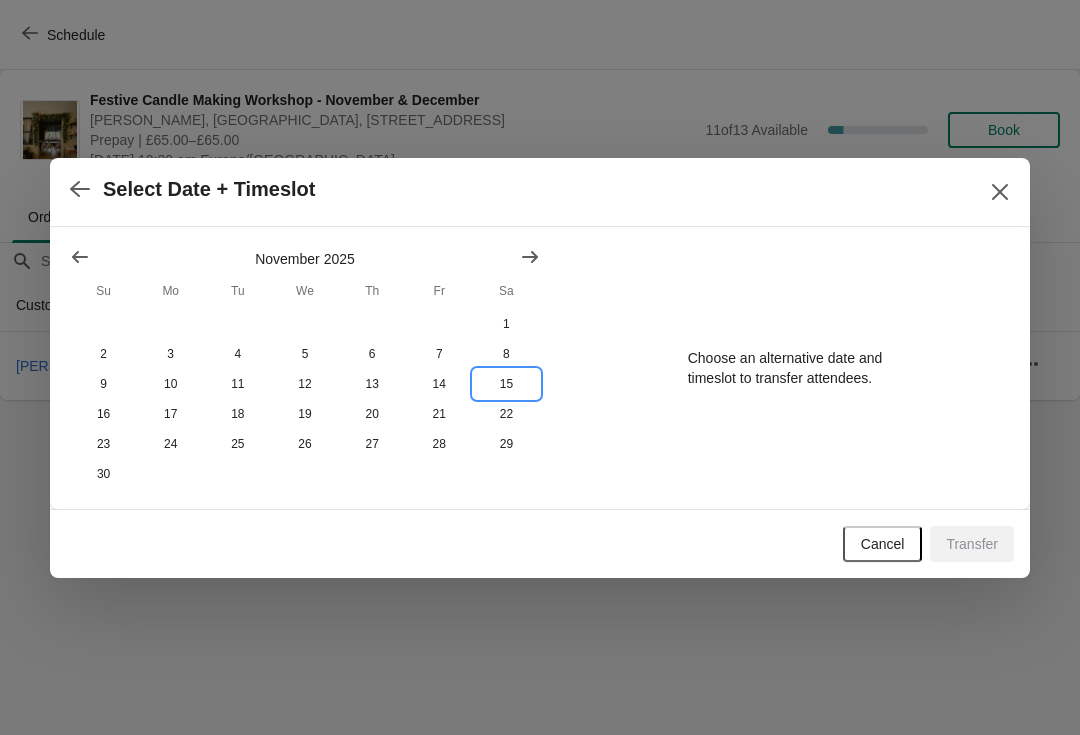 click on "15" at bounding box center (506, 384) 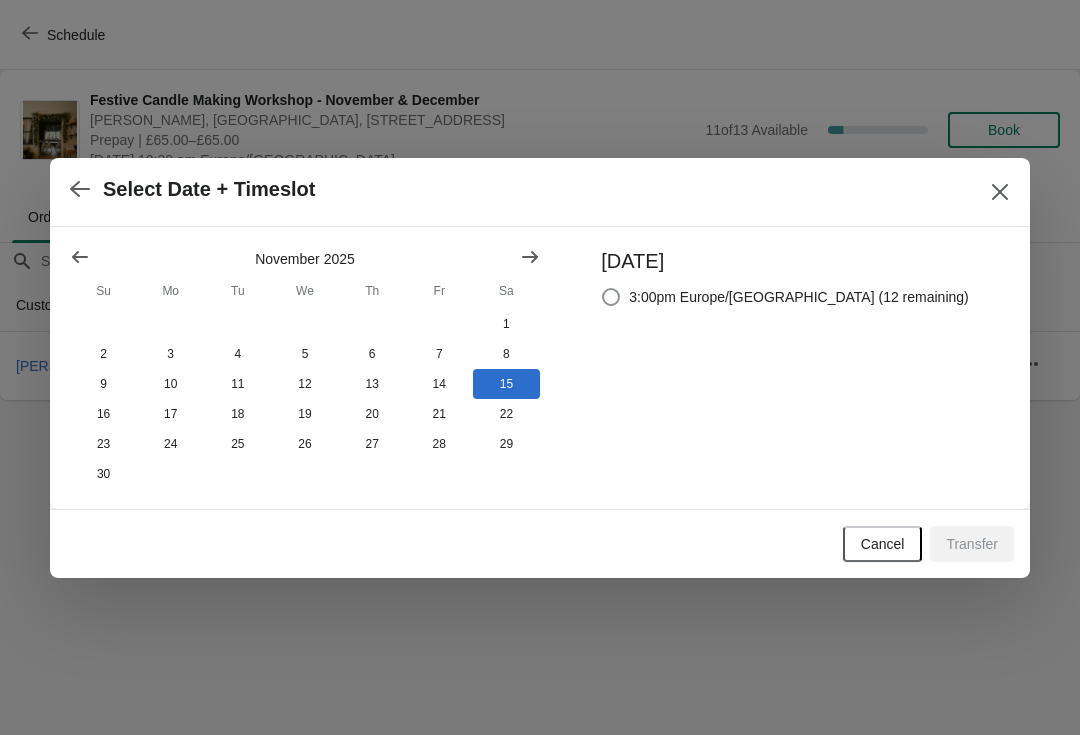 click at bounding box center [611, 297] 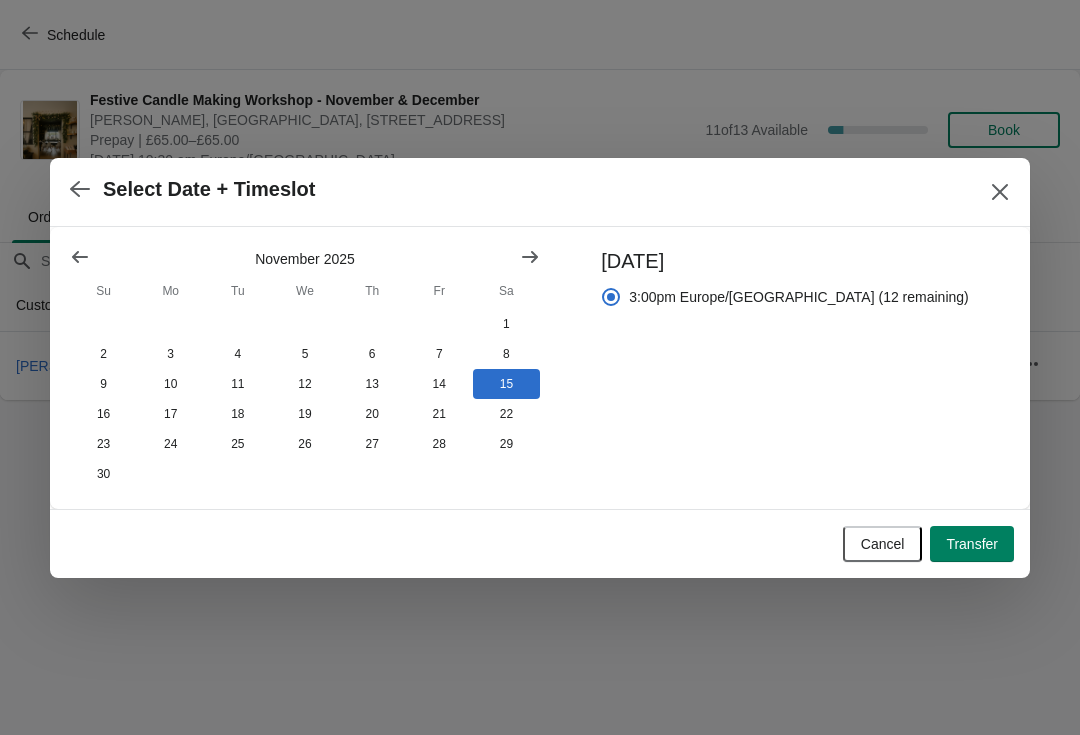 click on "Transfer" at bounding box center (972, 544) 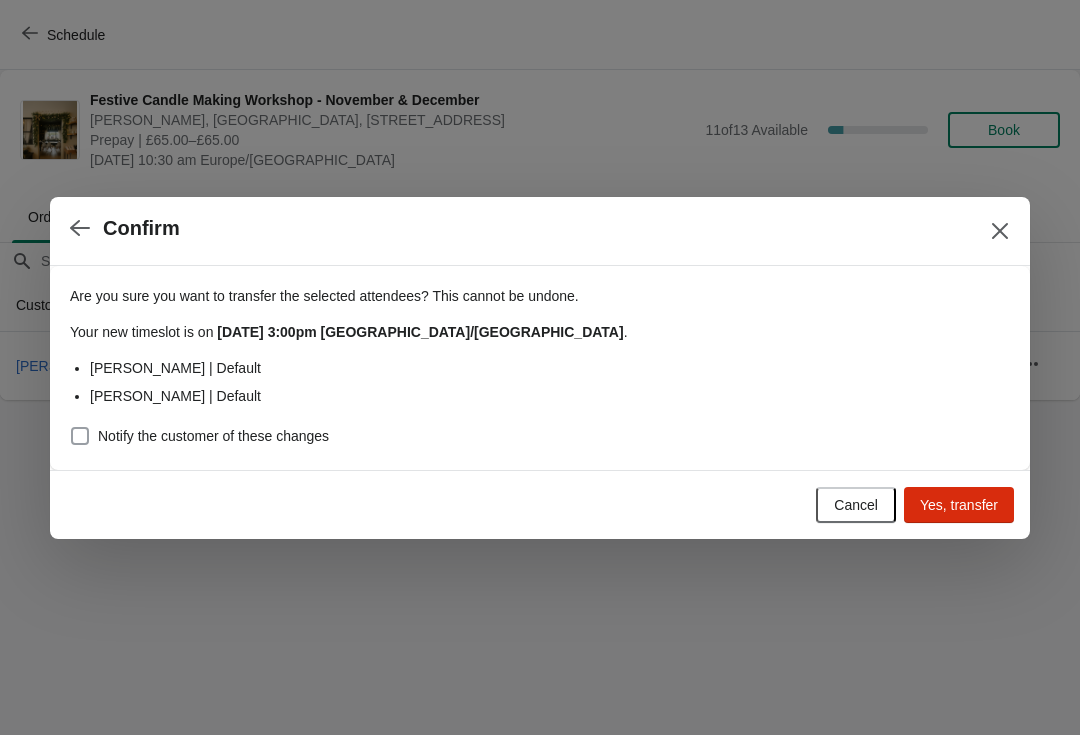 click at bounding box center (80, 436) 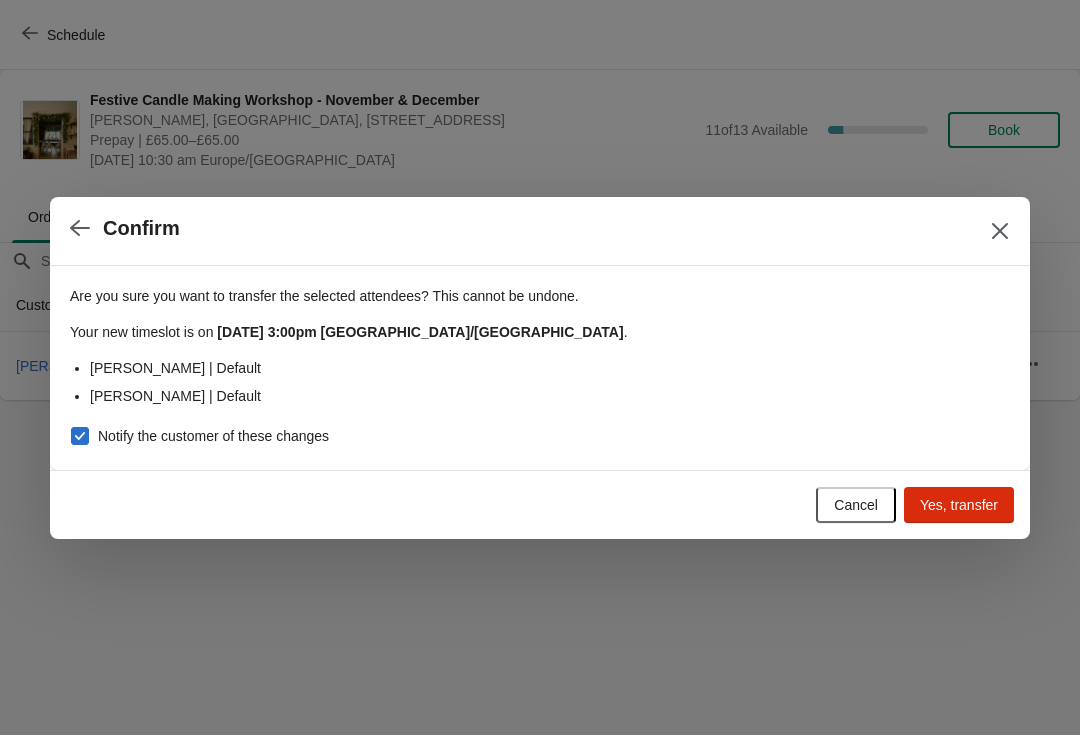 checkbox on "true" 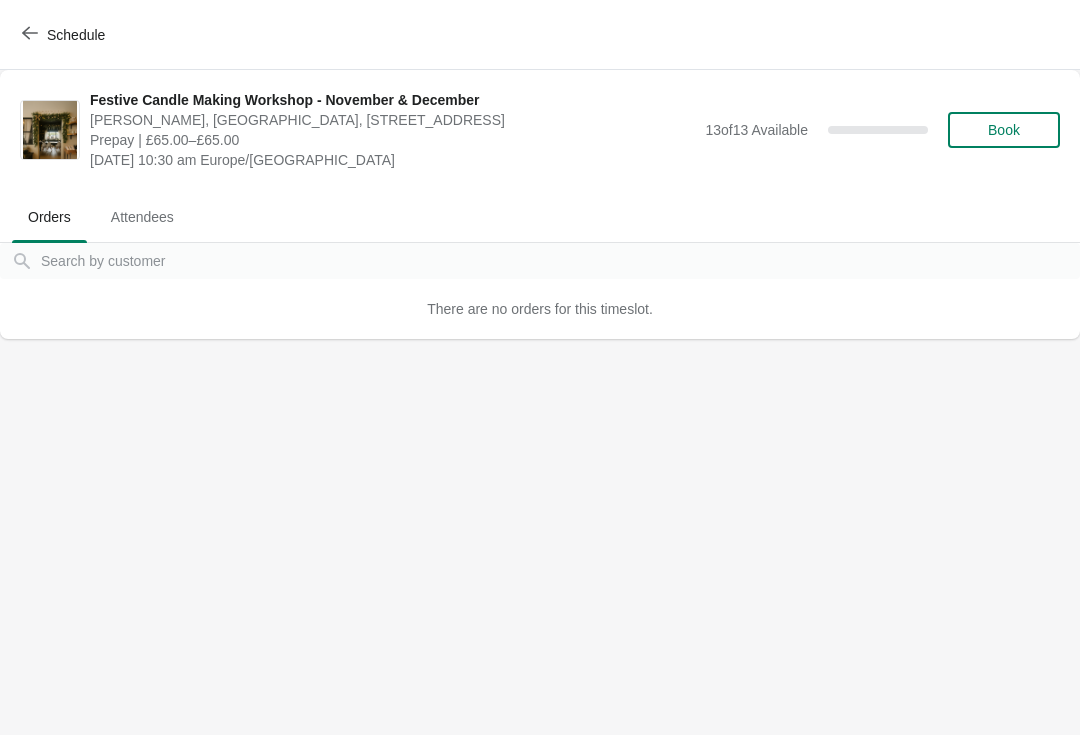 click 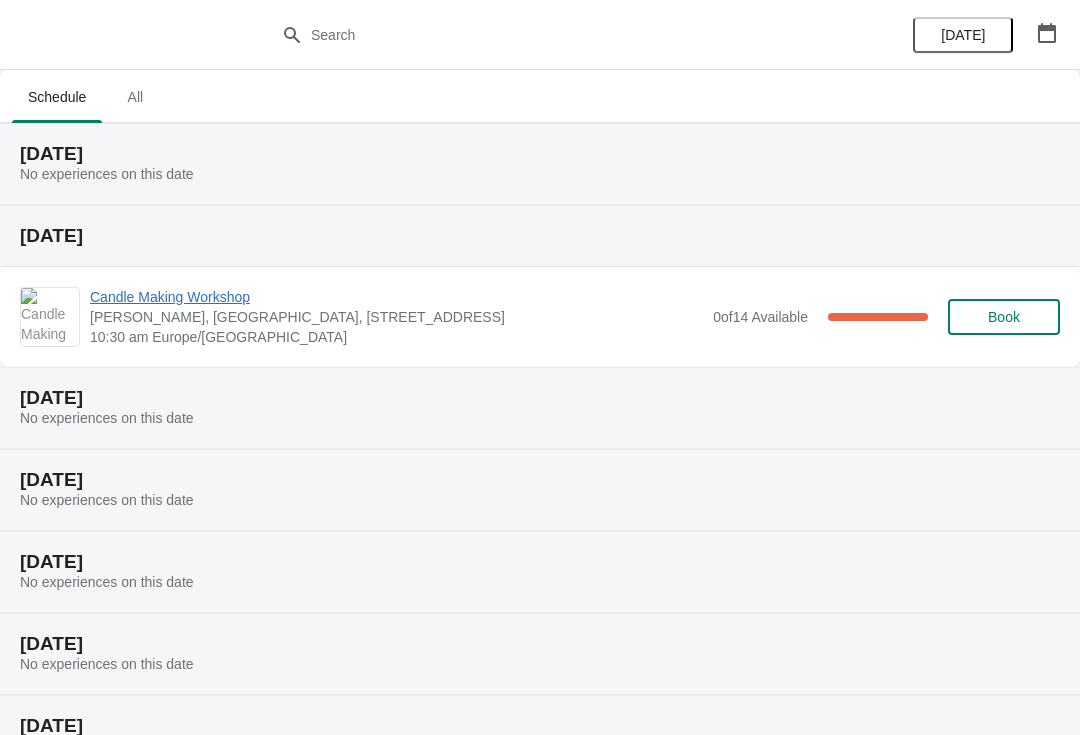 click at bounding box center [1047, 33] 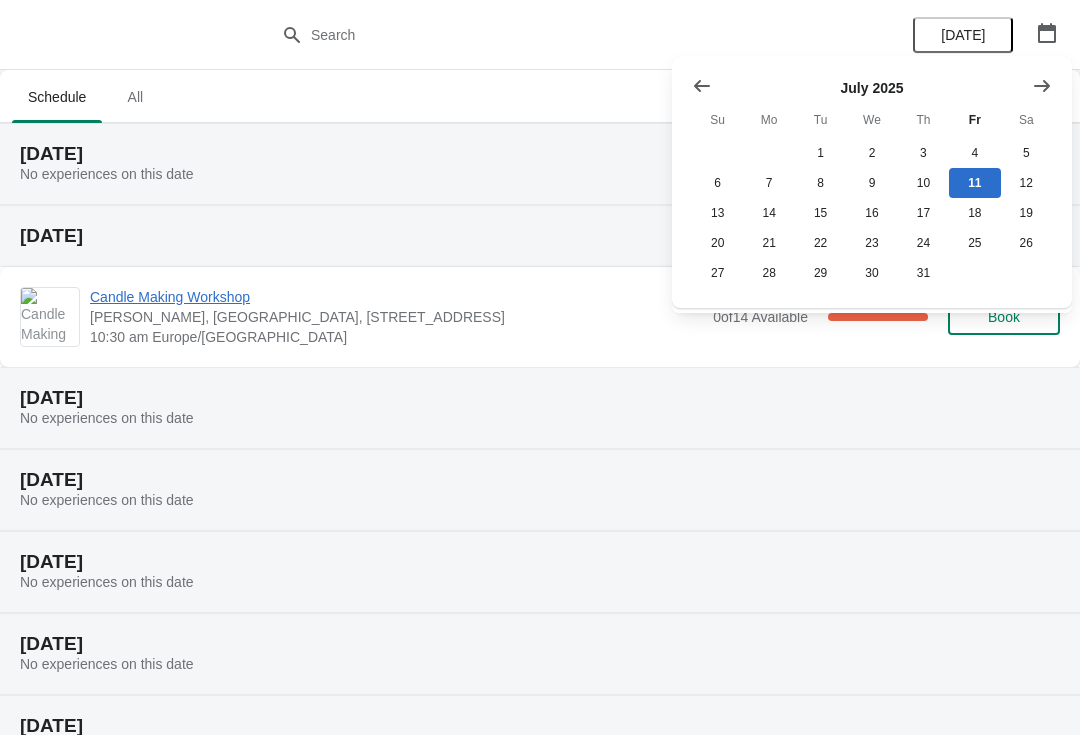 click 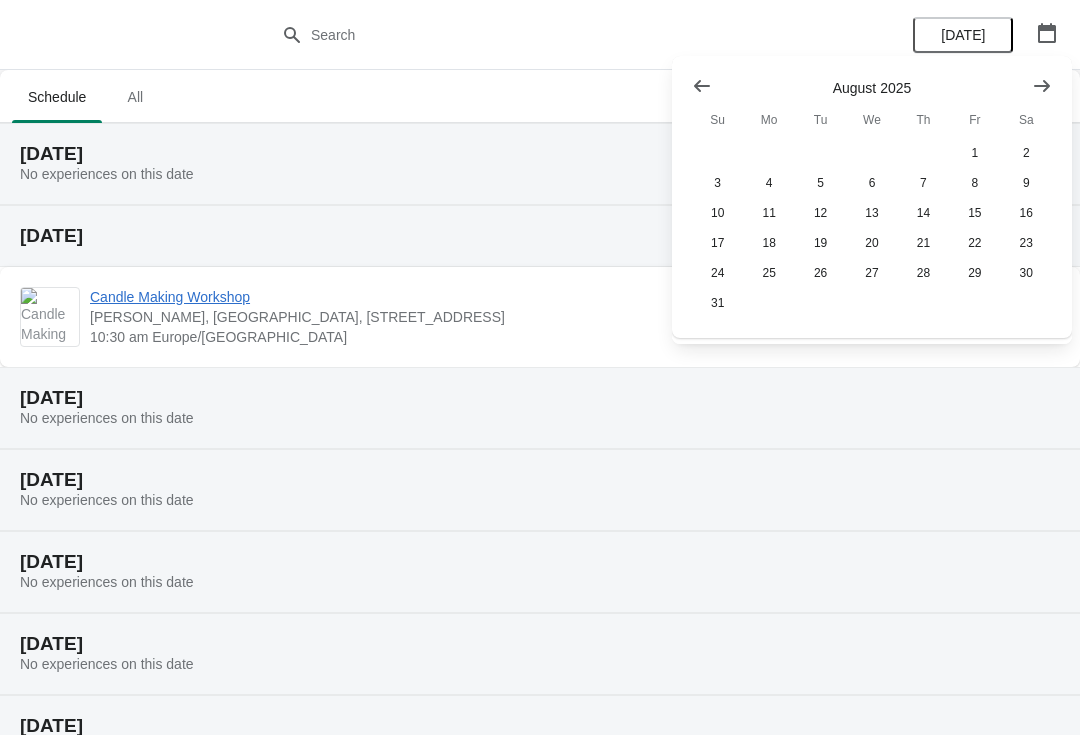 click at bounding box center (1042, 86) 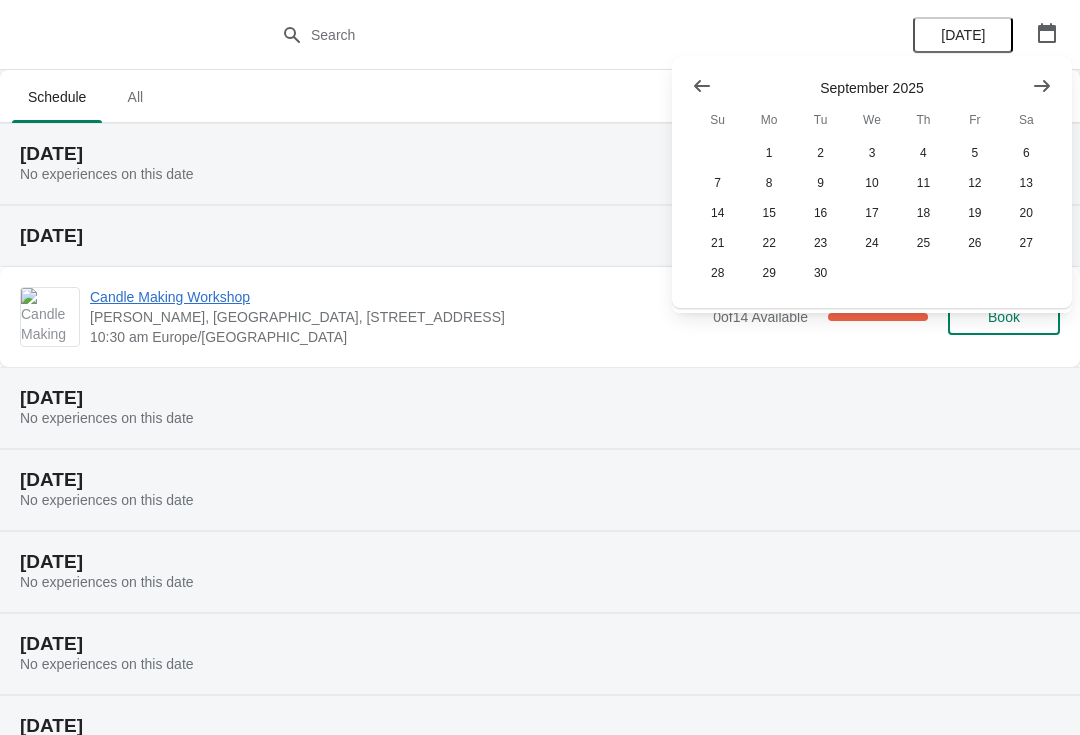 click 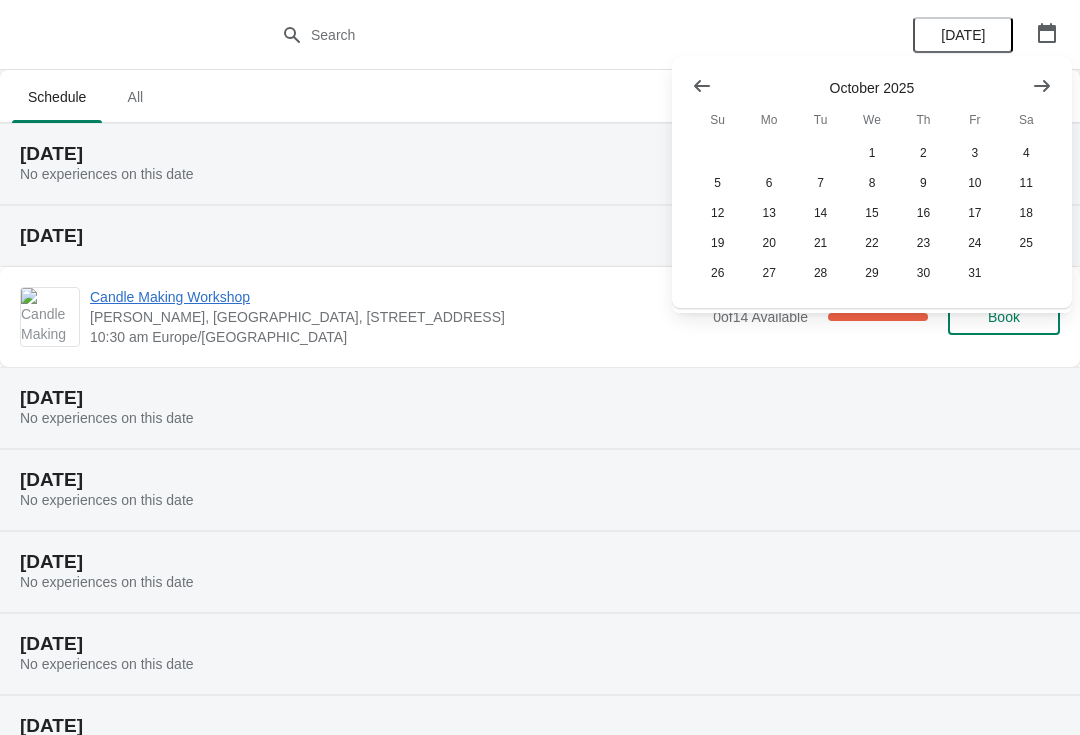 click 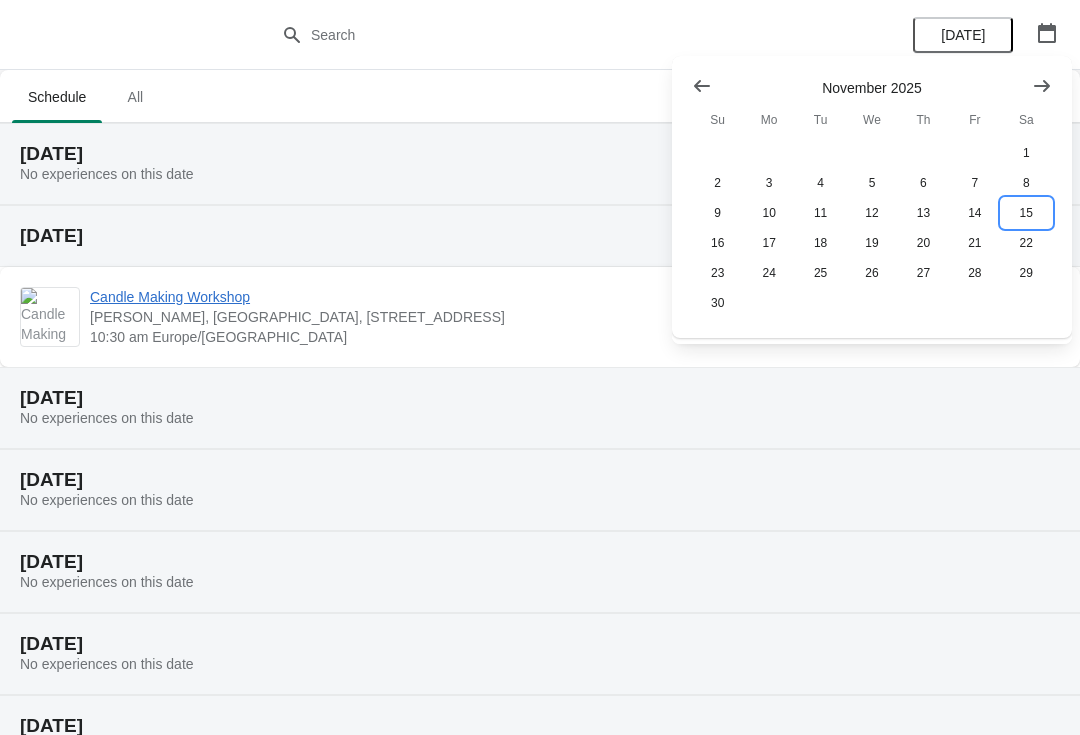 click on "15" at bounding box center [1026, 213] 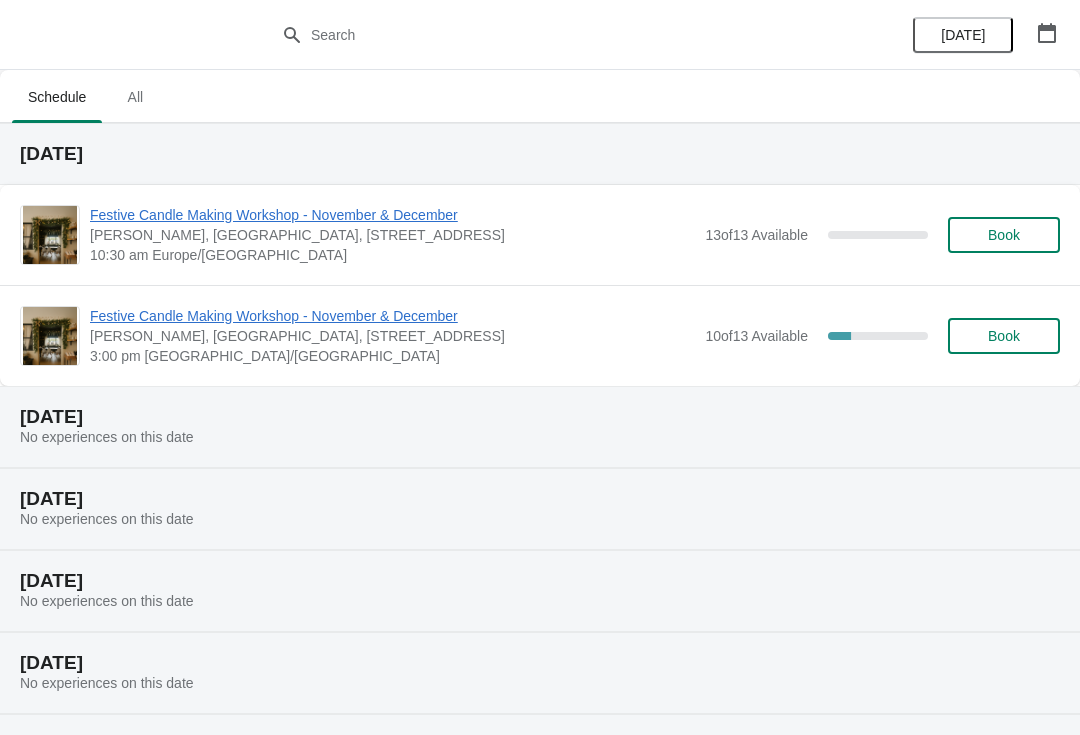 click on "Festive Candle Making Workshop - November & December" at bounding box center [392, 316] 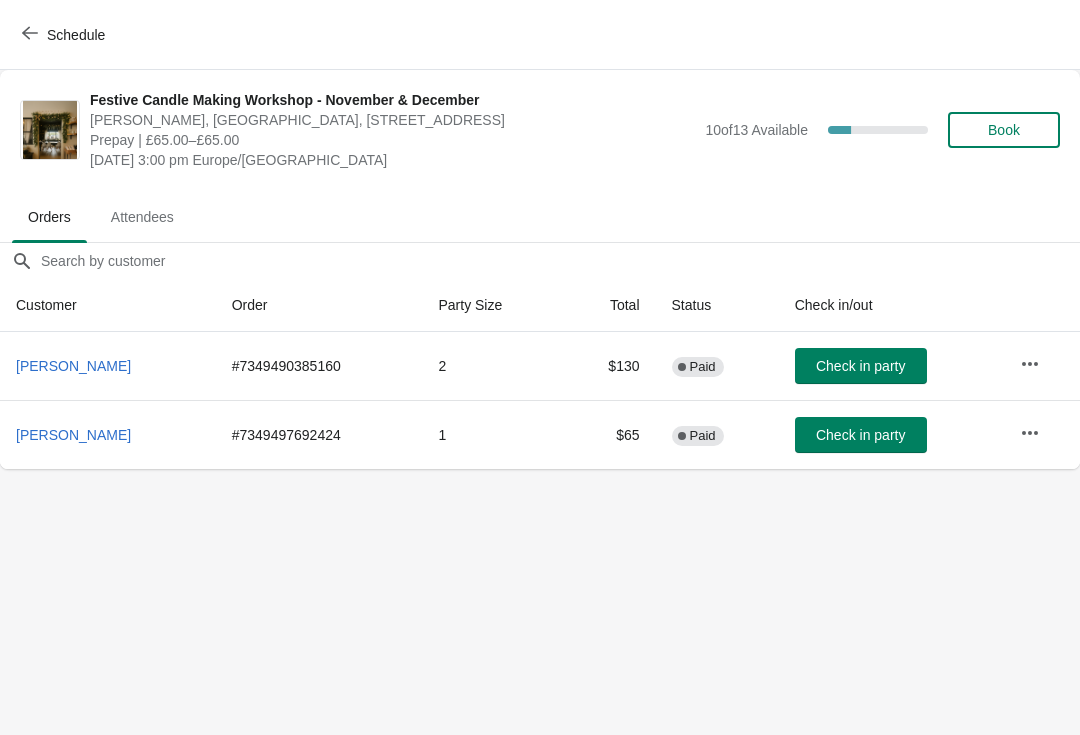 click 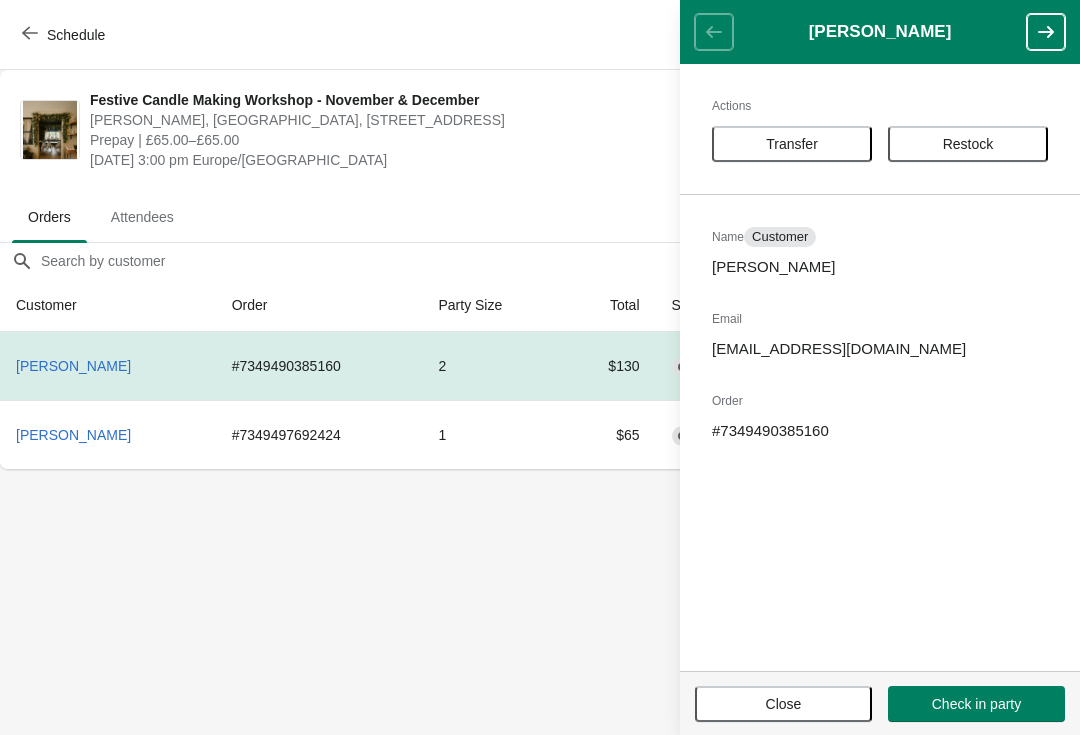 click on "Close" at bounding box center [784, 704] 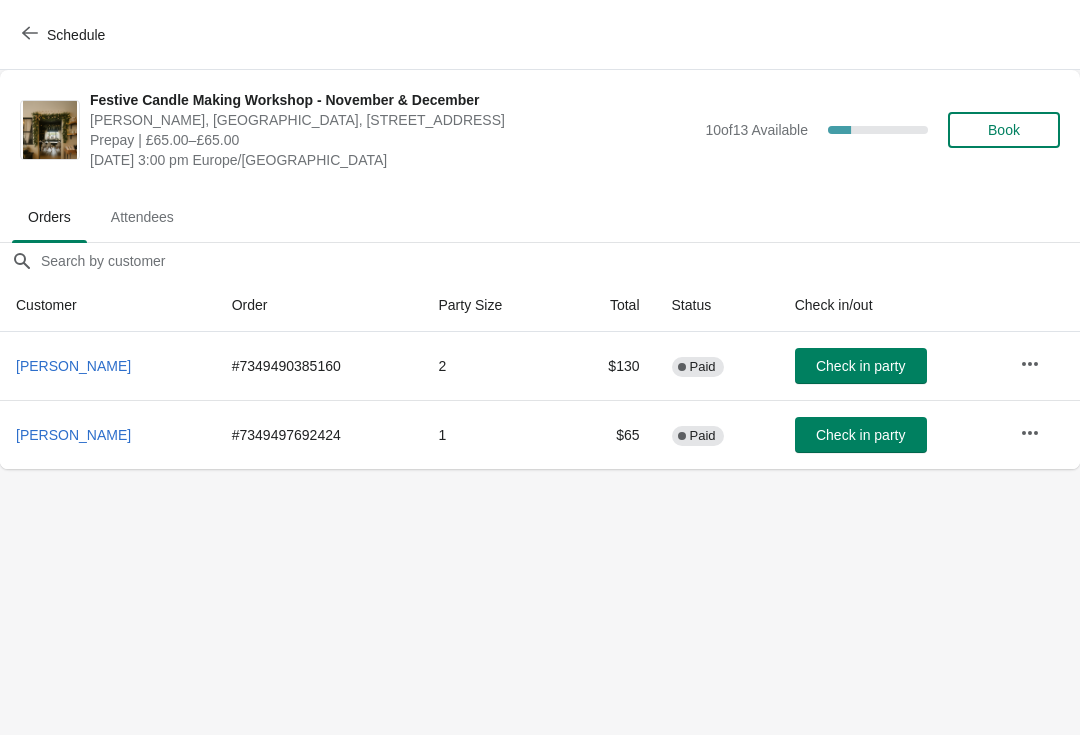 click on "Lisa Hurry" at bounding box center [73, 366] 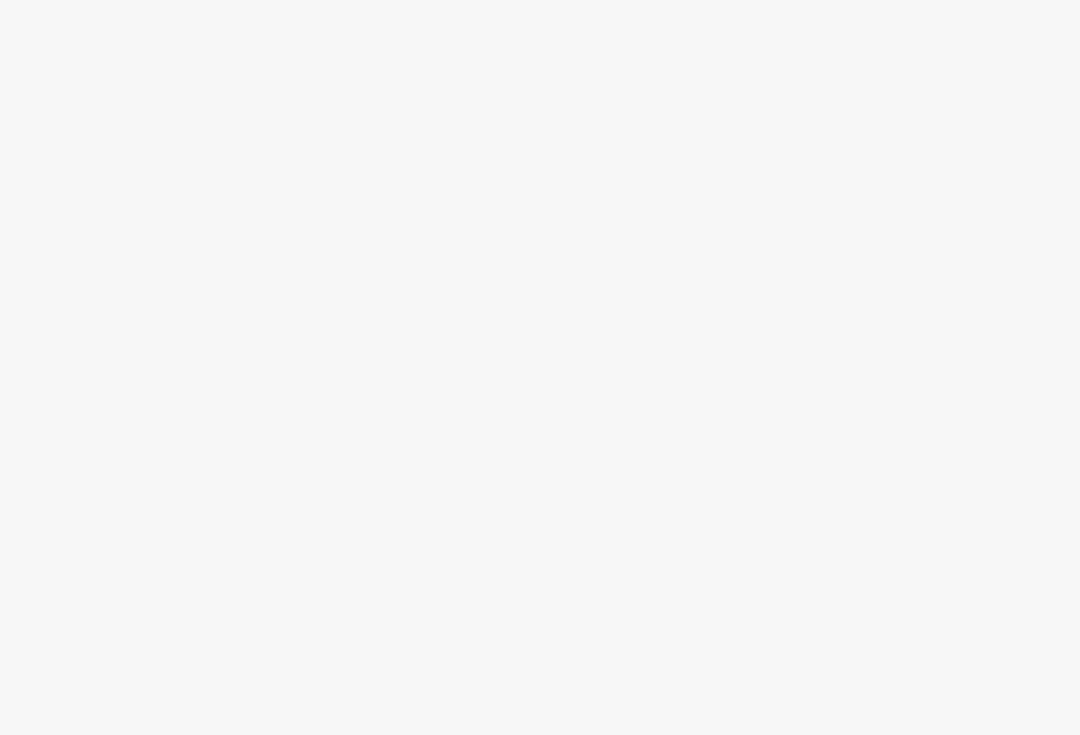 scroll, scrollTop: 0, scrollLeft: 0, axis: both 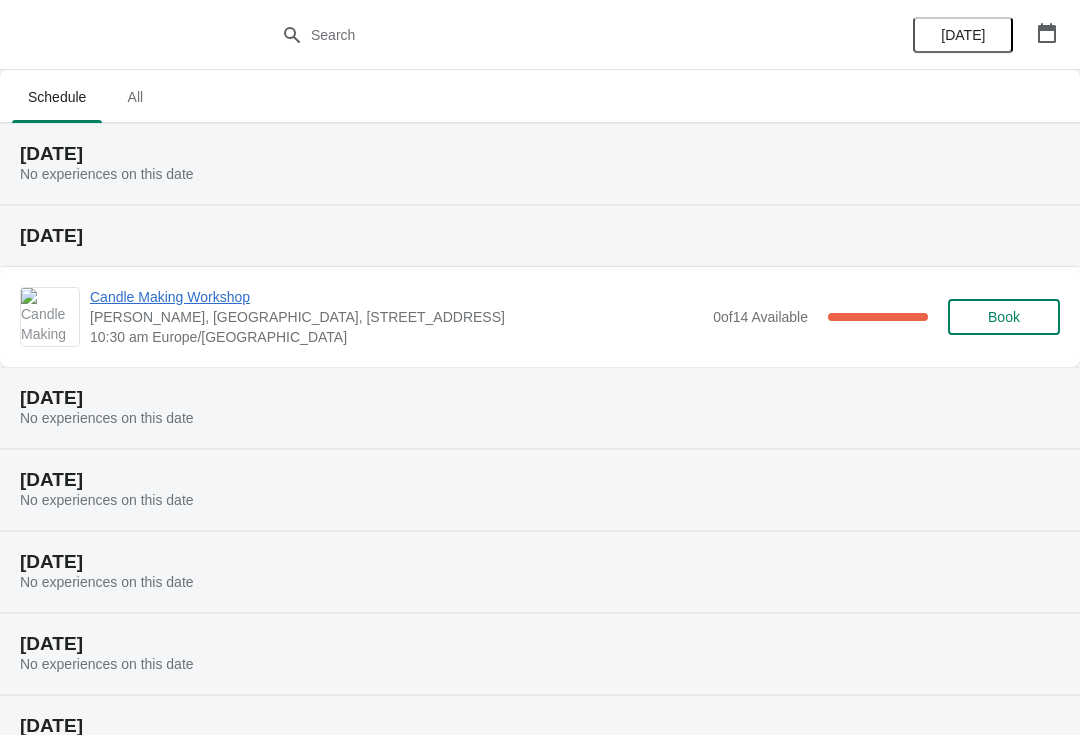 click 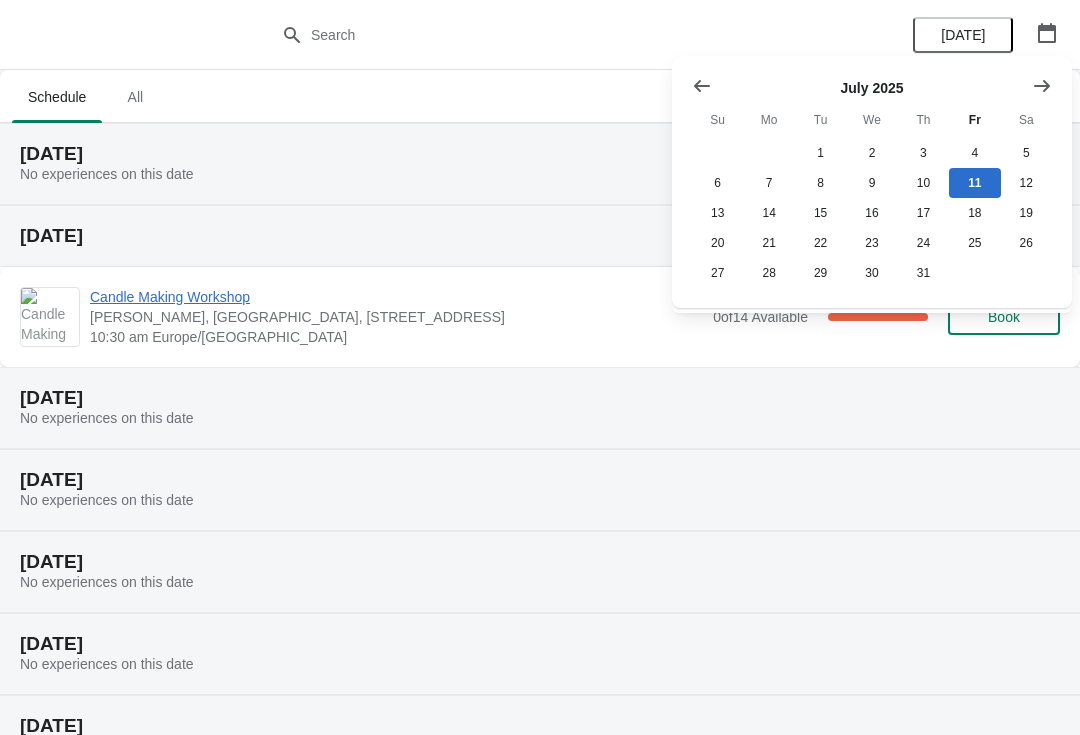 click at bounding box center (1042, 86) 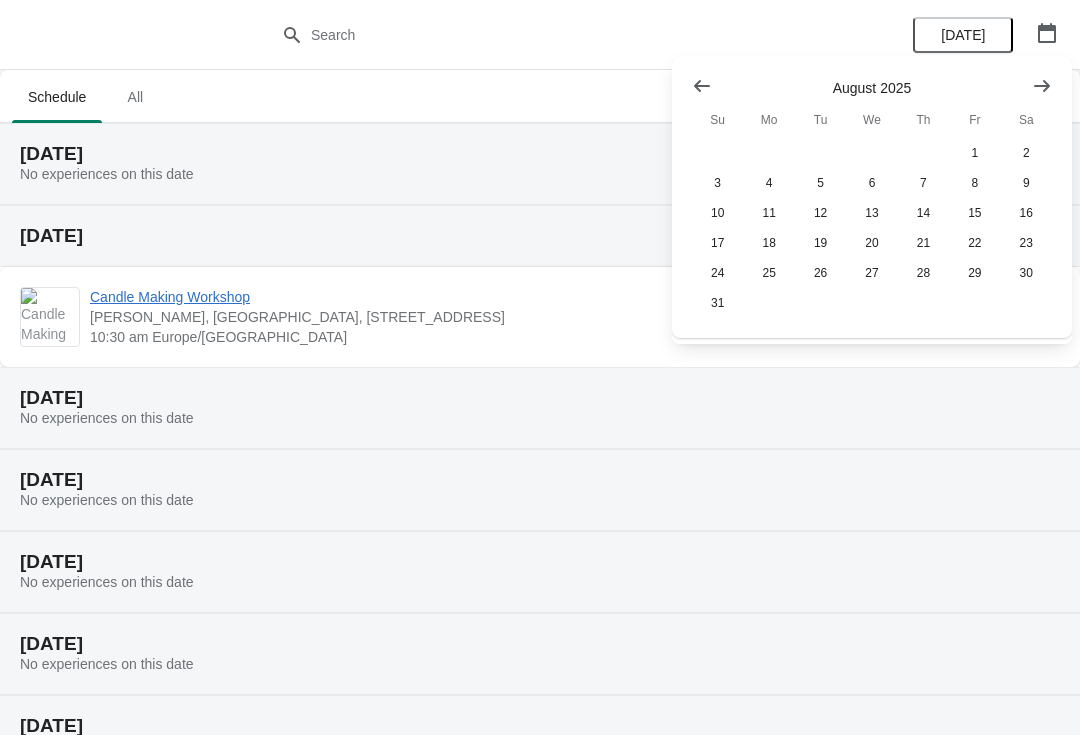 click 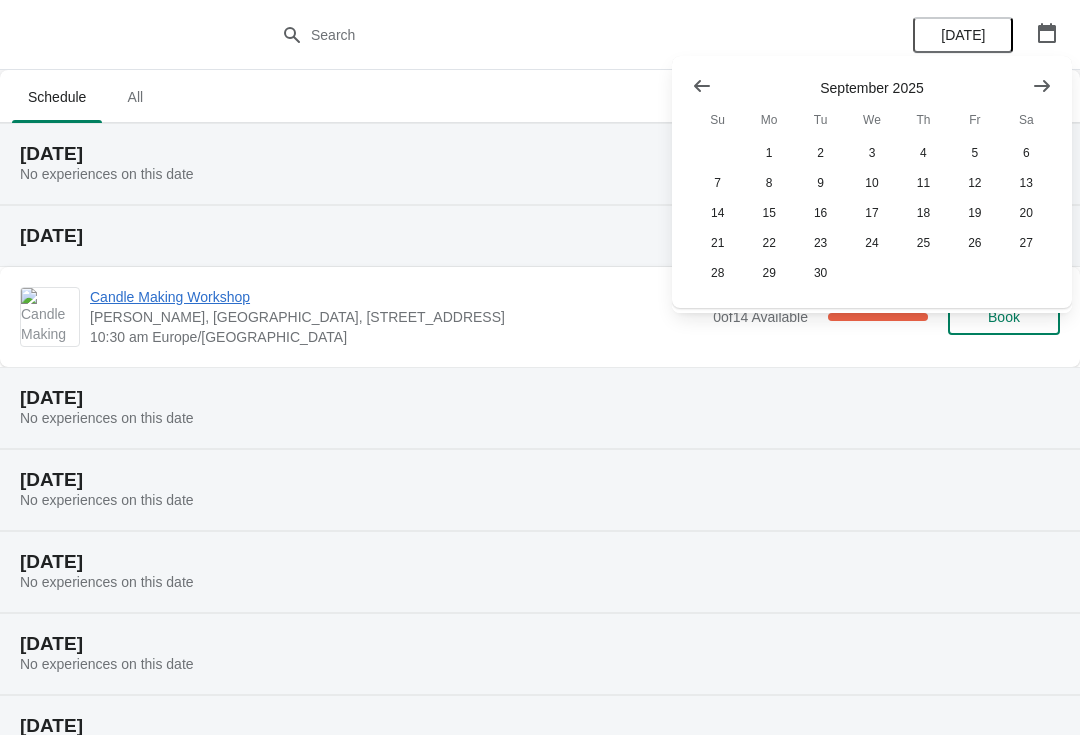 click 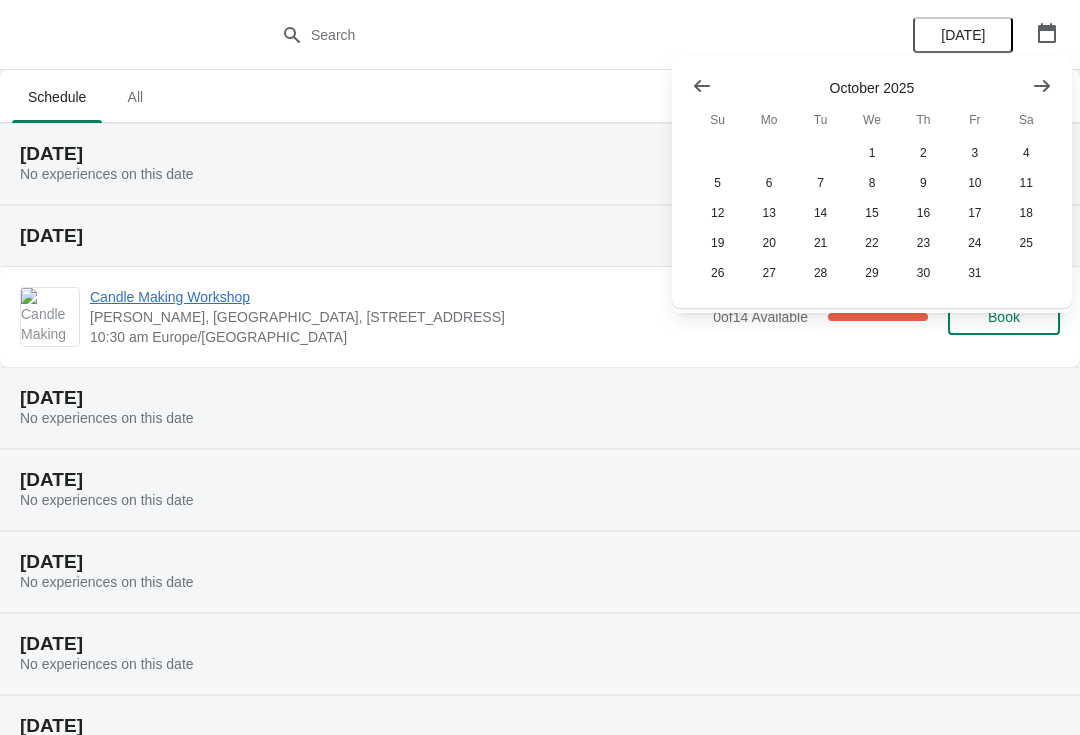 click 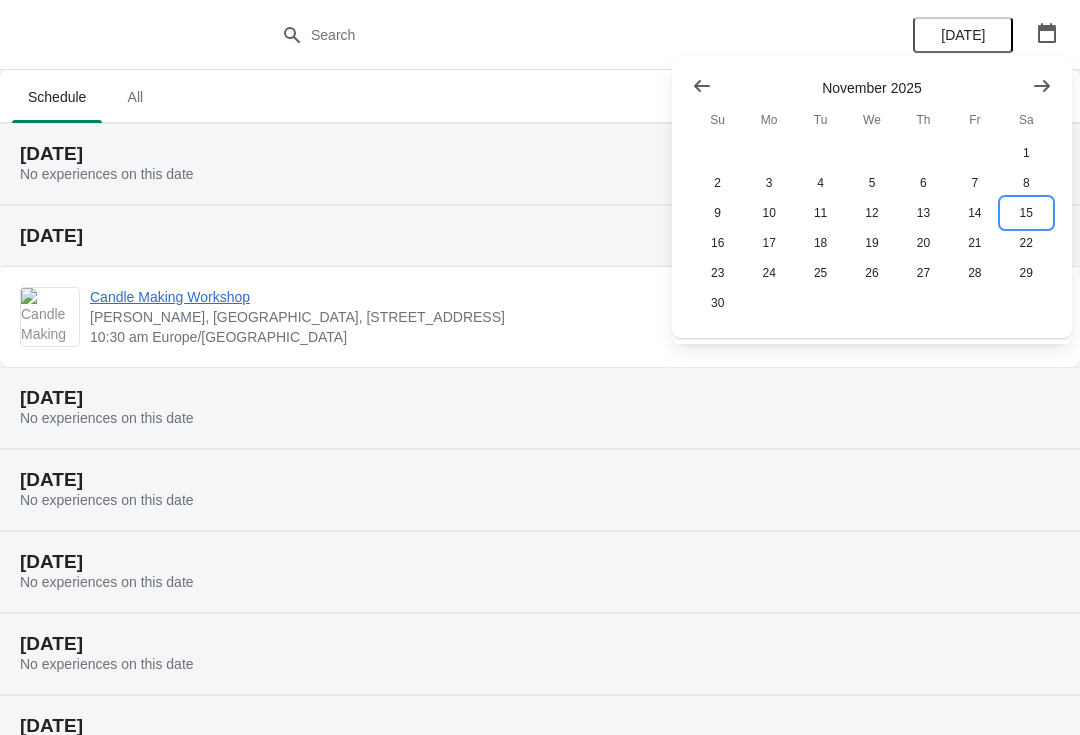 click on "15" at bounding box center (1026, 213) 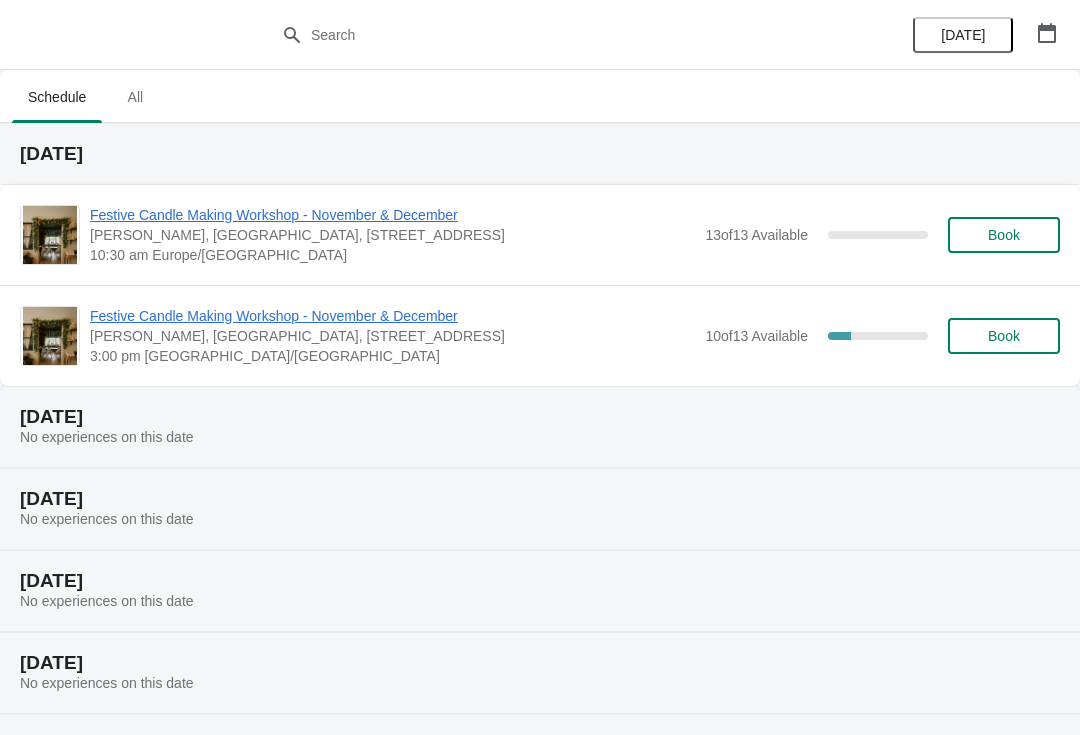 click on "Festive Candle Making Workshop - November & December" at bounding box center (392, 316) 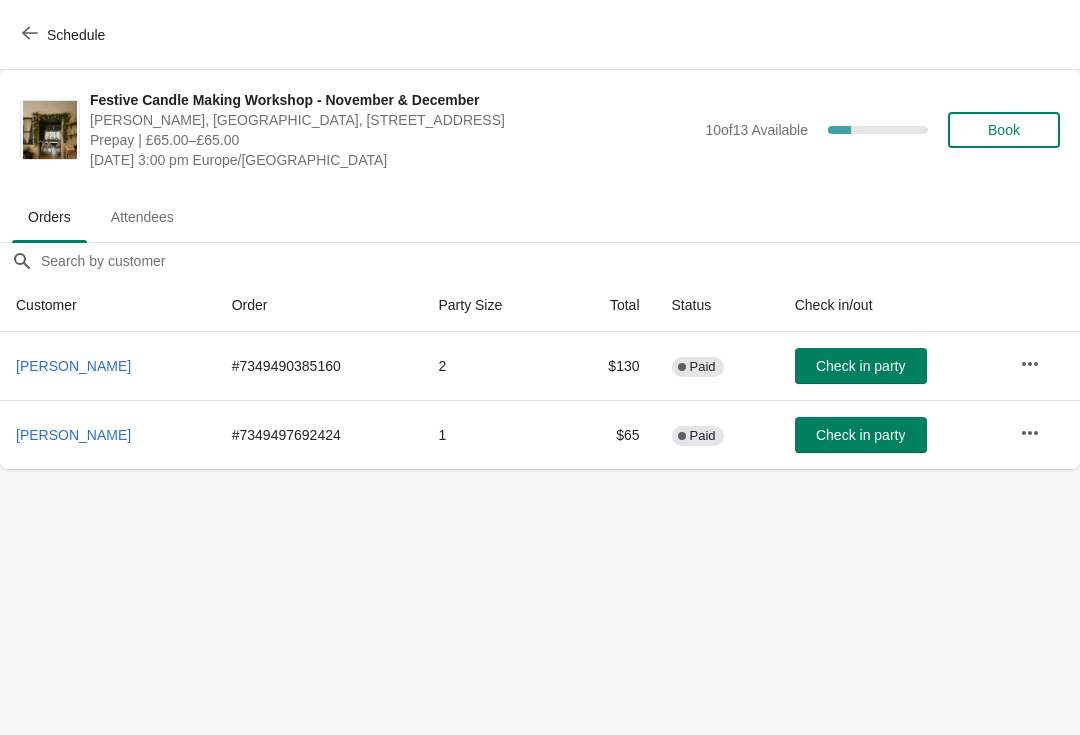 click 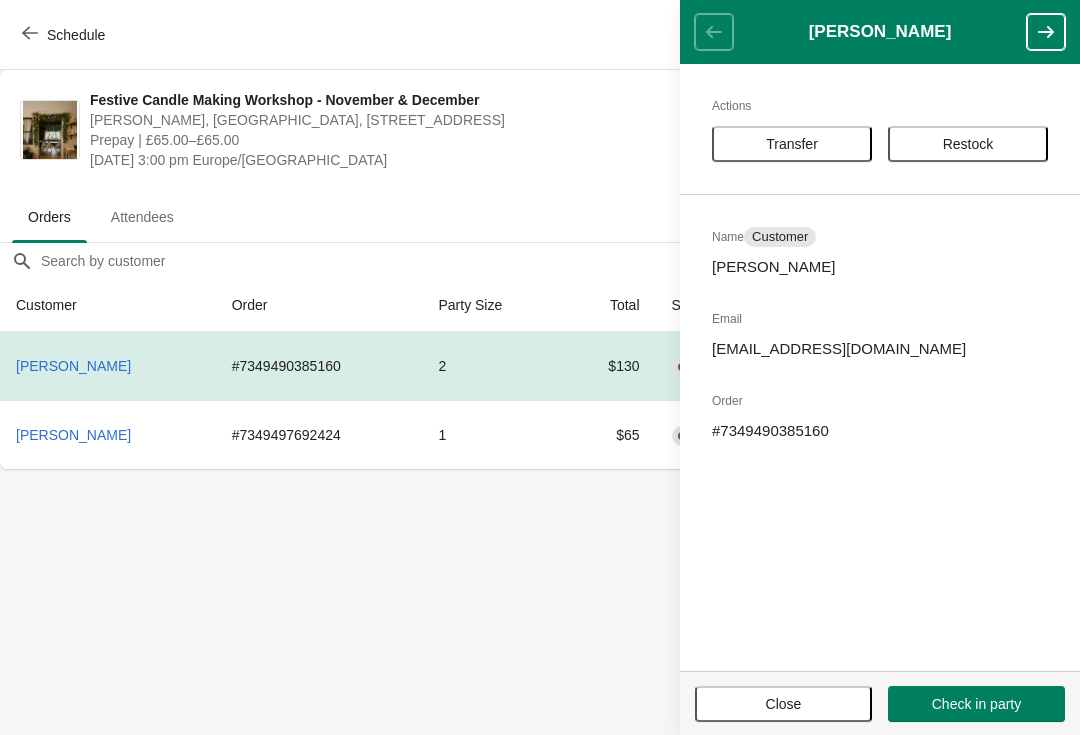 click at bounding box center [1046, 32] 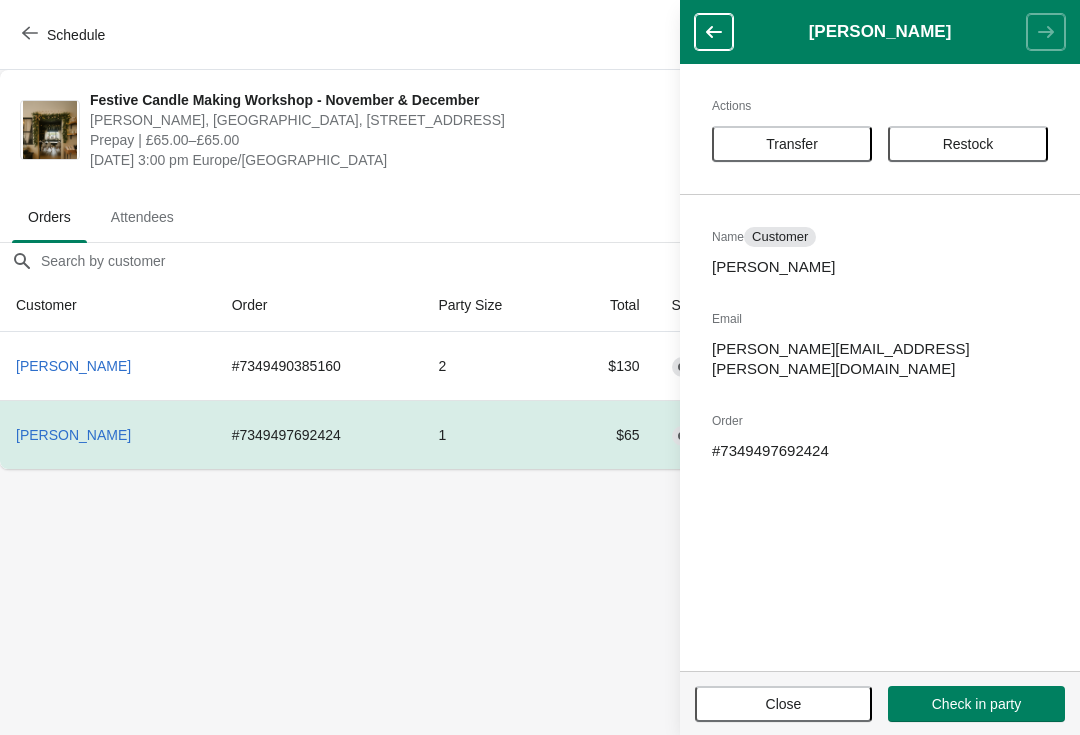 click at bounding box center (714, 32) 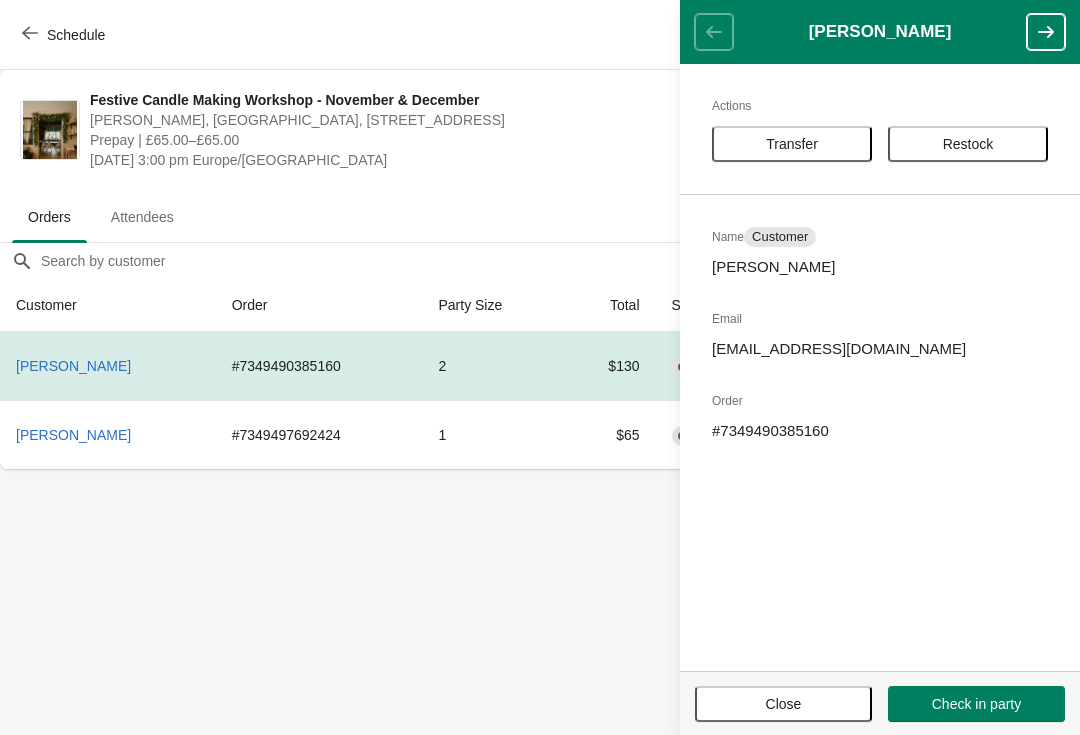 click on "# 7349490385160" at bounding box center [319, 366] 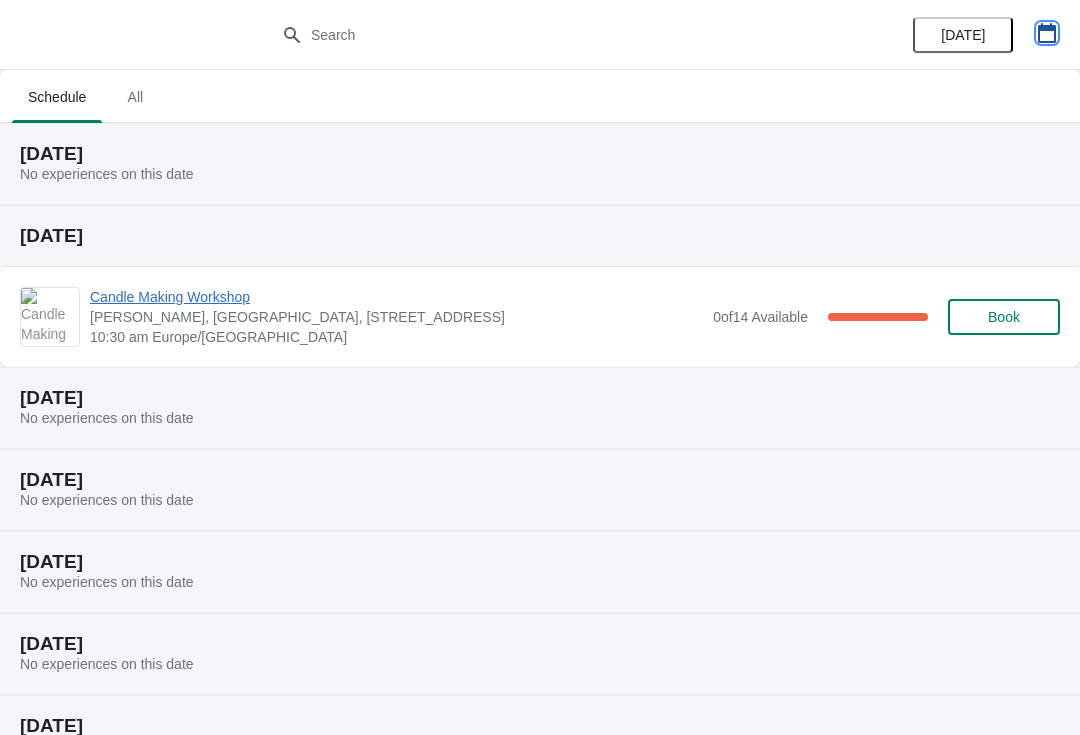 click 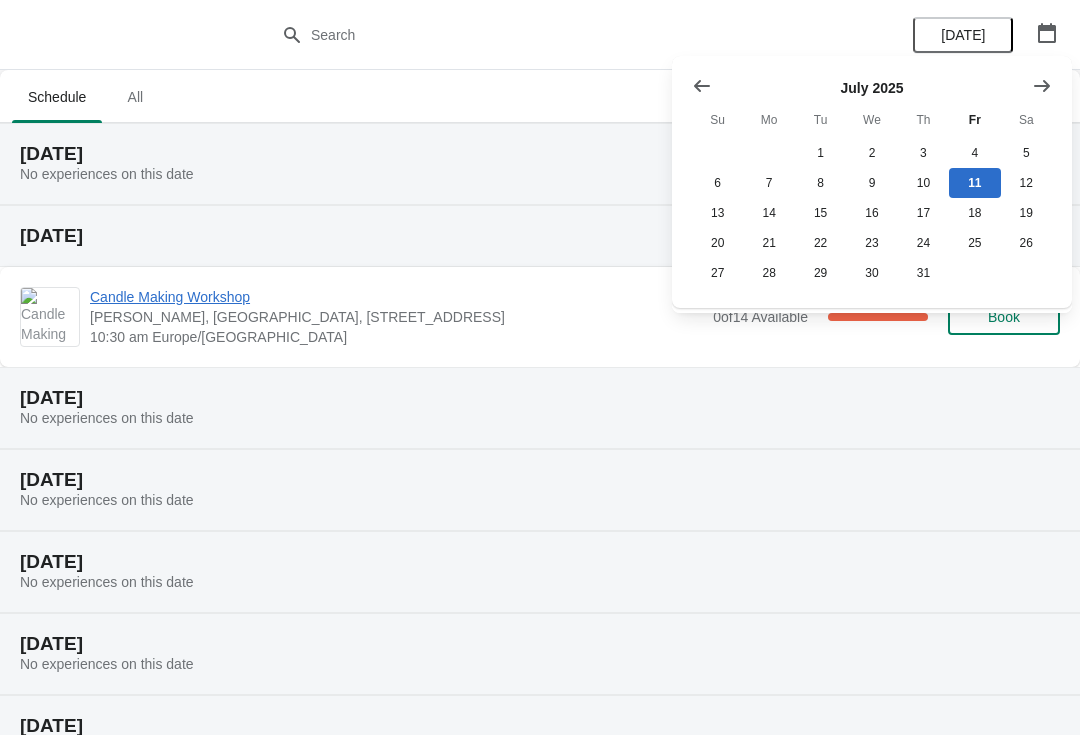 click 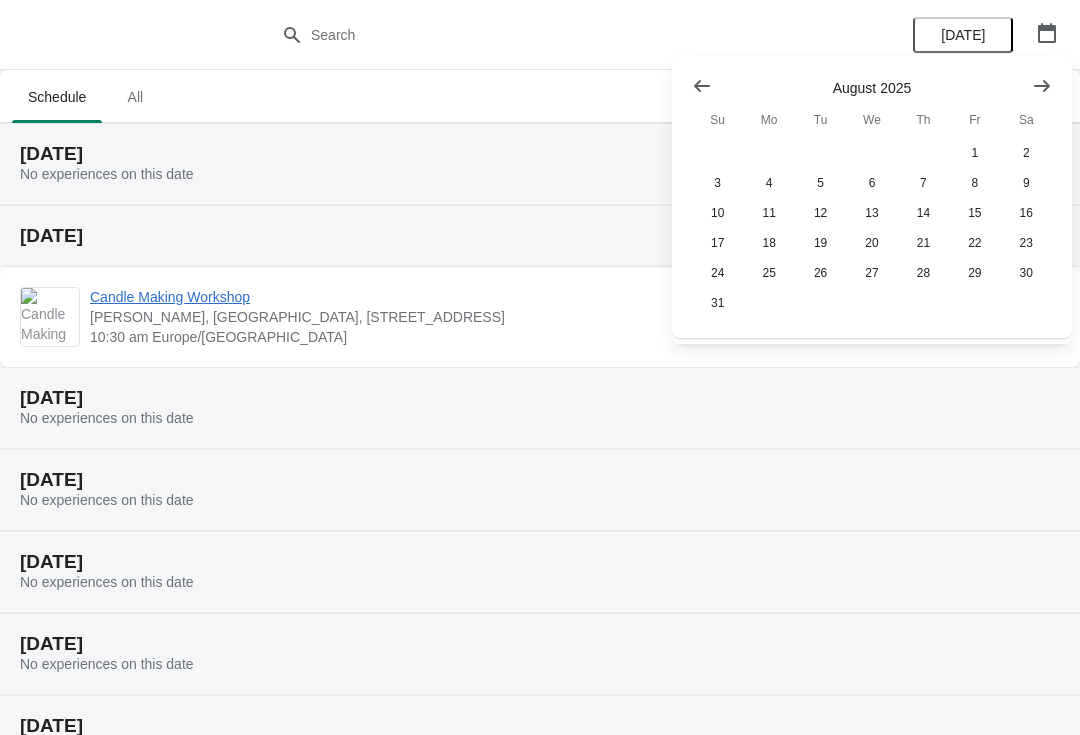 click 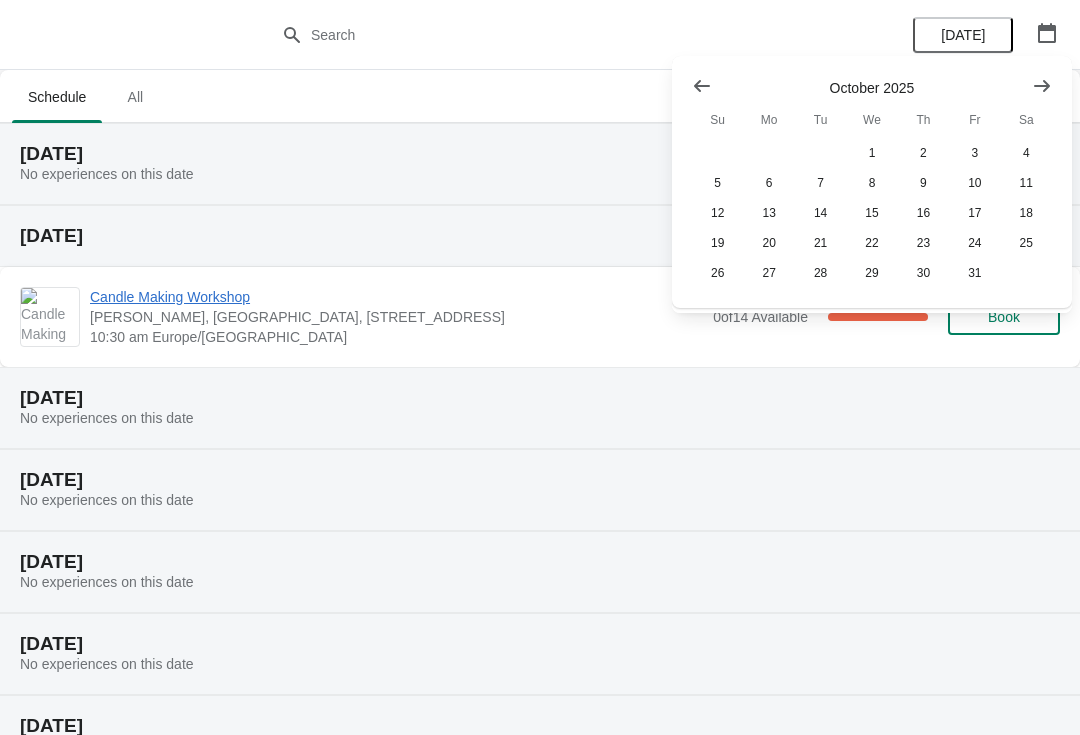 click 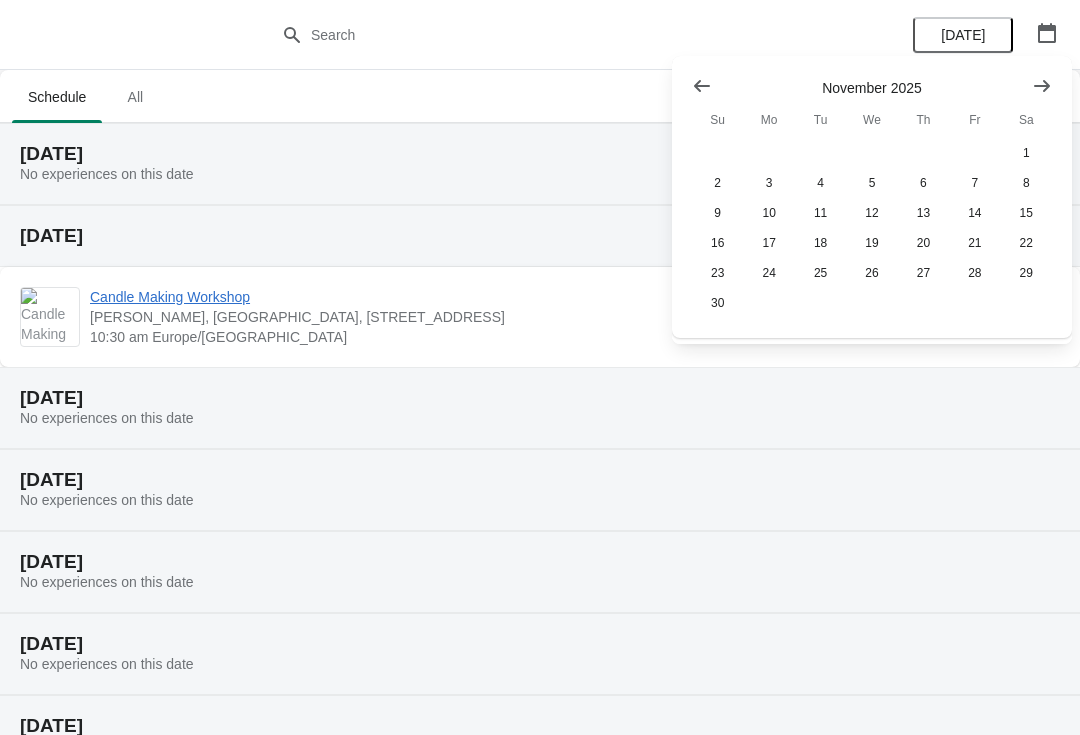 click 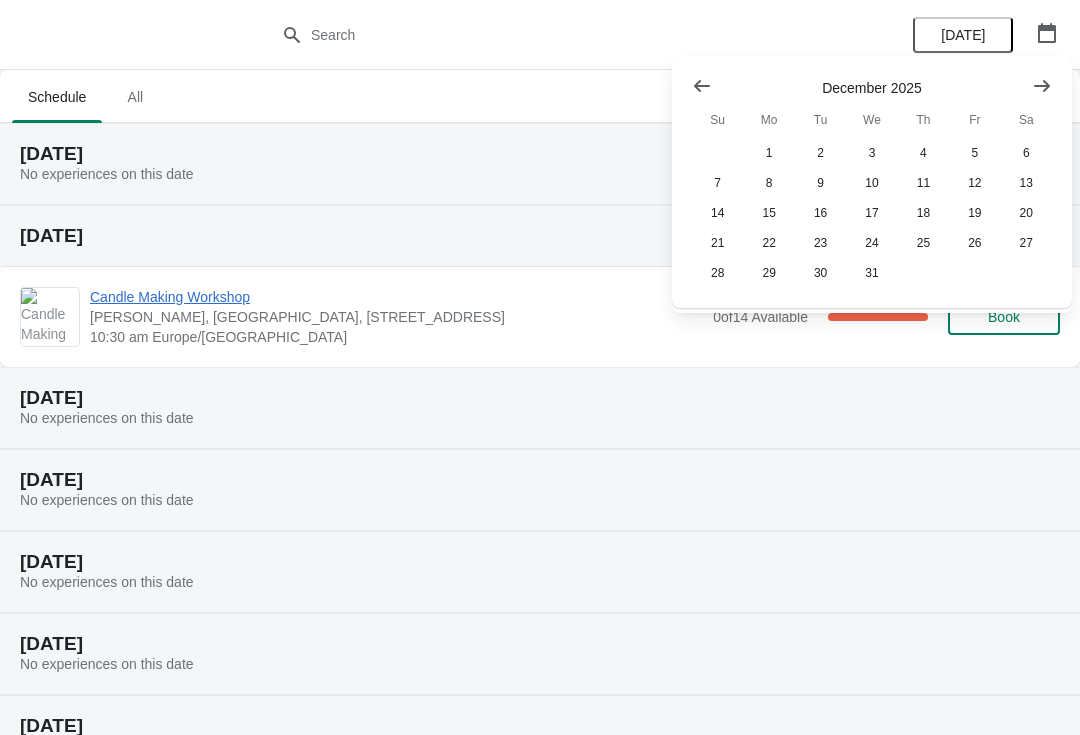 click 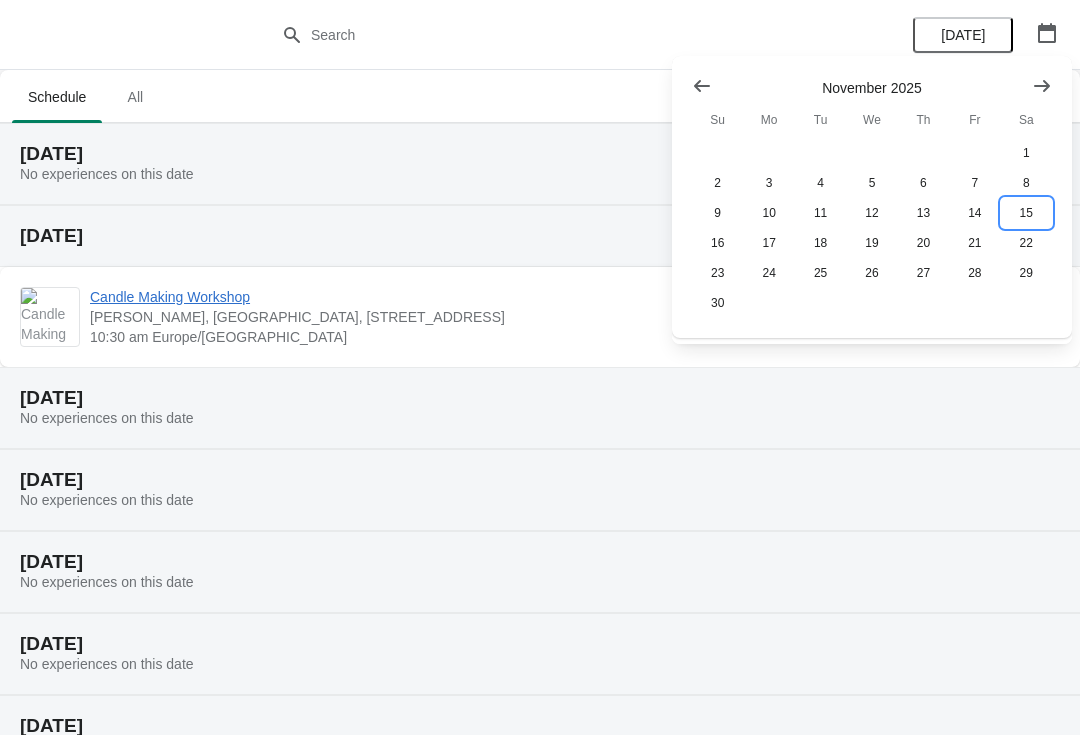 click on "15" at bounding box center [1026, 213] 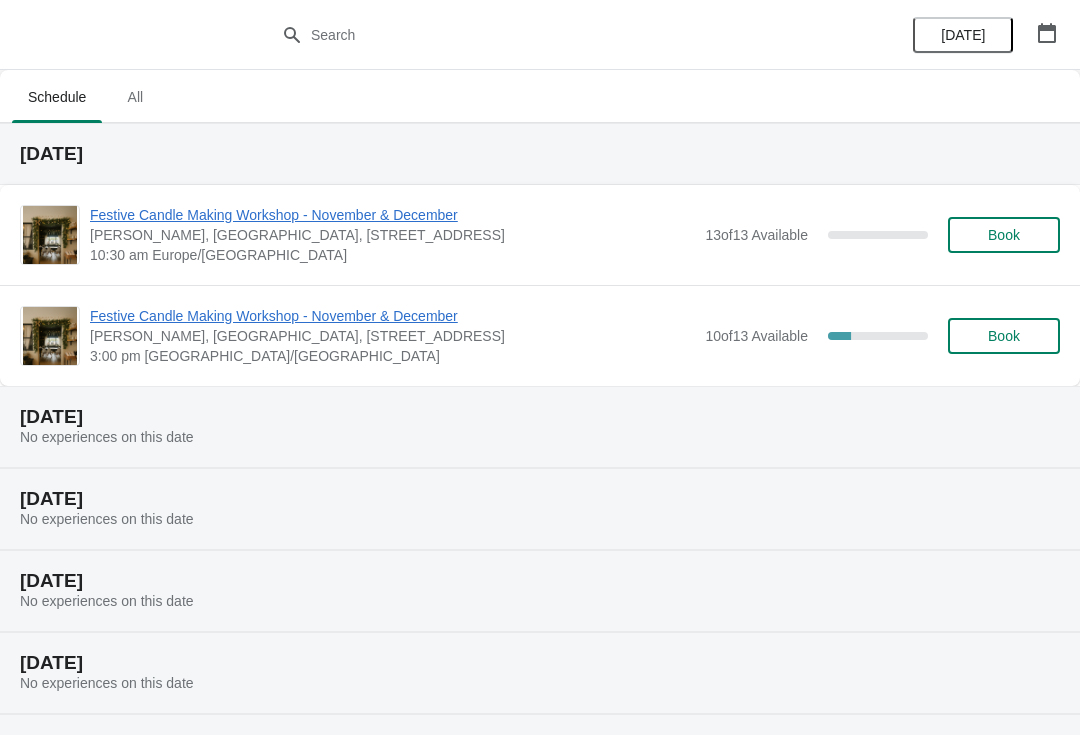 click on "[PERSON_NAME], [GEOGRAPHIC_DATA], [STREET_ADDRESS]" at bounding box center (392, 336) 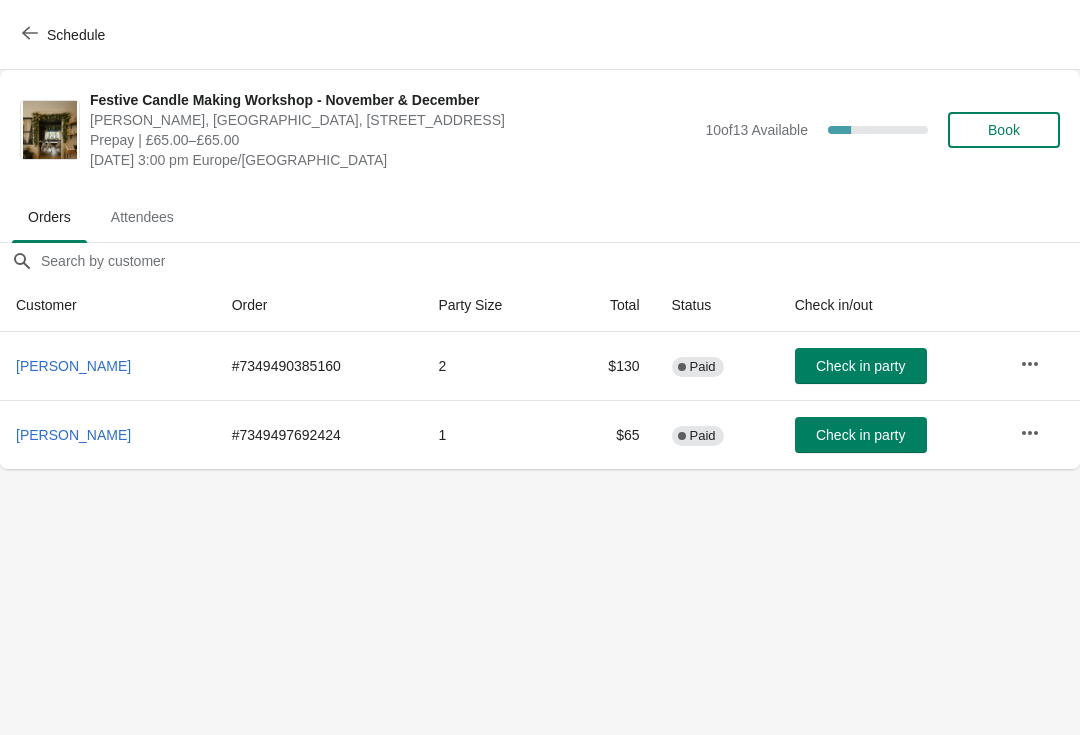 click on "Attendees" at bounding box center [142, 217] 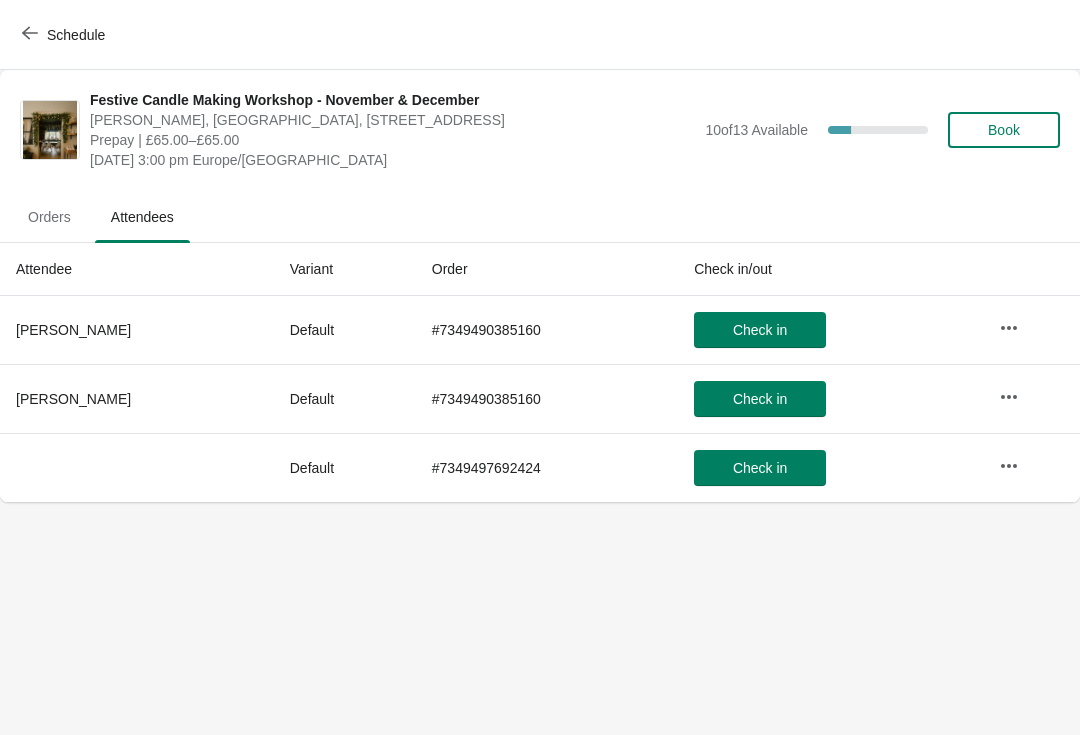 click 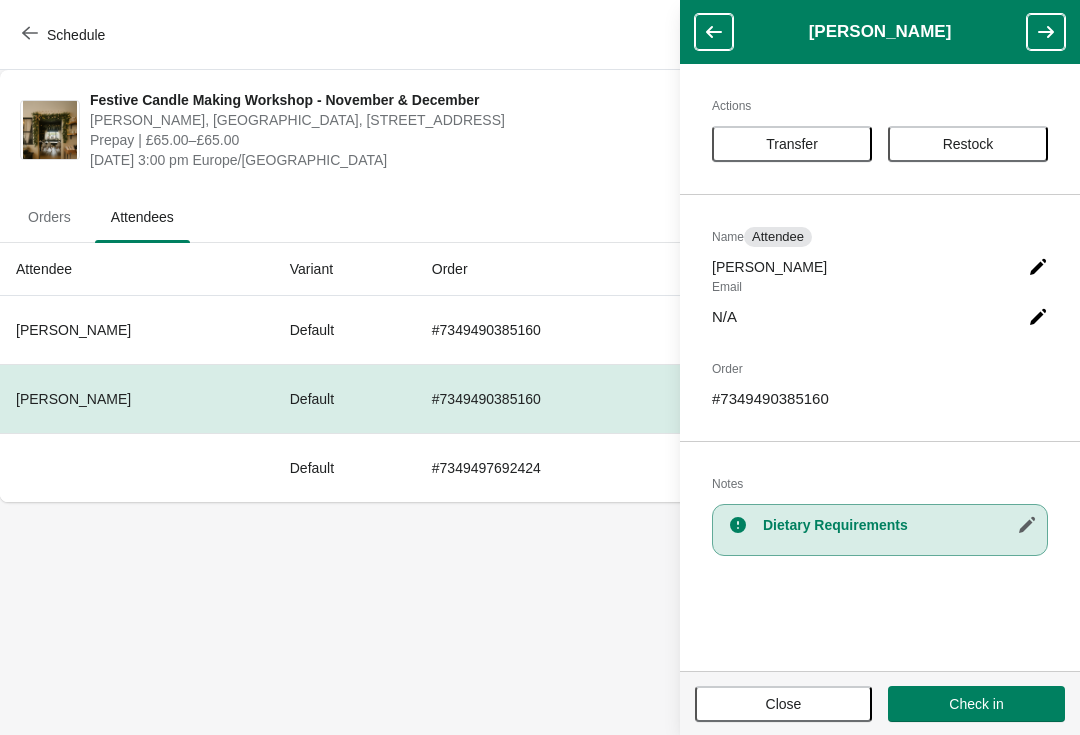 click on "Denise Elliott" at bounding box center (880, 267) 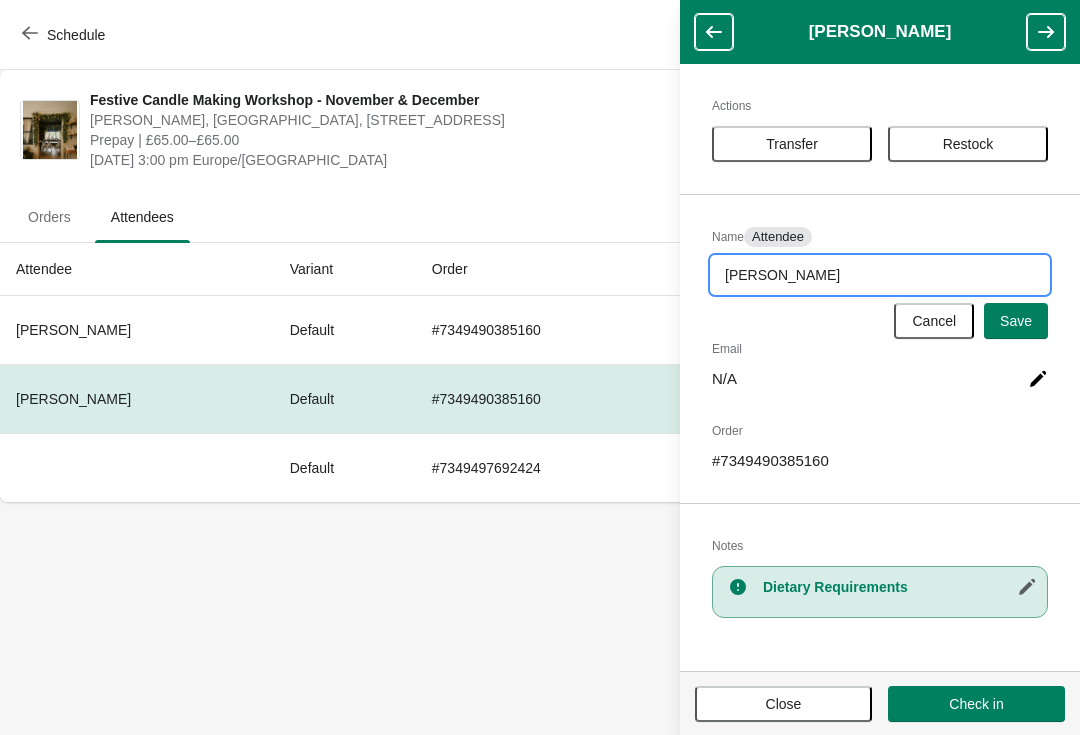 click on "Denise Elliott" at bounding box center [880, 275] 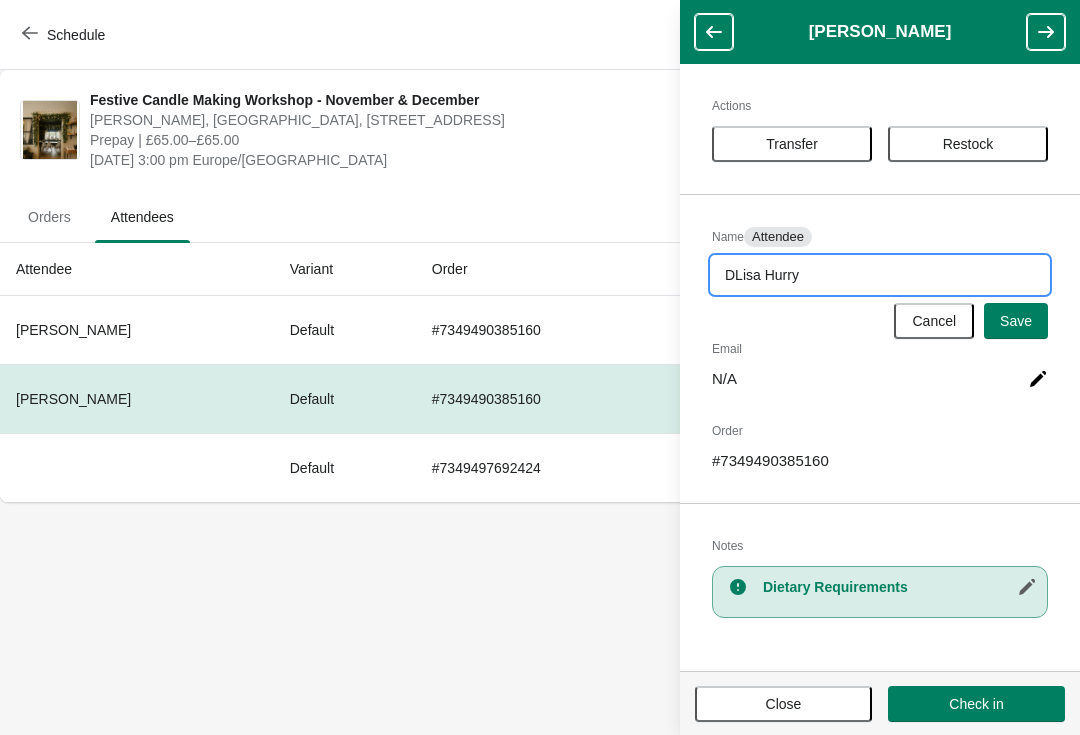 type on "Lisa Hurry" 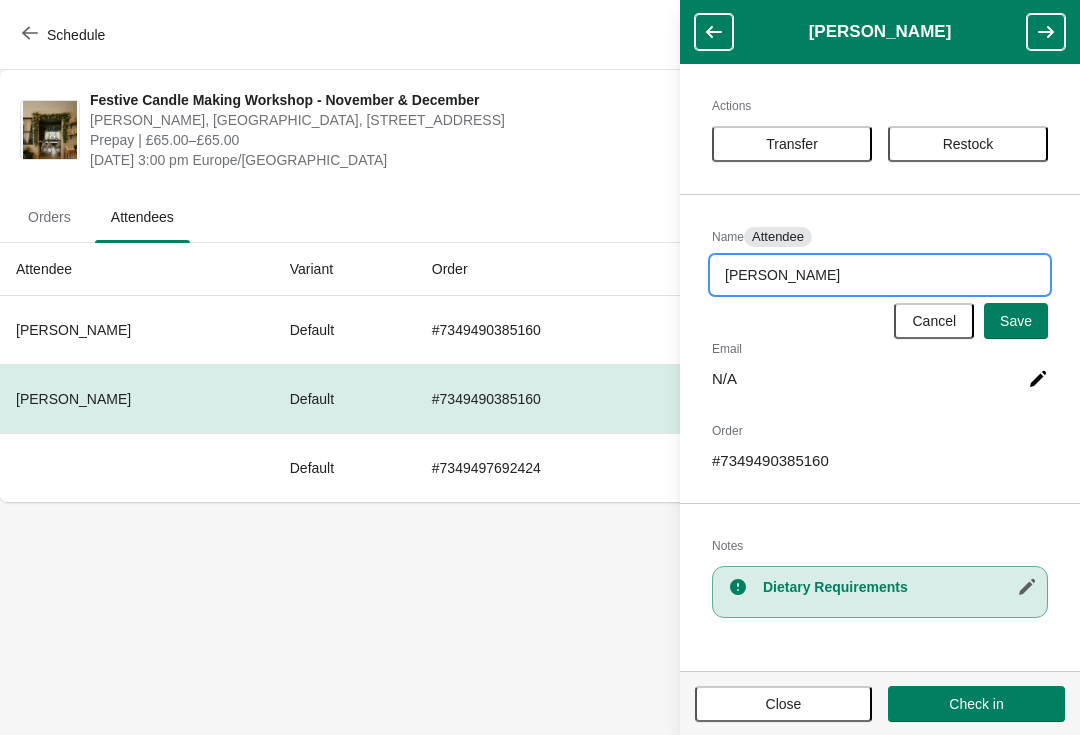 click on "Save" at bounding box center (1016, 321) 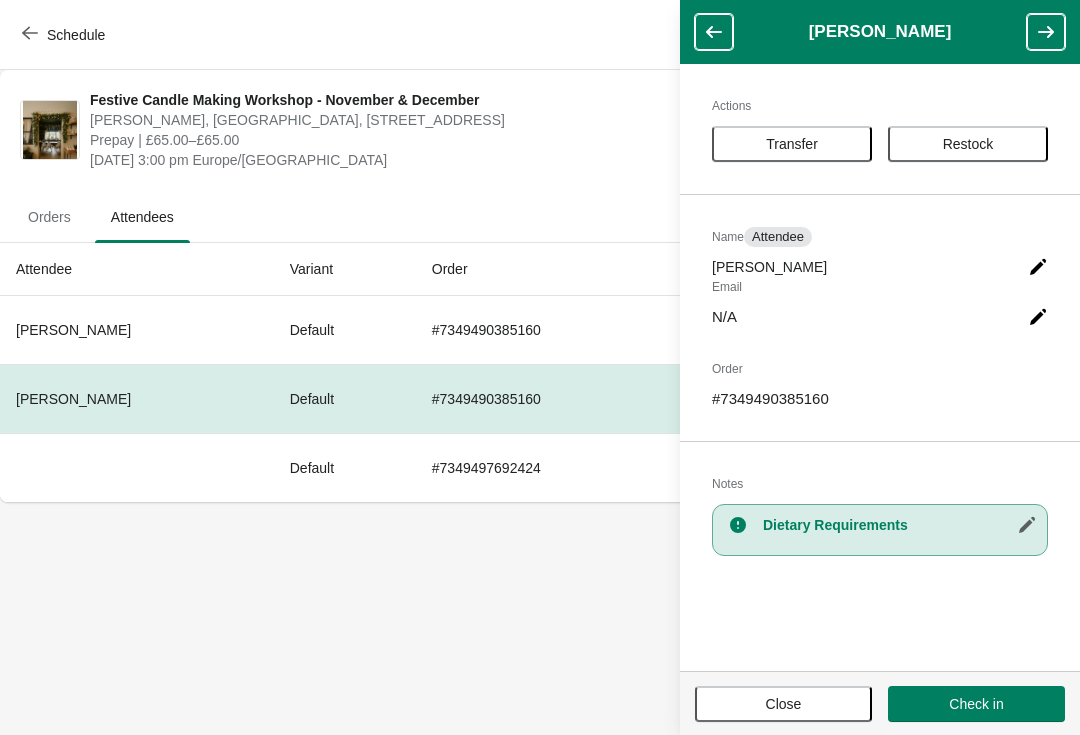 click on "Close" at bounding box center [784, 704] 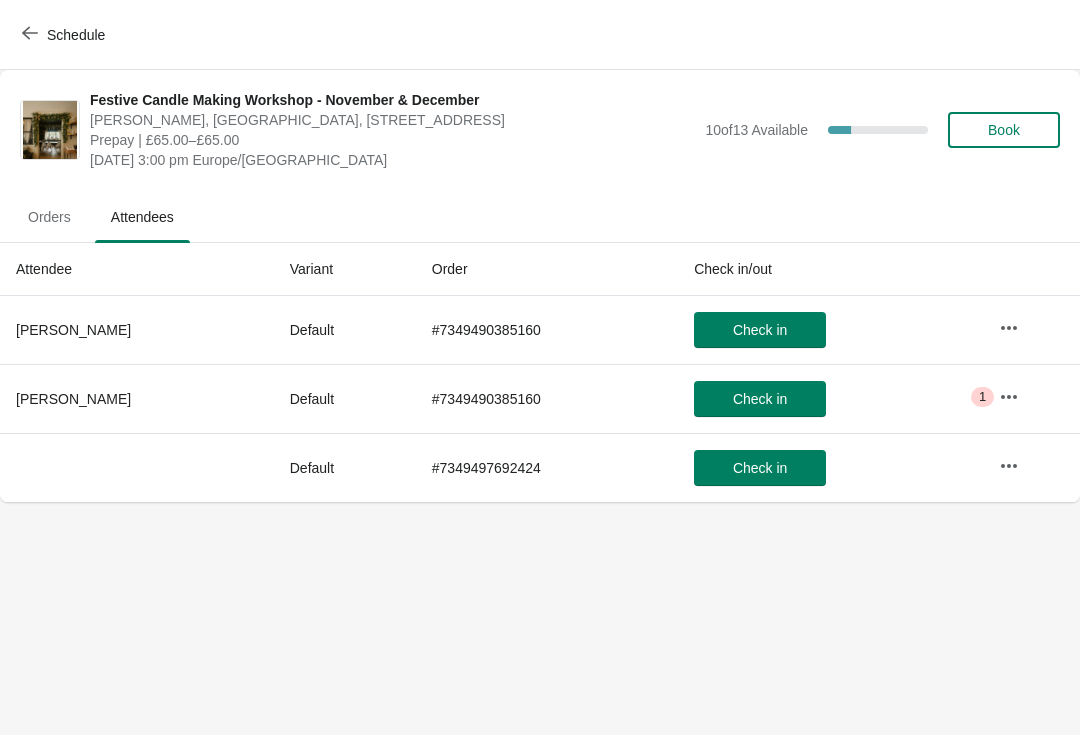 click on "1" at bounding box center [982, 397] 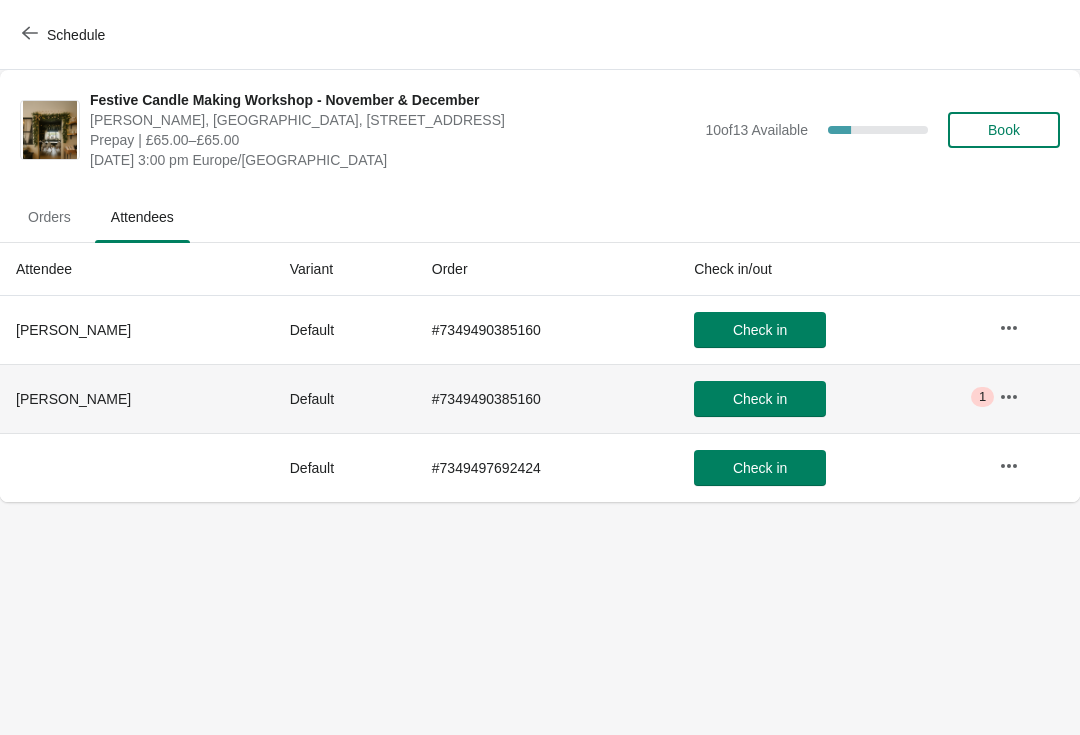 click 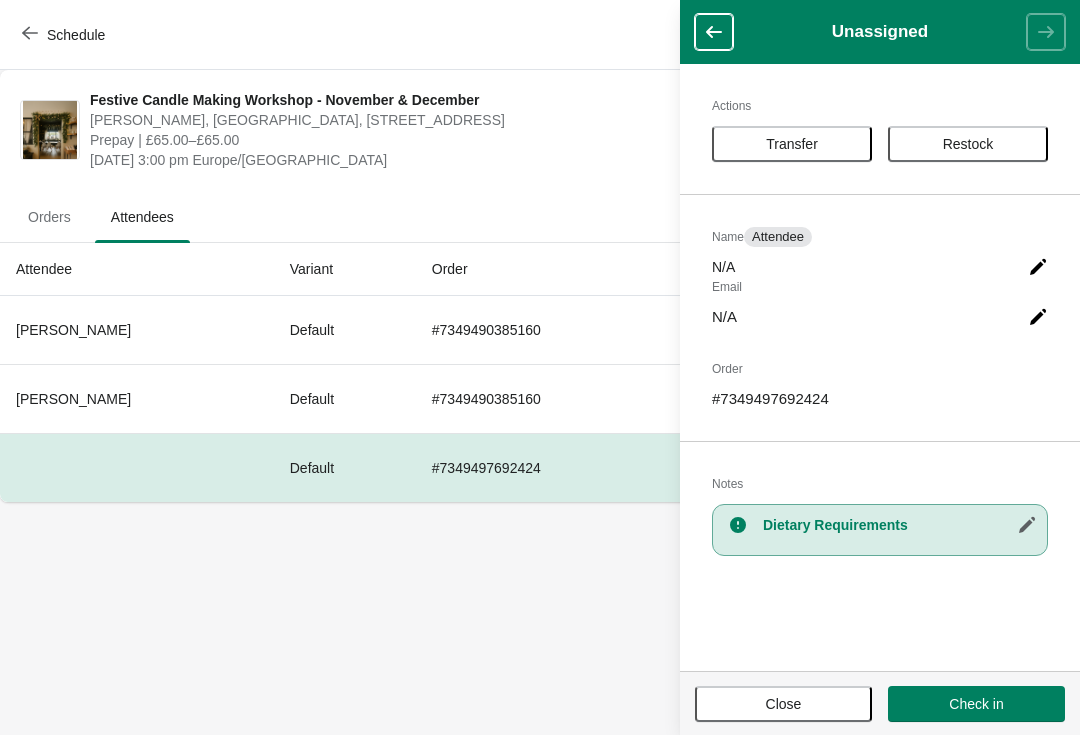 click 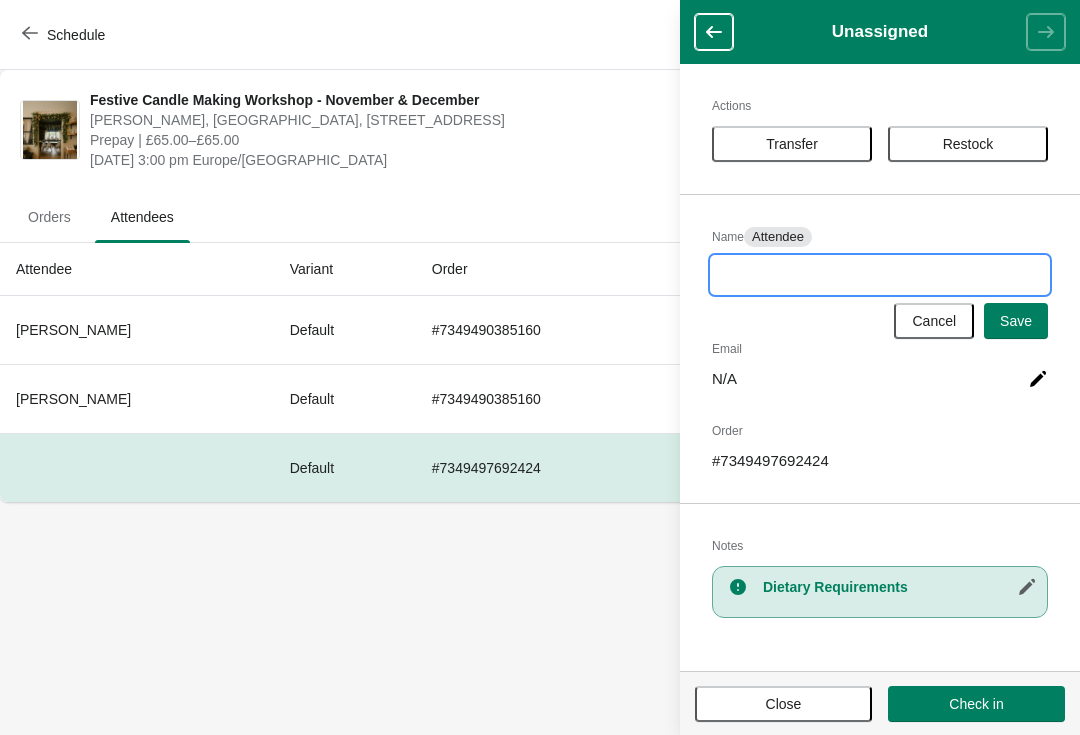 click on "New Value" at bounding box center (880, 275) 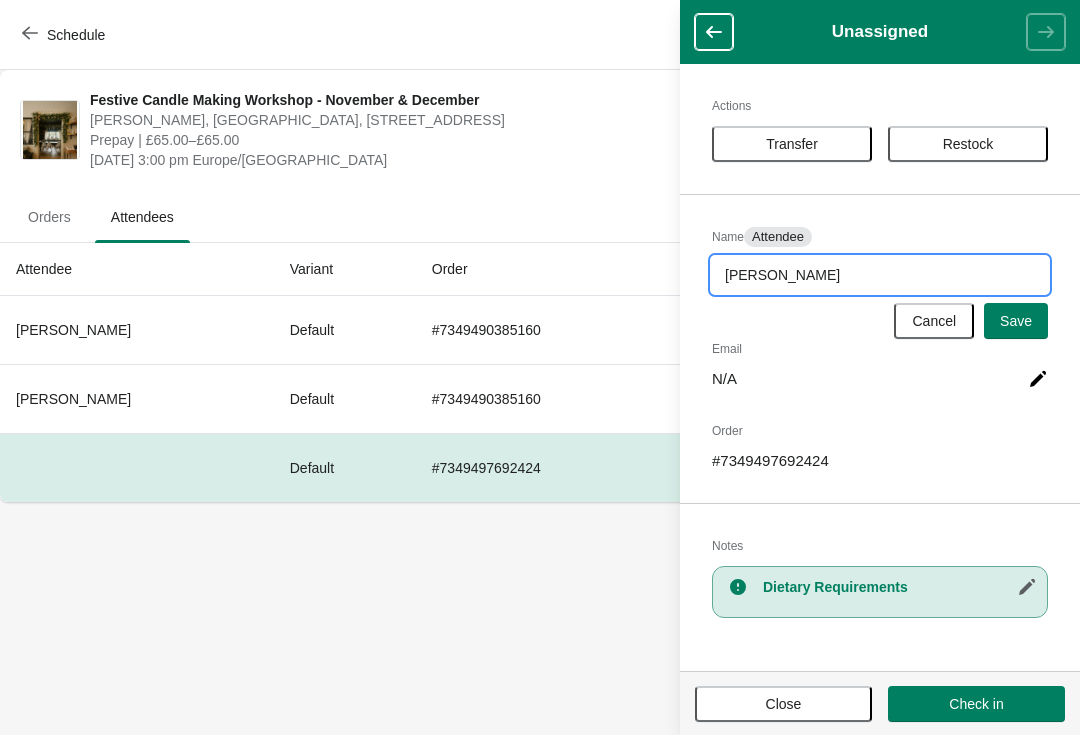 type on "Angela Perkins" 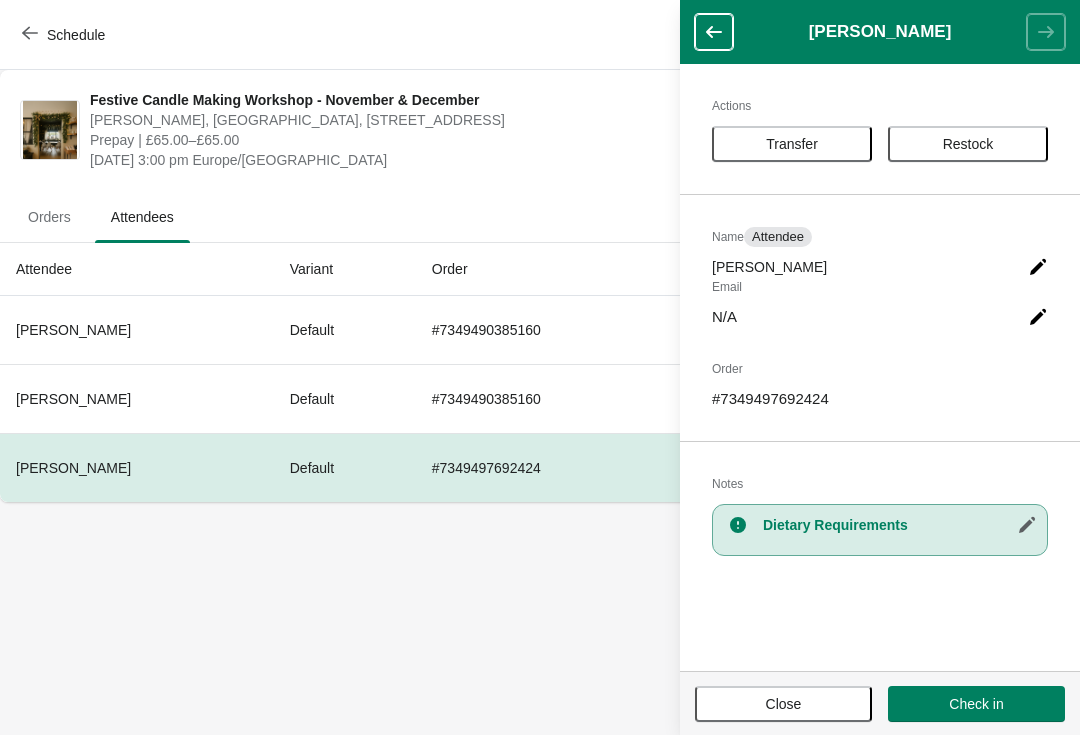 click on "Close" at bounding box center [784, 704] 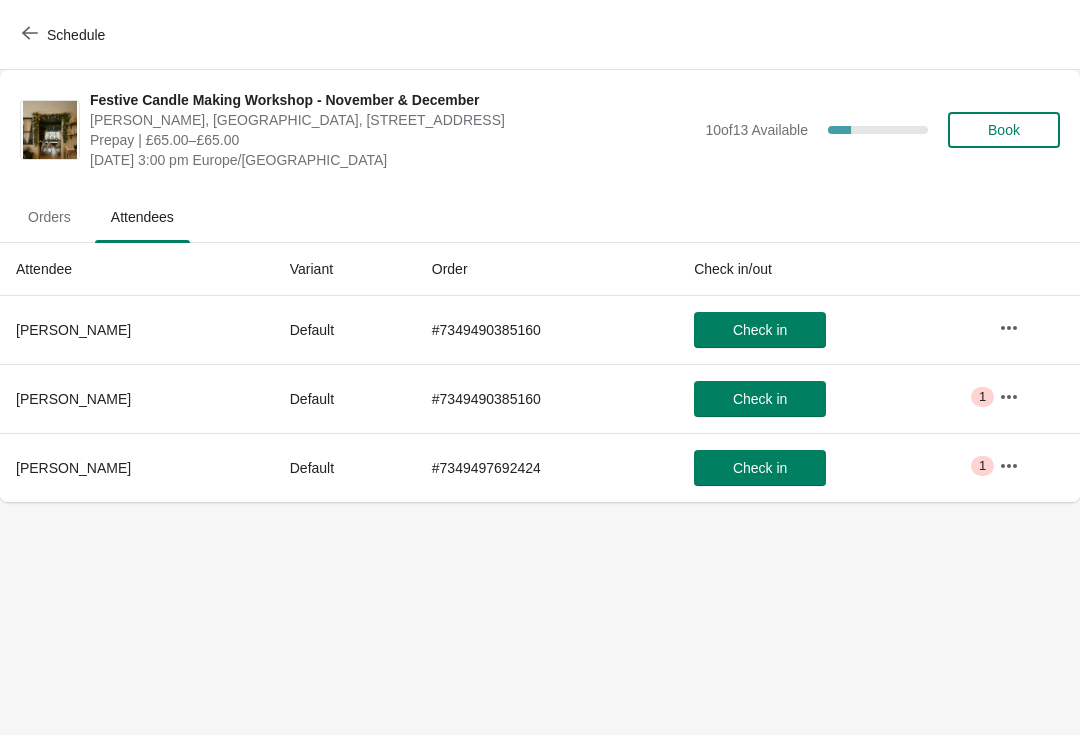 click on "Orders" at bounding box center [49, 217] 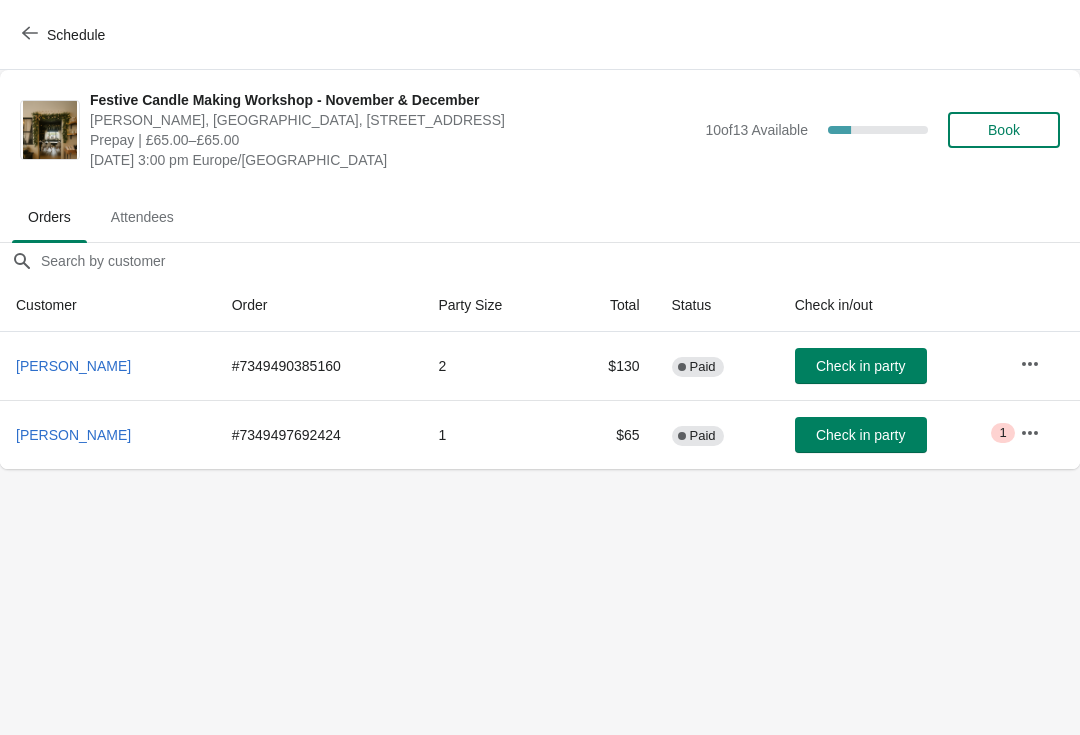 click on "Attendees" at bounding box center (142, 217) 